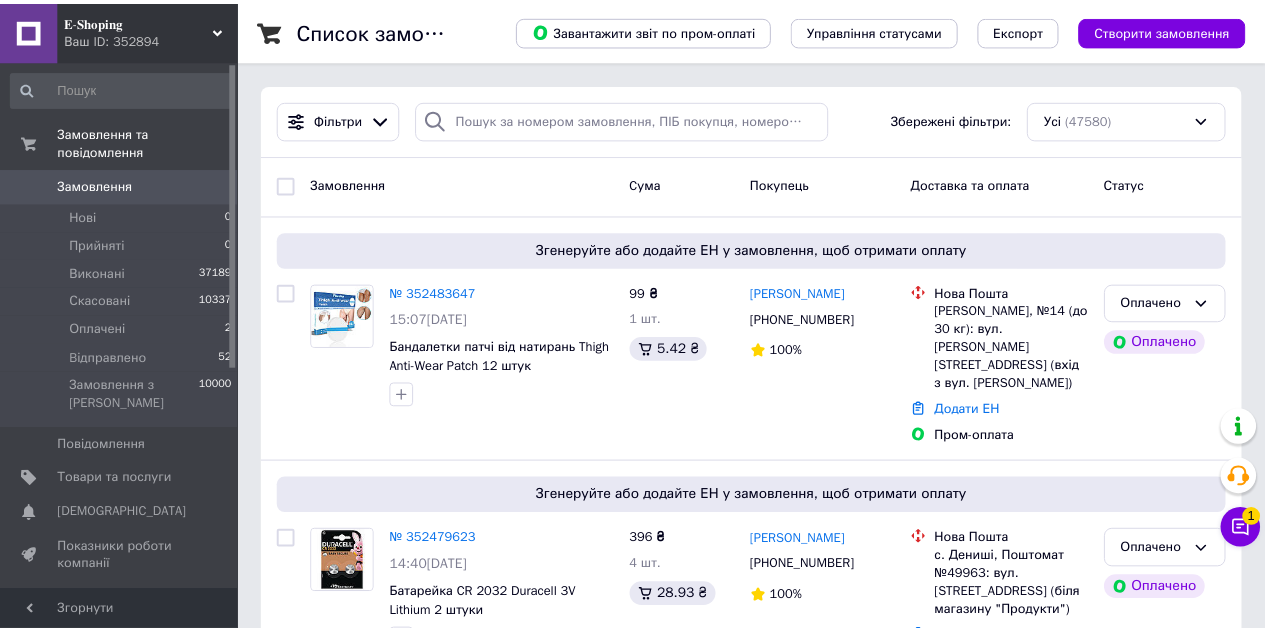 scroll, scrollTop: 0, scrollLeft: 0, axis: both 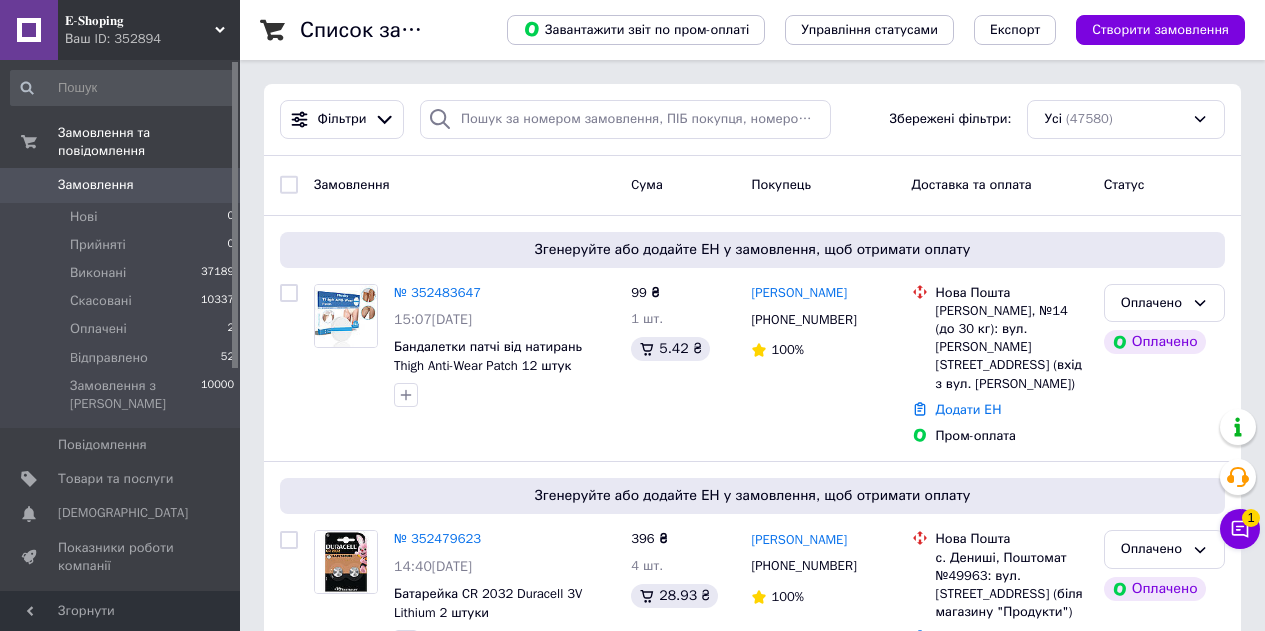 click on "Оплачені" at bounding box center (98, 329) 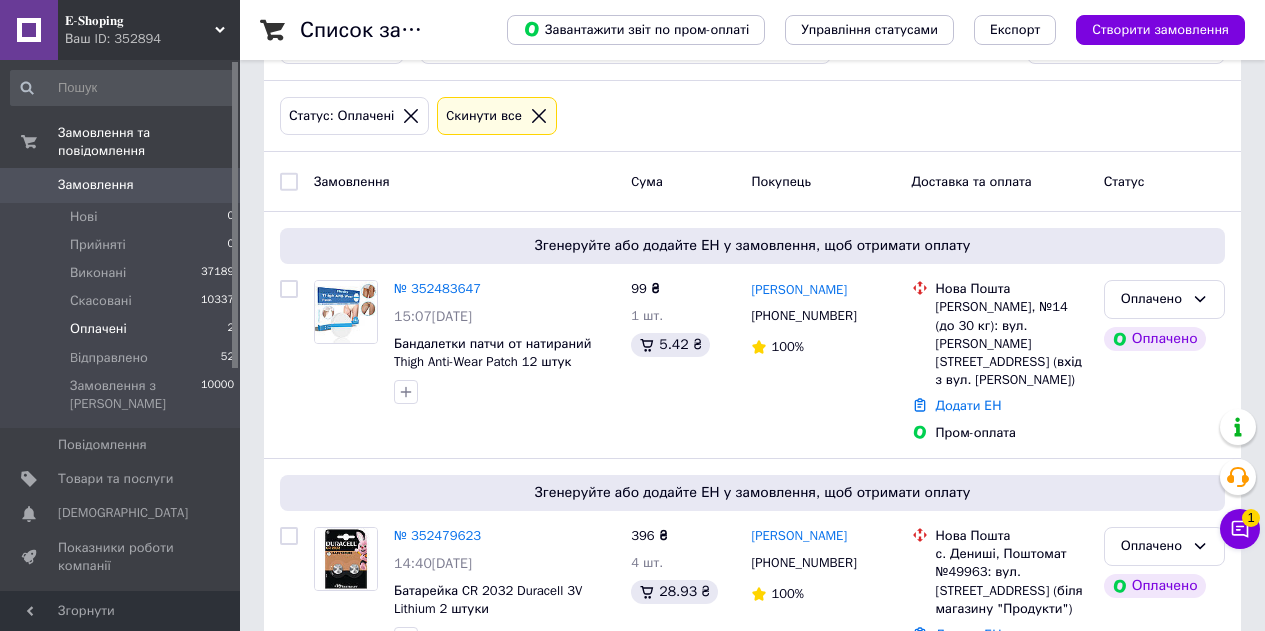 scroll, scrollTop: 137, scrollLeft: 0, axis: vertical 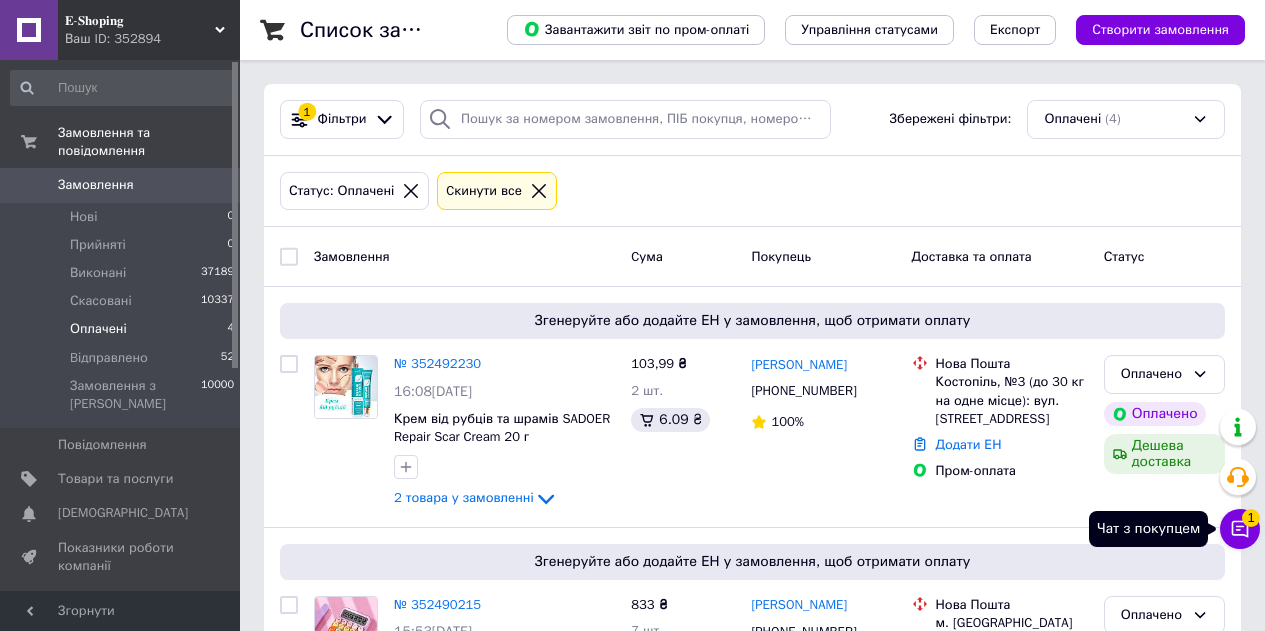 click on "Чат з покупцем 1" at bounding box center (1240, 529) 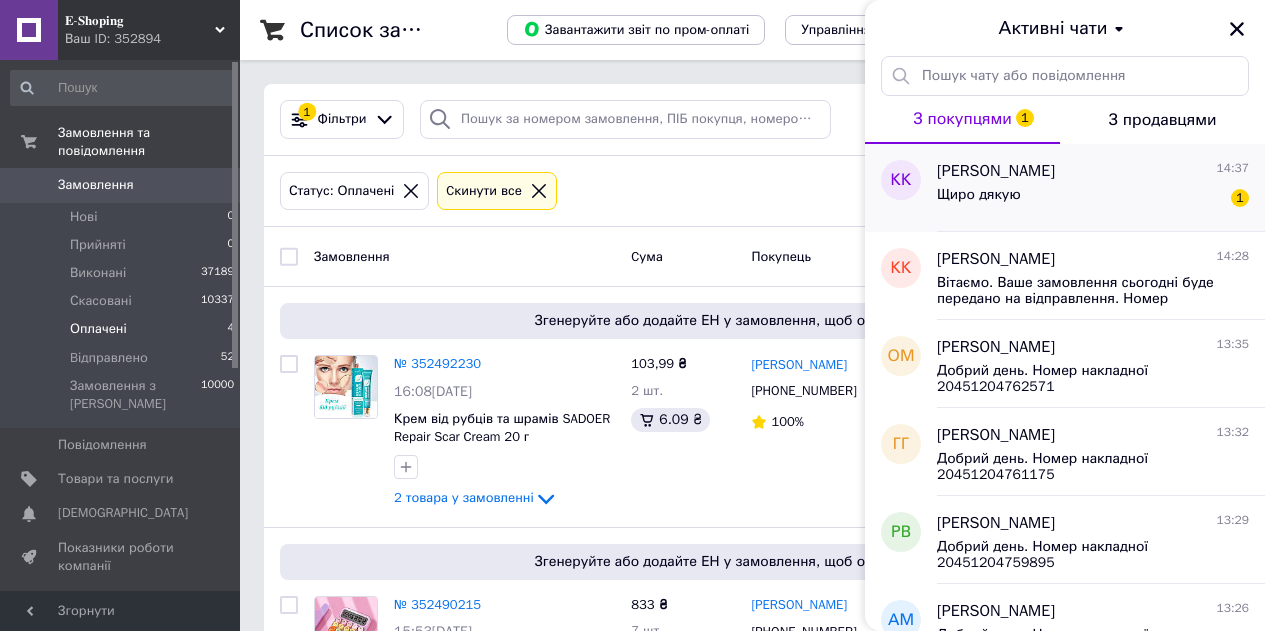 click on "Щиро дякую 1" at bounding box center (1093, 199) 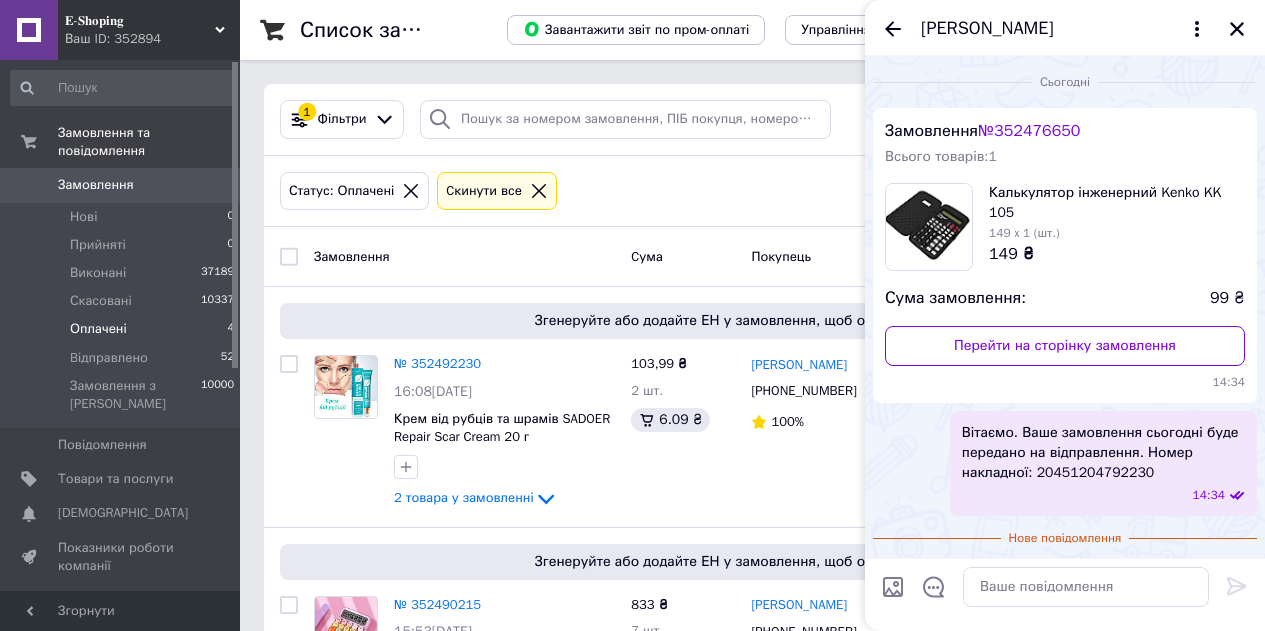 scroll, scrollTop: 55, scrollLeft: 0, axis: vertical 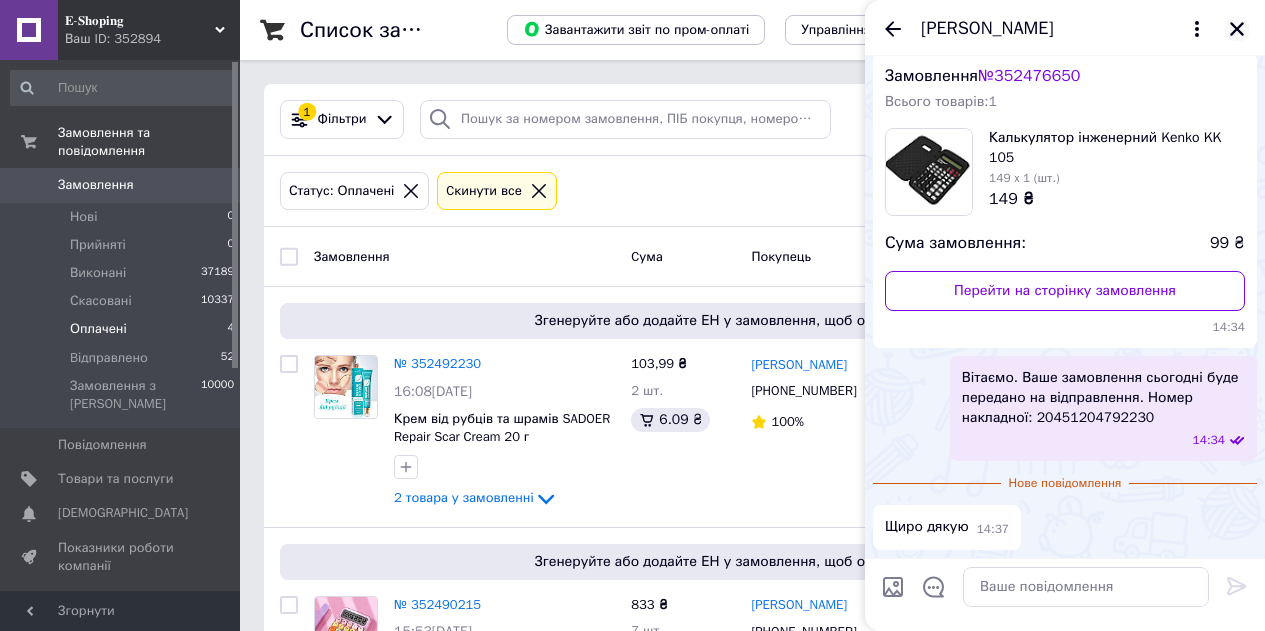 click 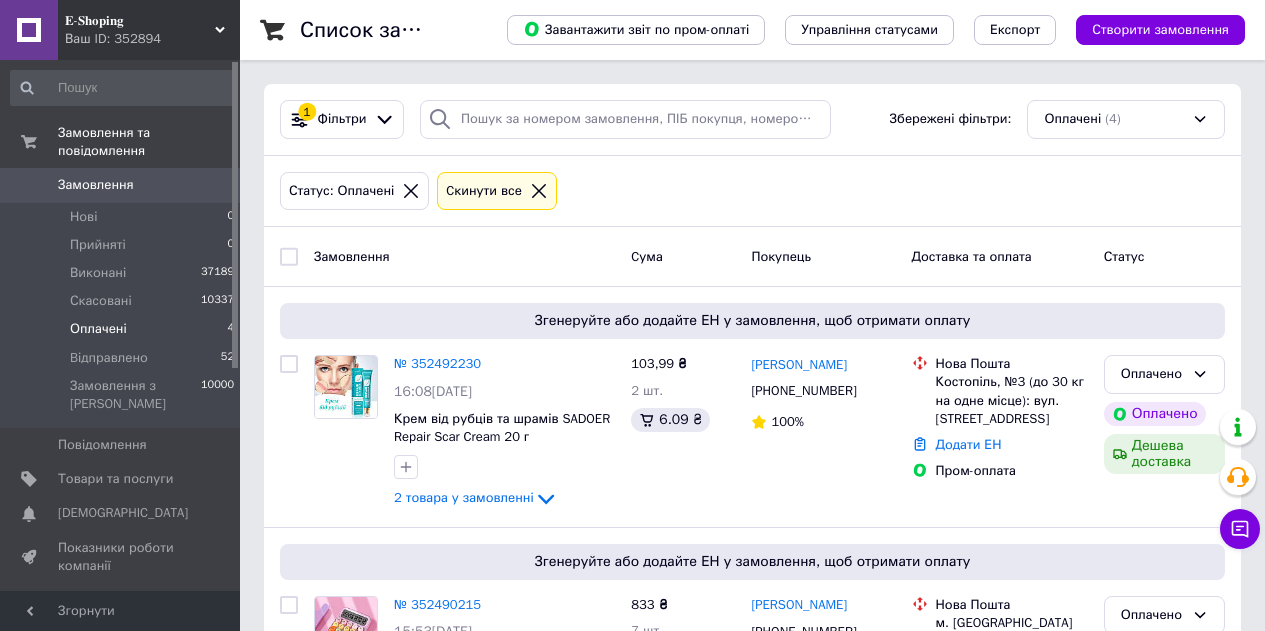 click on "Оплачені" at bounding box center (98, 329) 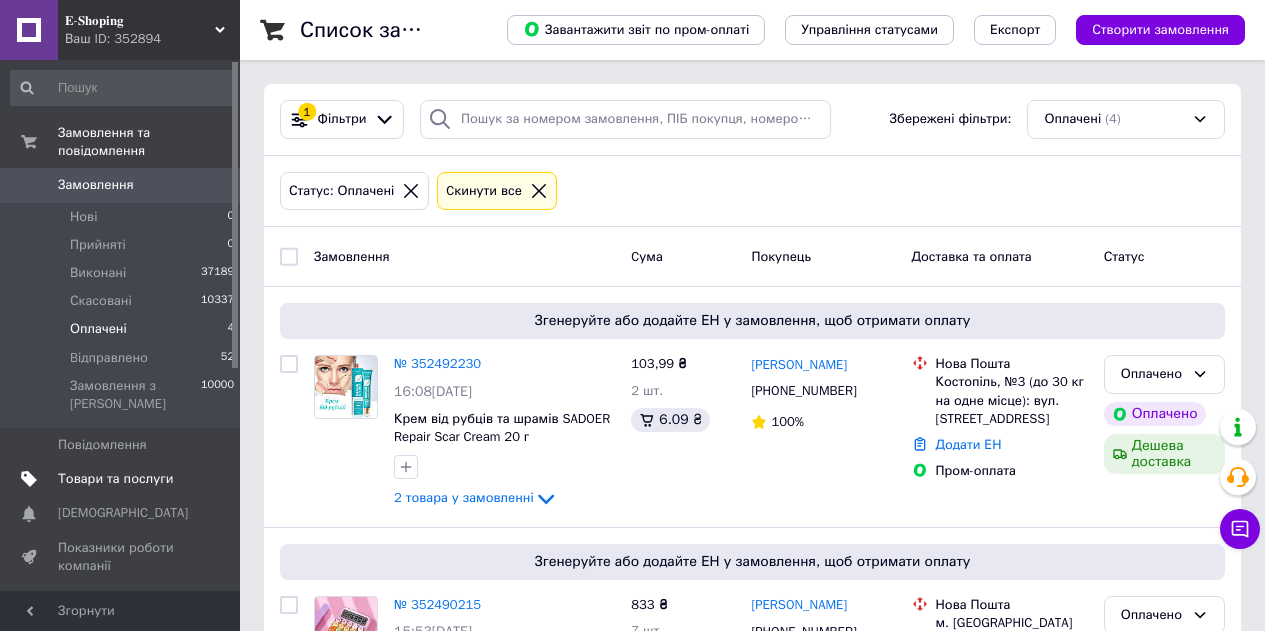click on "Товари та послуги" at bounding box center (115, 479) 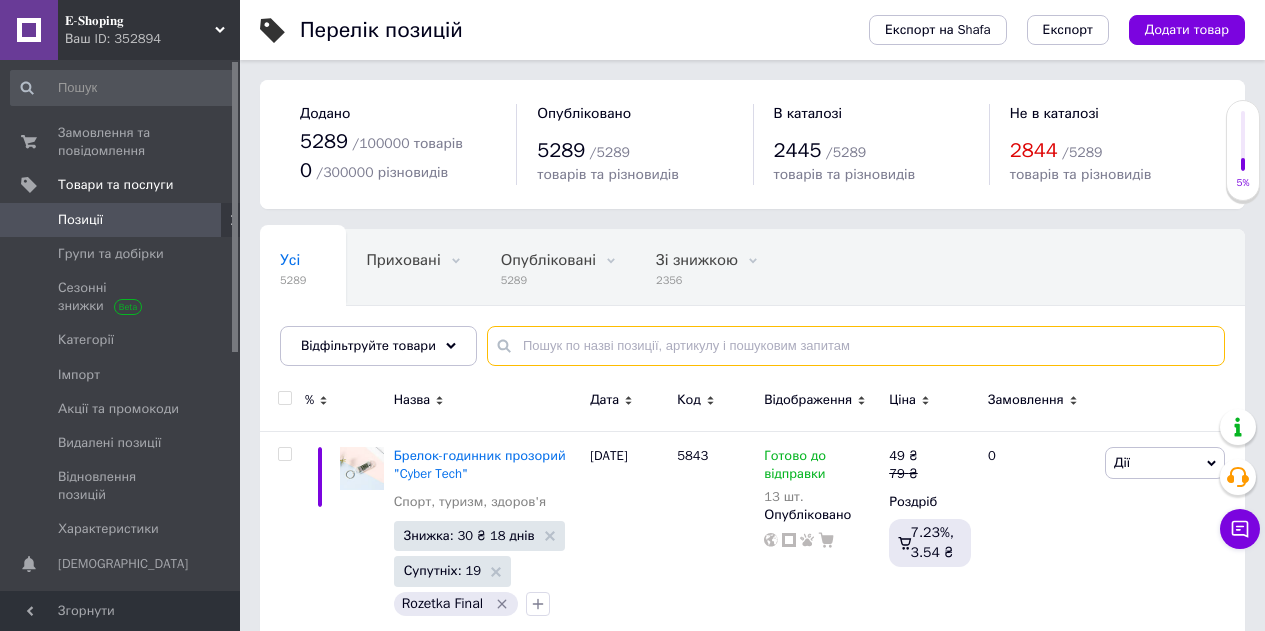 click at bounding box center (856, 346) 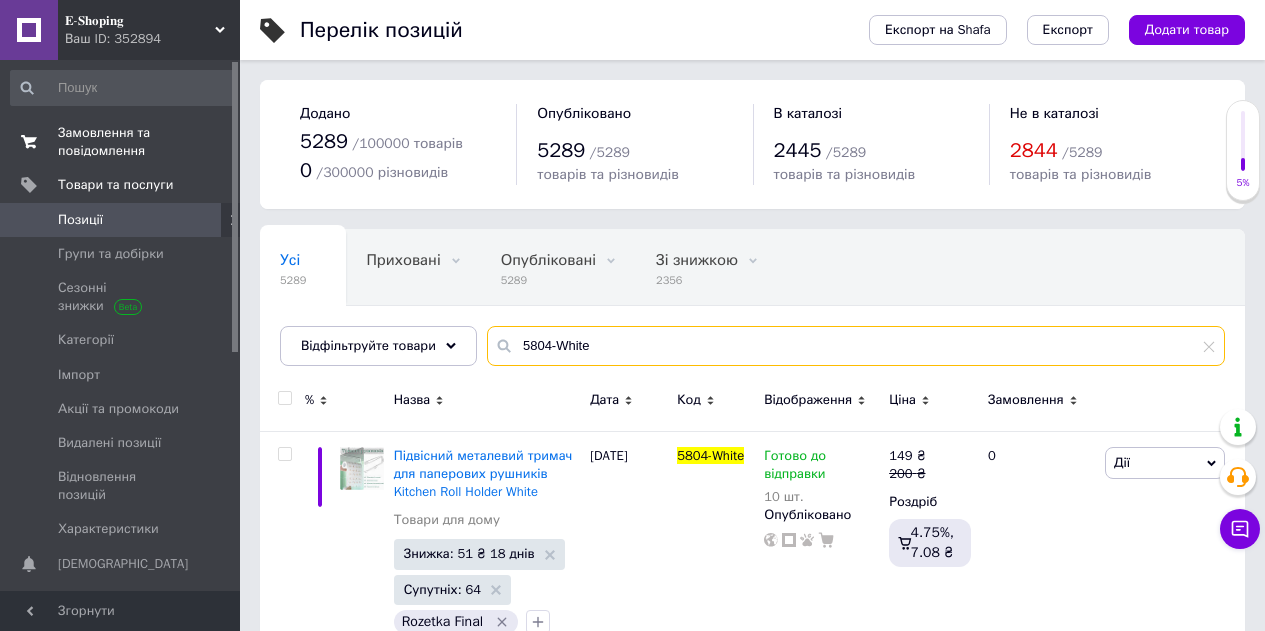 type on "5804-White" 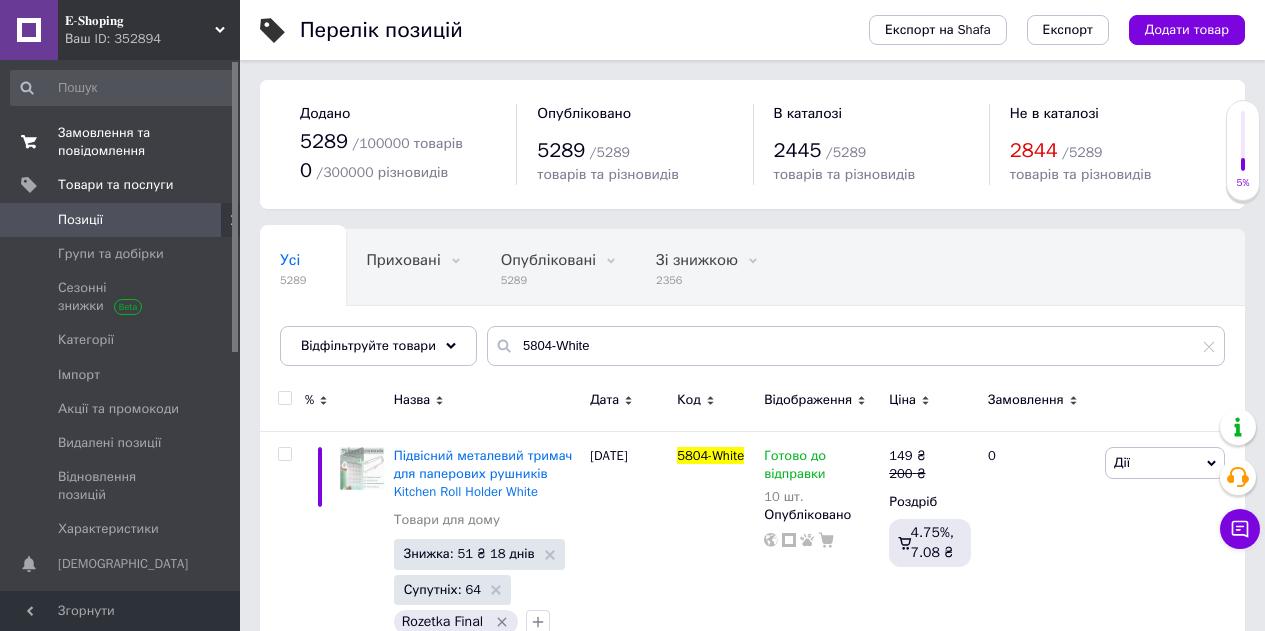 click on "Замовлення та повідомлення" at bounding box center (121, 142) 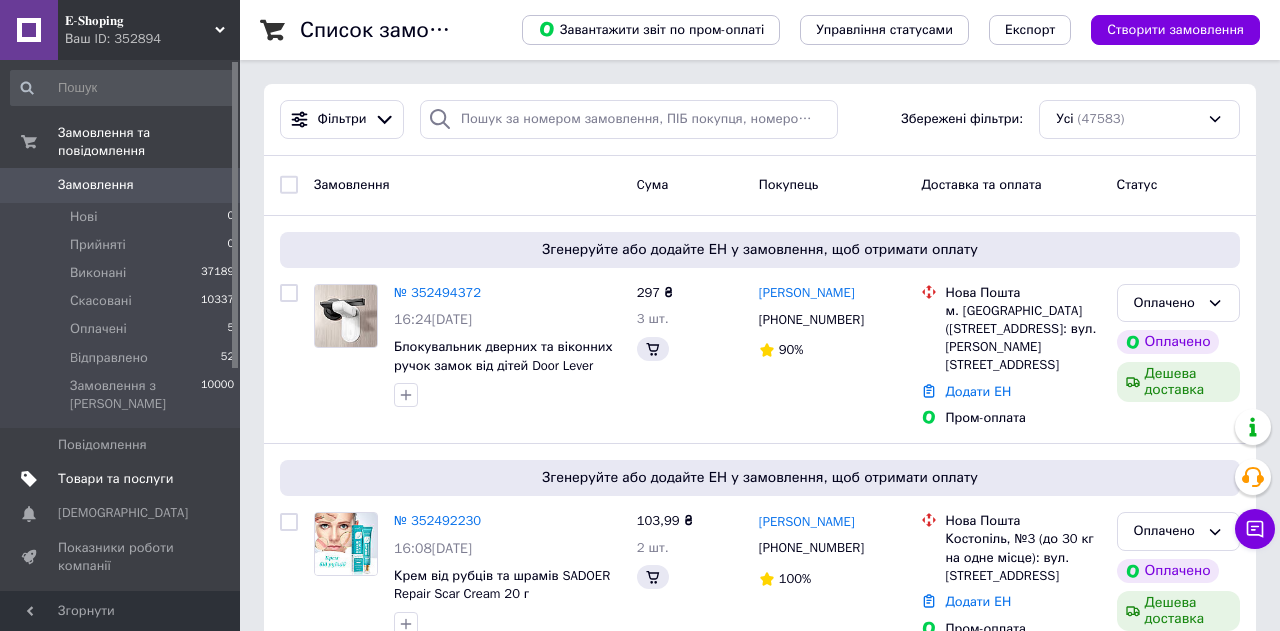 click on "Товари та послуги" at bounding box center (115, 479) 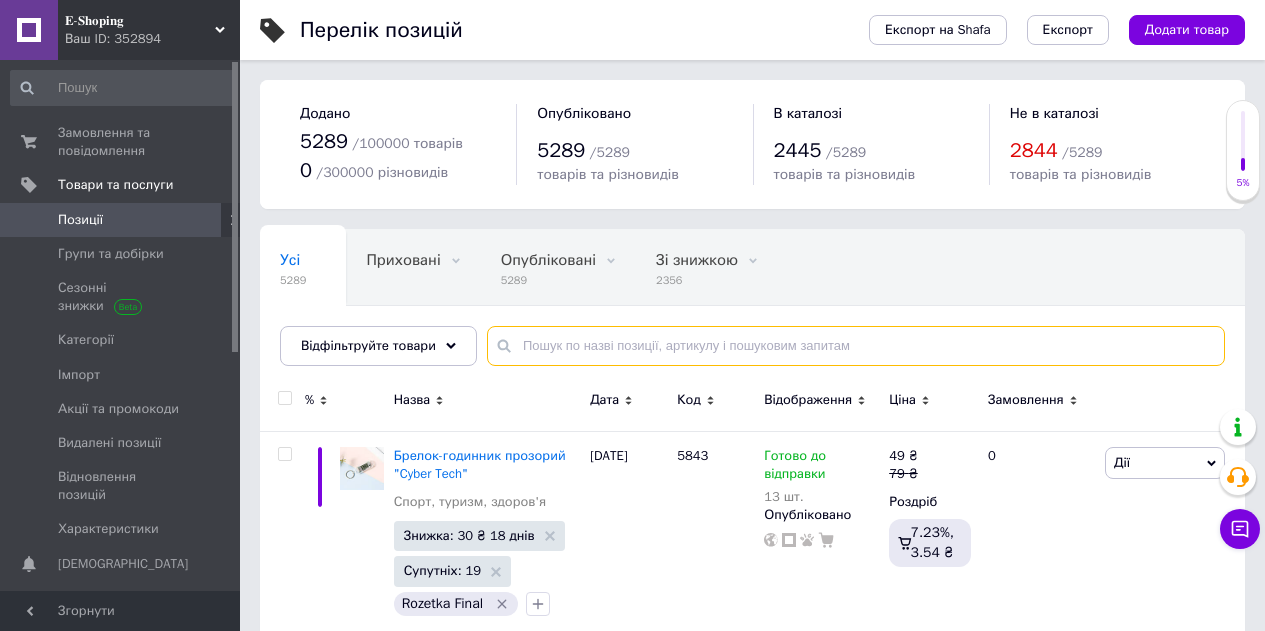 paste on "2563" 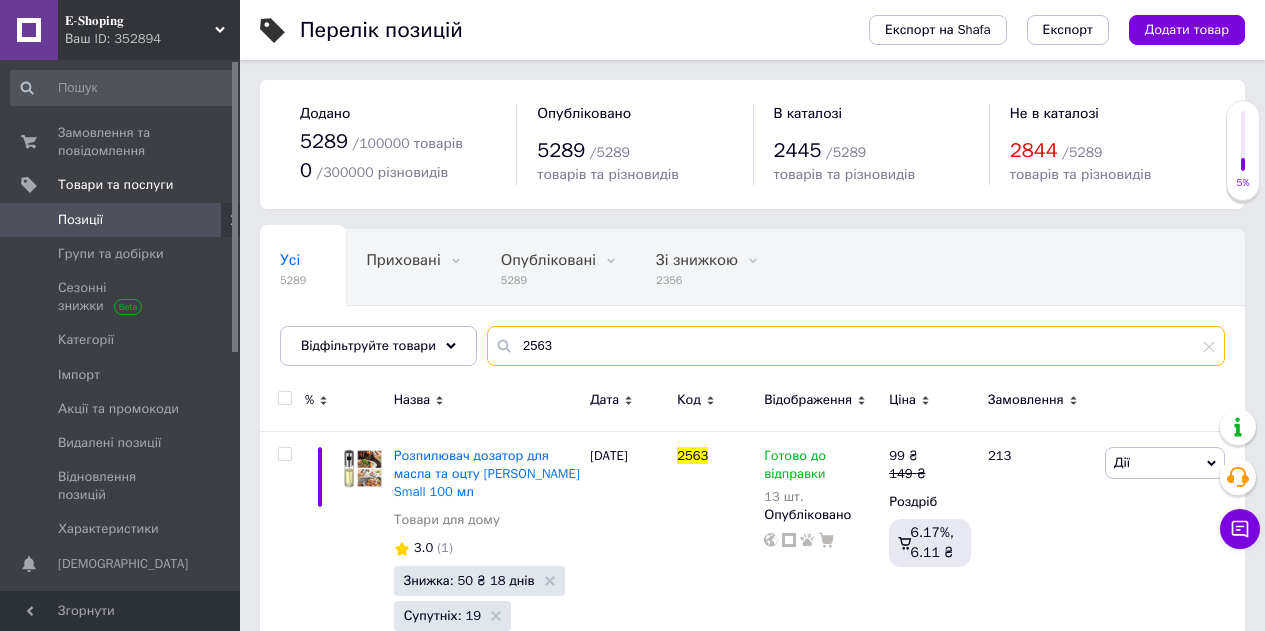 click on "2563" at bounding box center [856, 346] 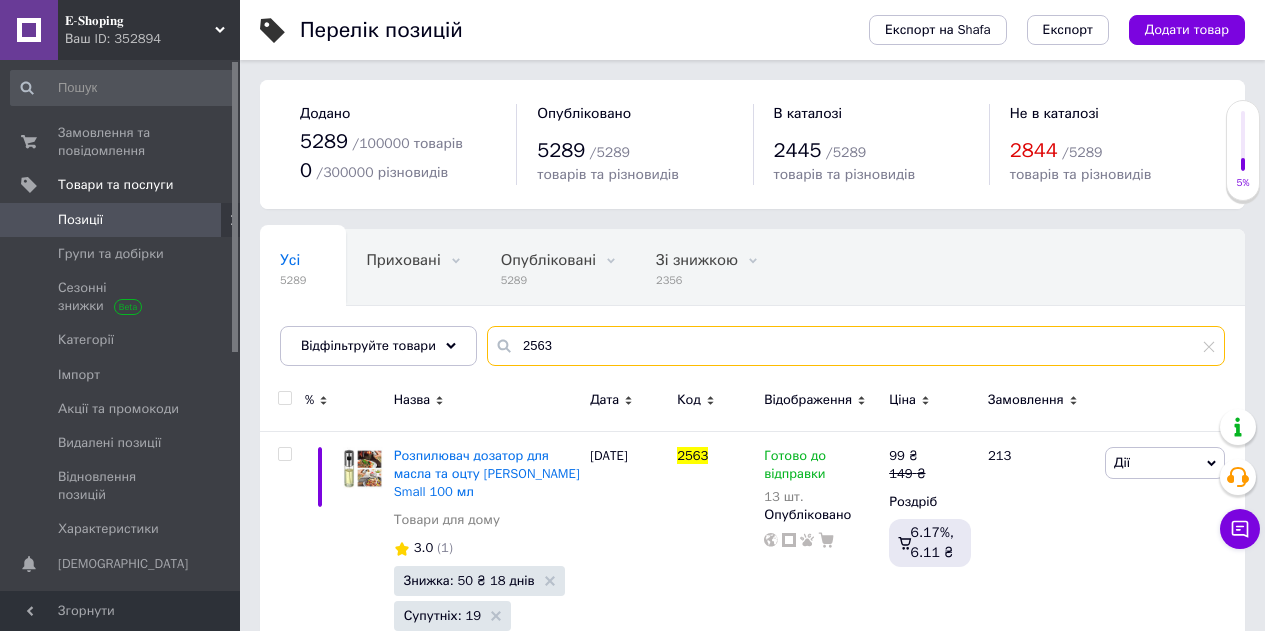 paste on "4311" 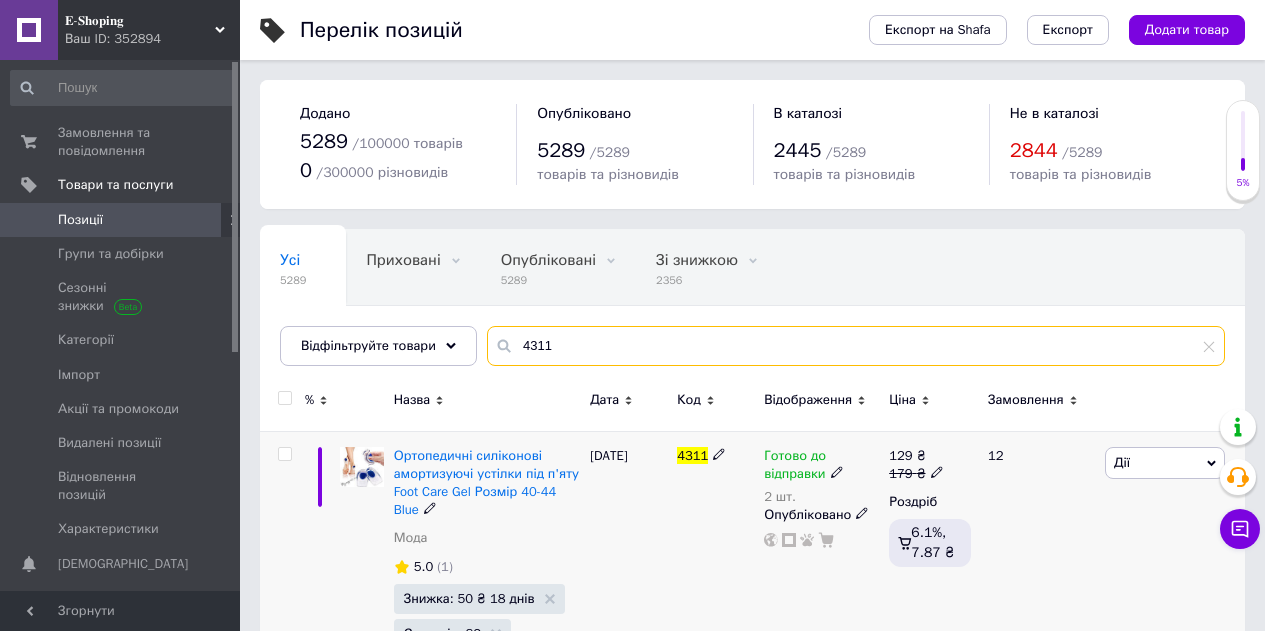type on "4311" 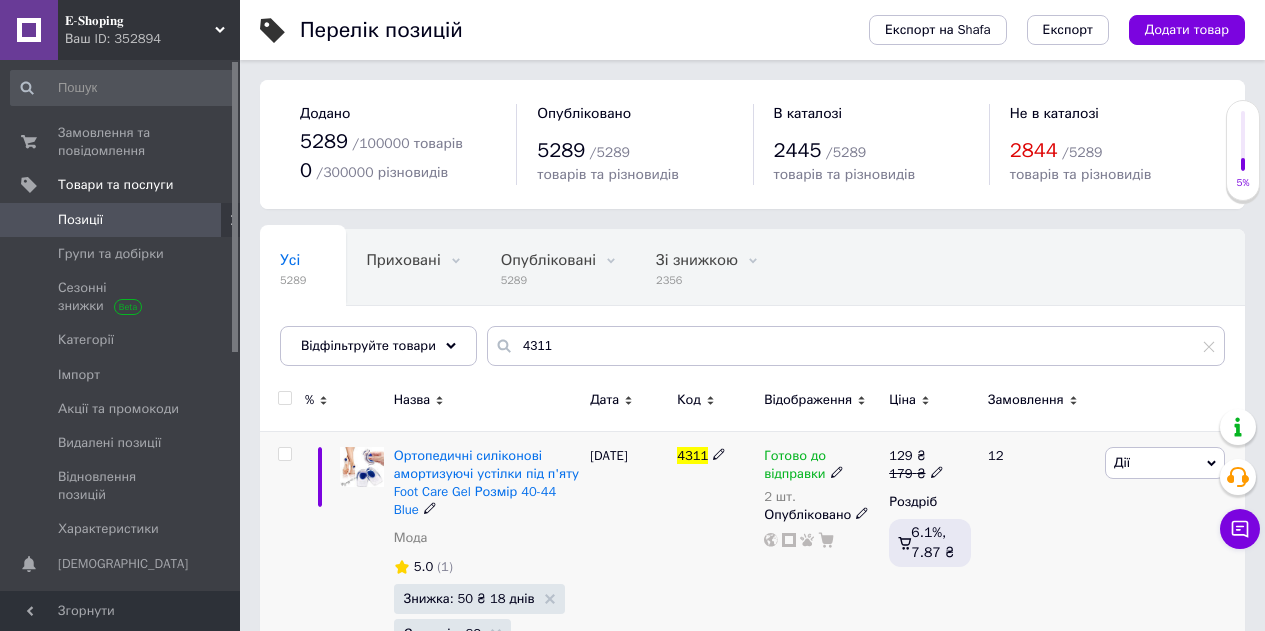 click 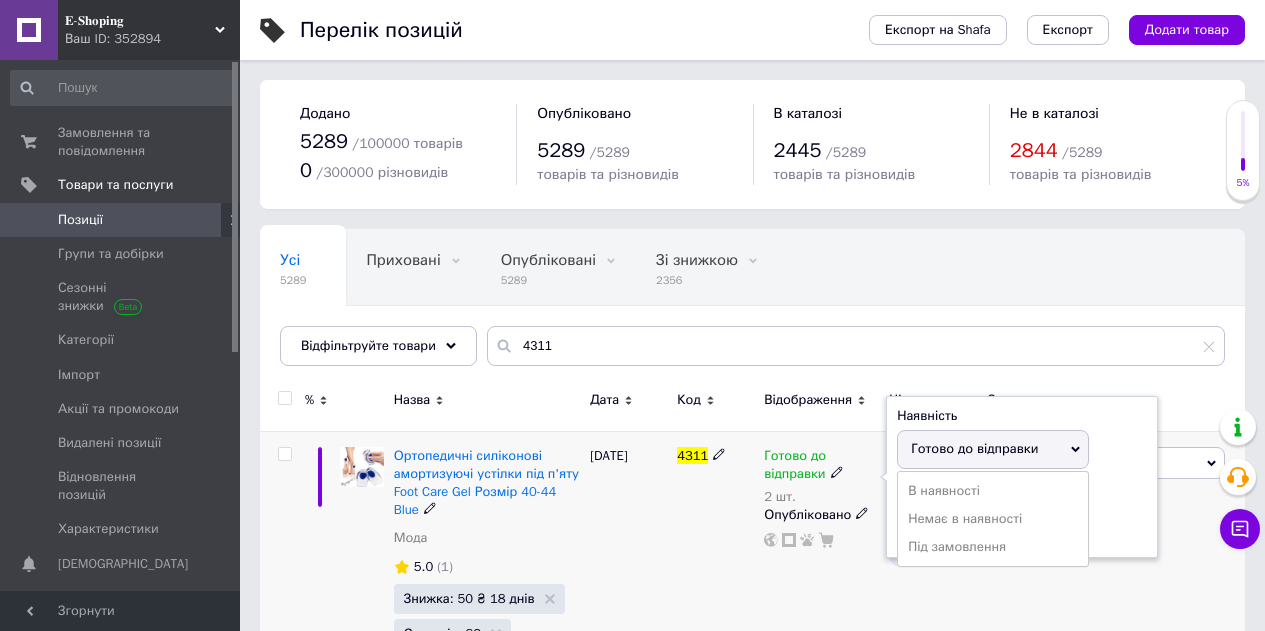 click on "Залишки 2 шт." at bounding box center (1022, 515) 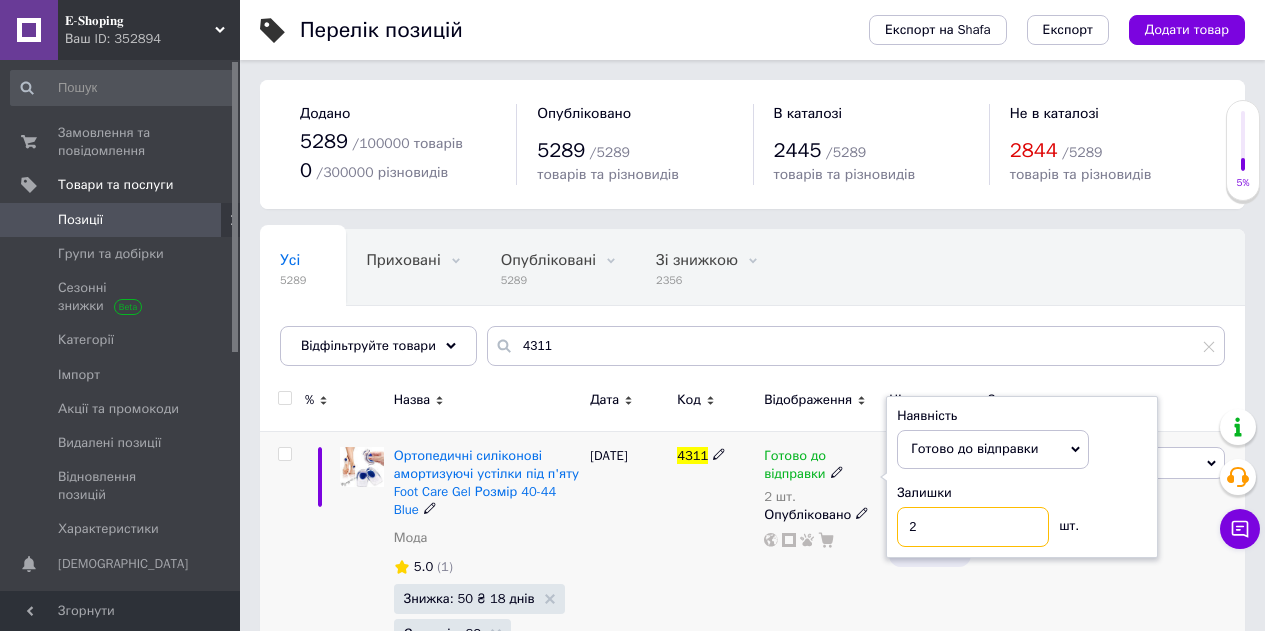 click on "2" at bounding box center (973, 527) 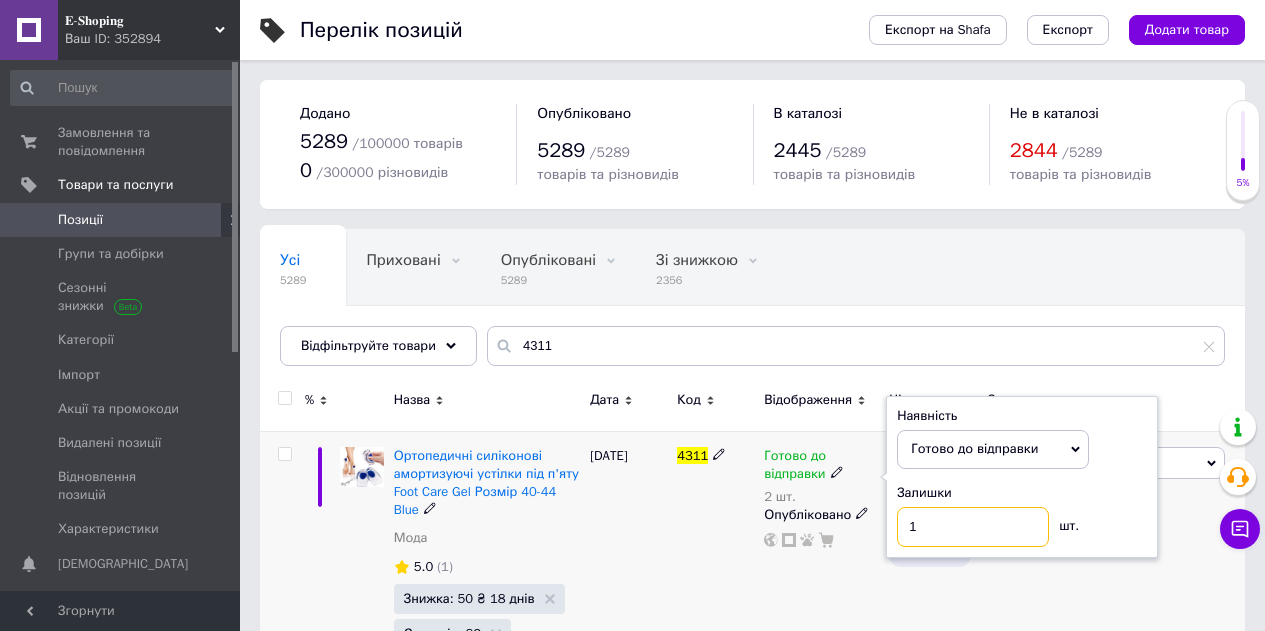 type on "1" 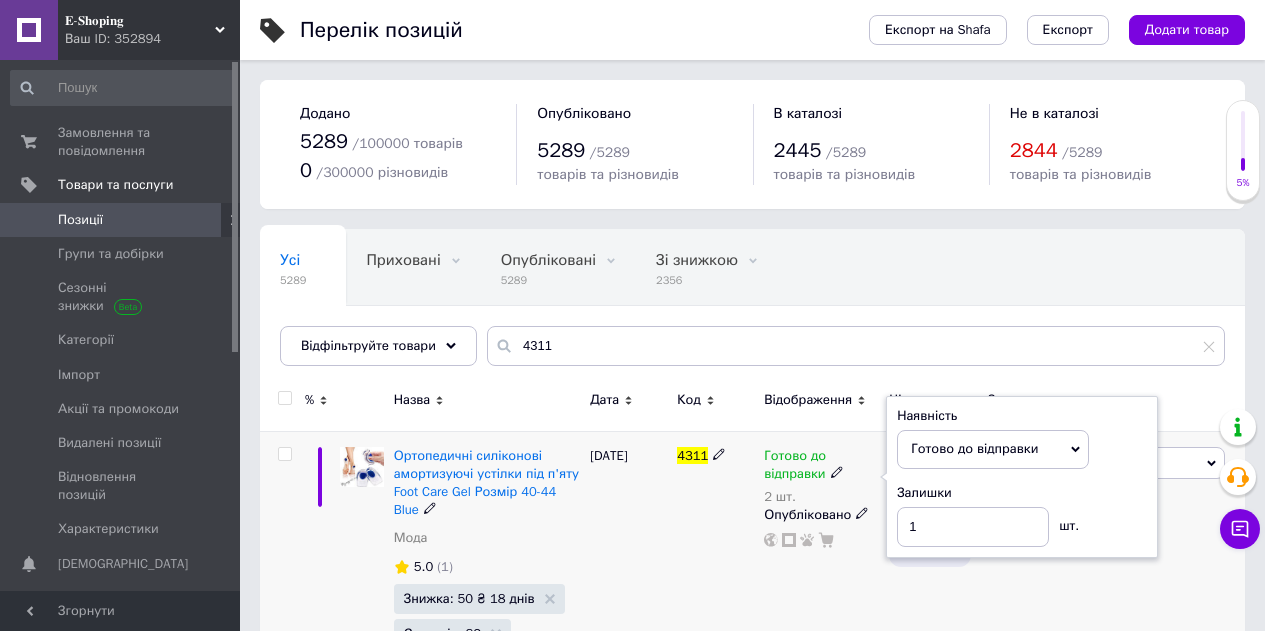 click on "12" at bounding box center [1038, 567] 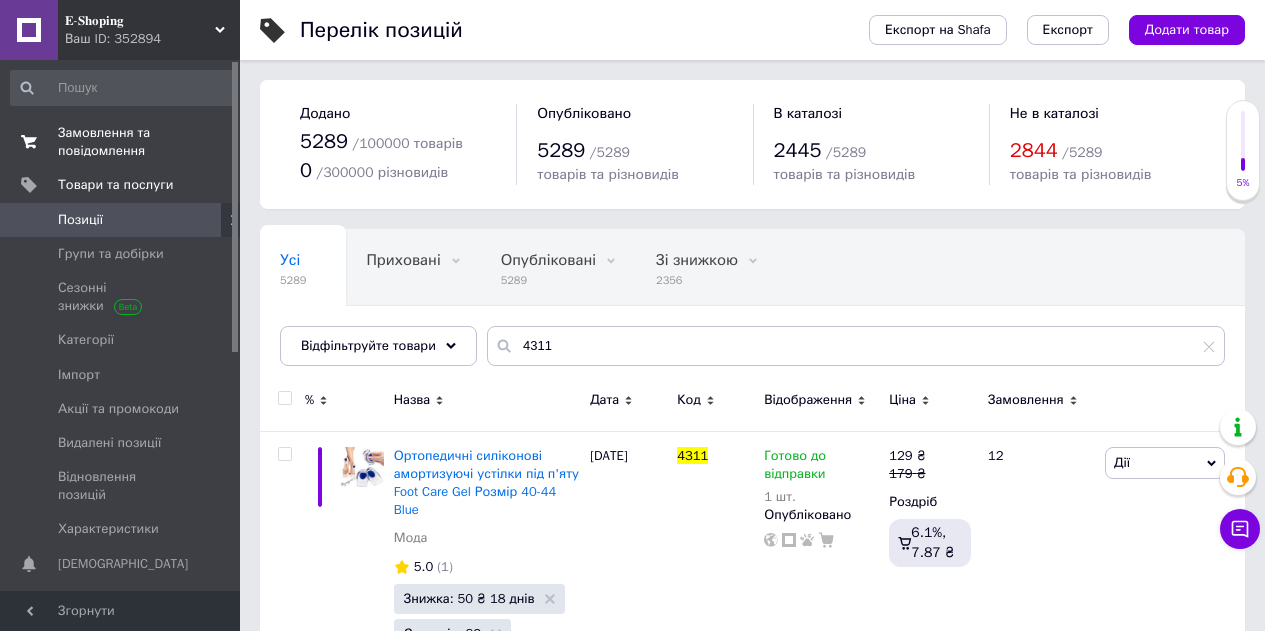 click on "Замовлення та повідомлення" at bounding box center [121, 142] 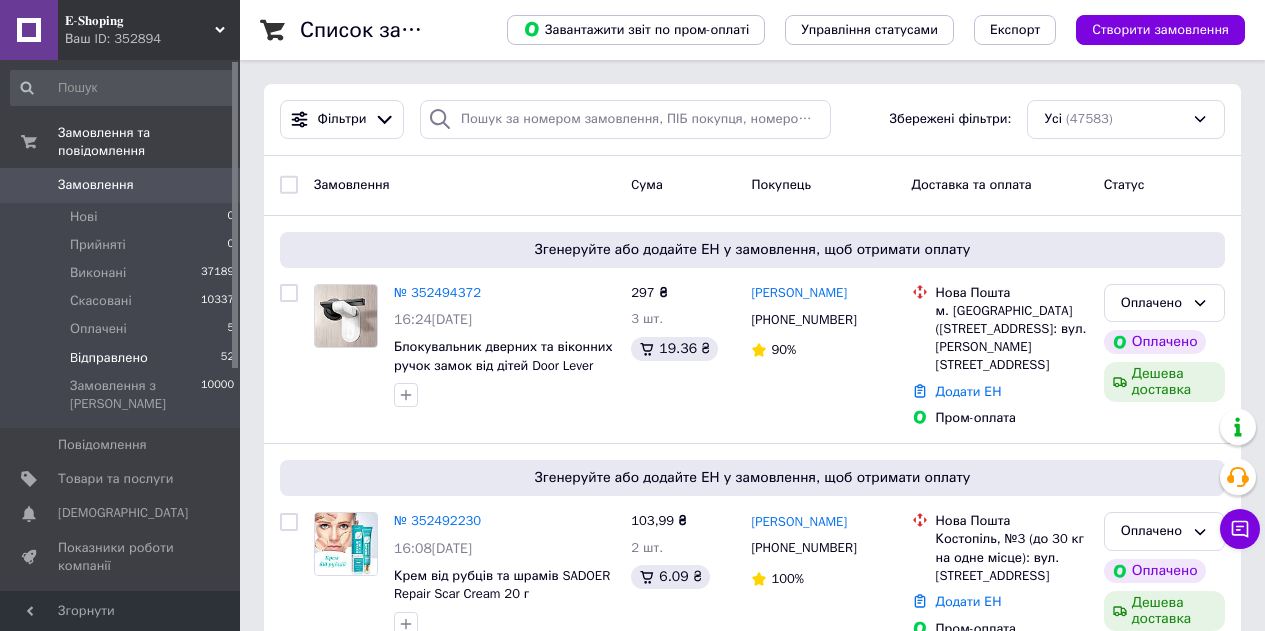 click on "Bідправлено" at bounding box center (109, 358) 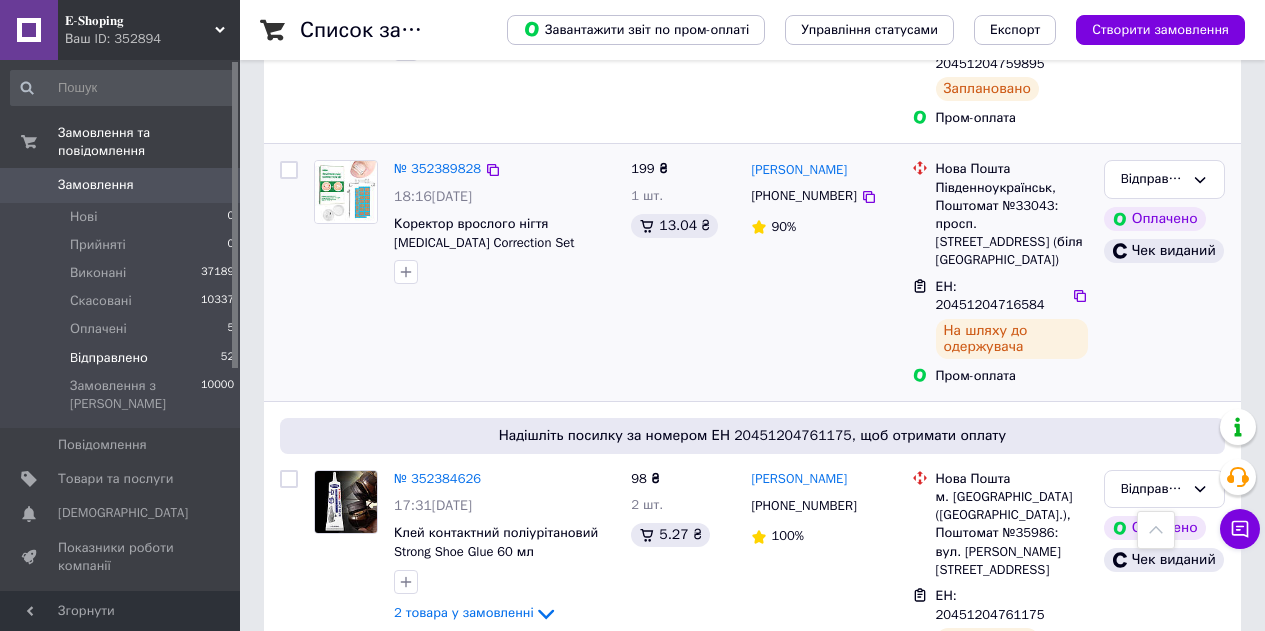 scroll, scrollTop: 3900, scrollLeft: 0, axis: vertical 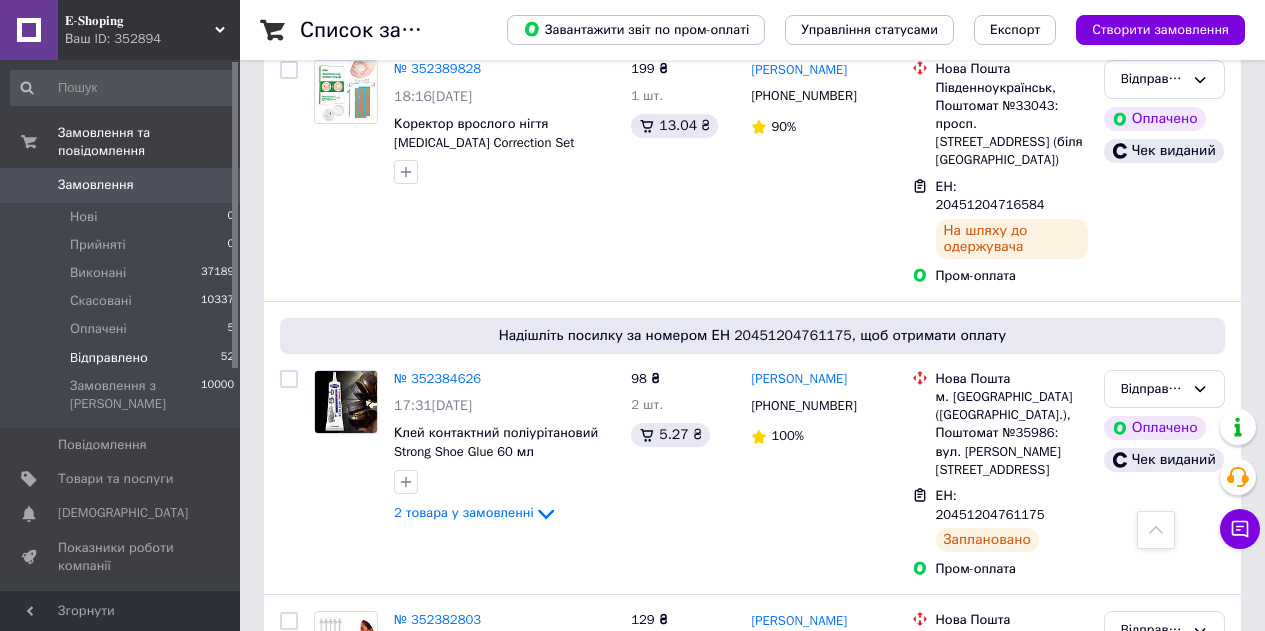 click 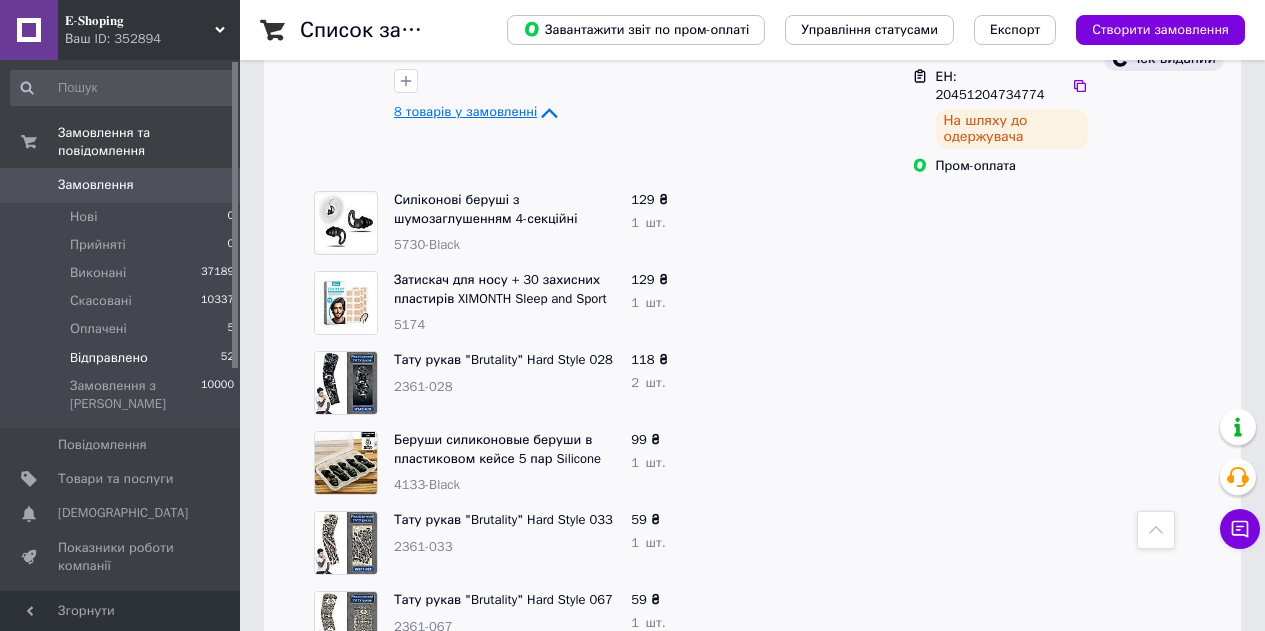 scroll, scrollTop: 5000, scrollLeft: 0, axis: vertical 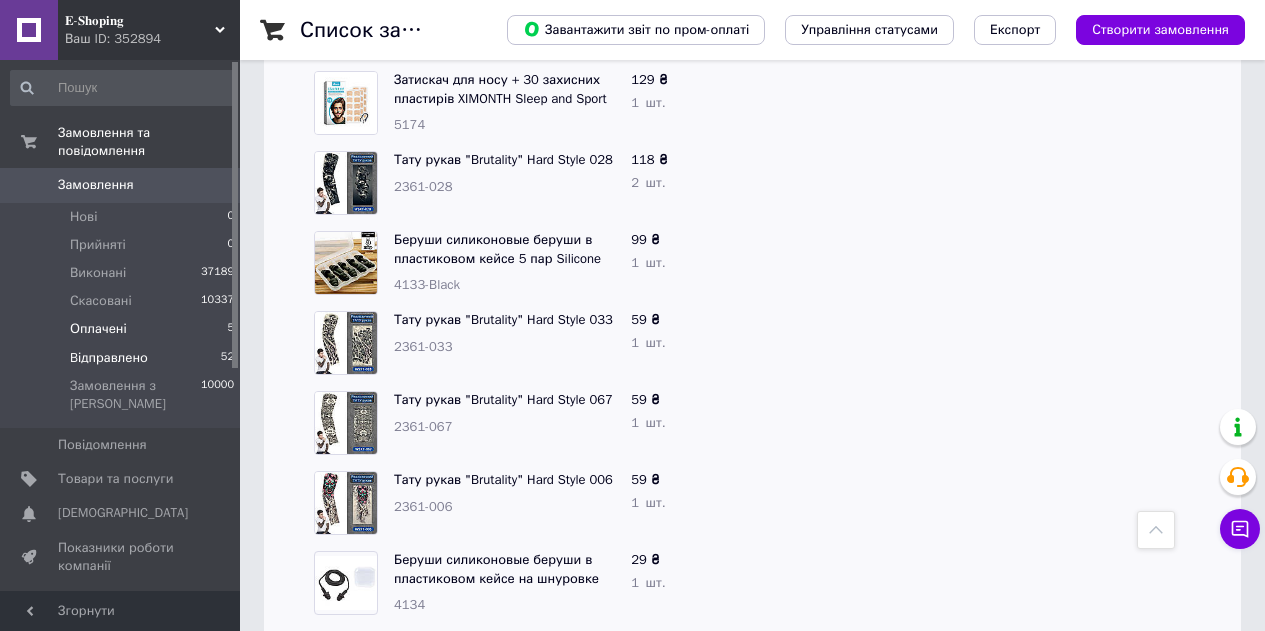 click on "Оплачені" at bounding box center [98, 329] 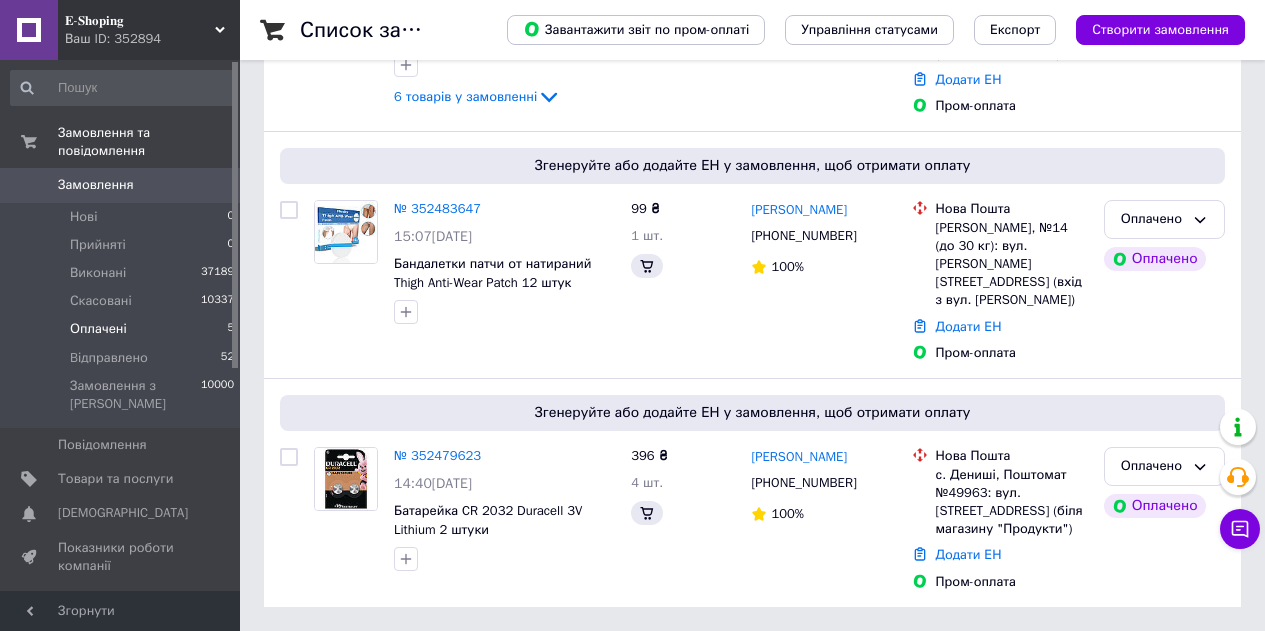scroll, scrollTop: 0, scrollLeft: 0, axis: both 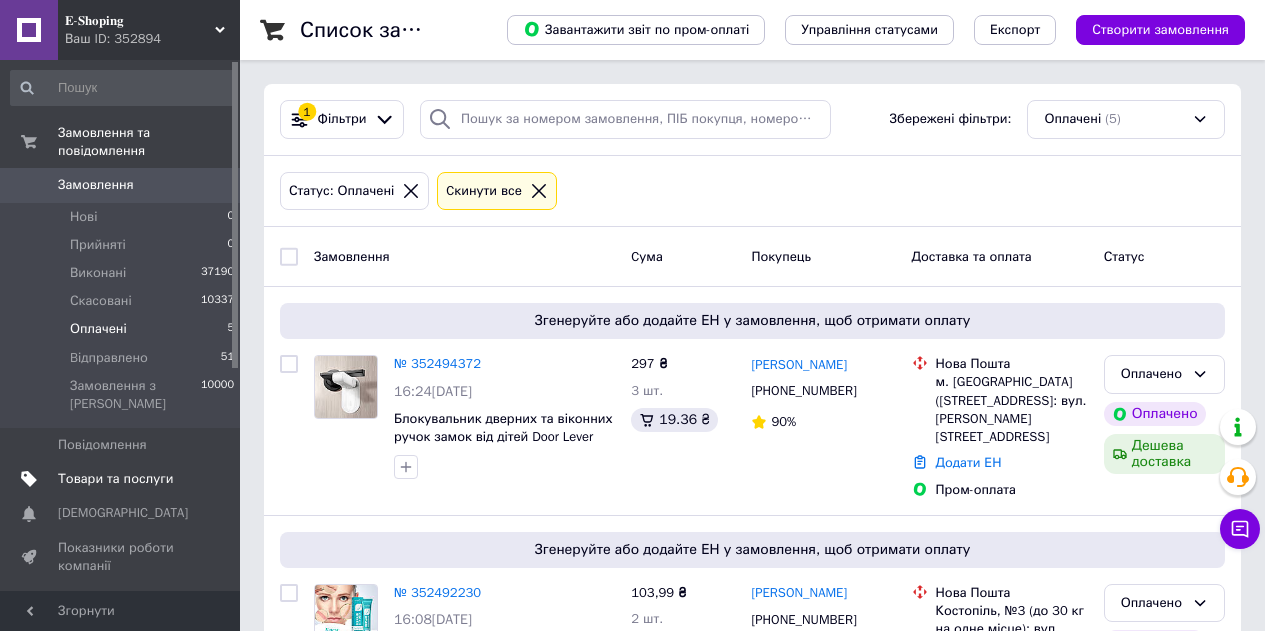 click on "Товари та послуги" at bounding box center (115, 479) 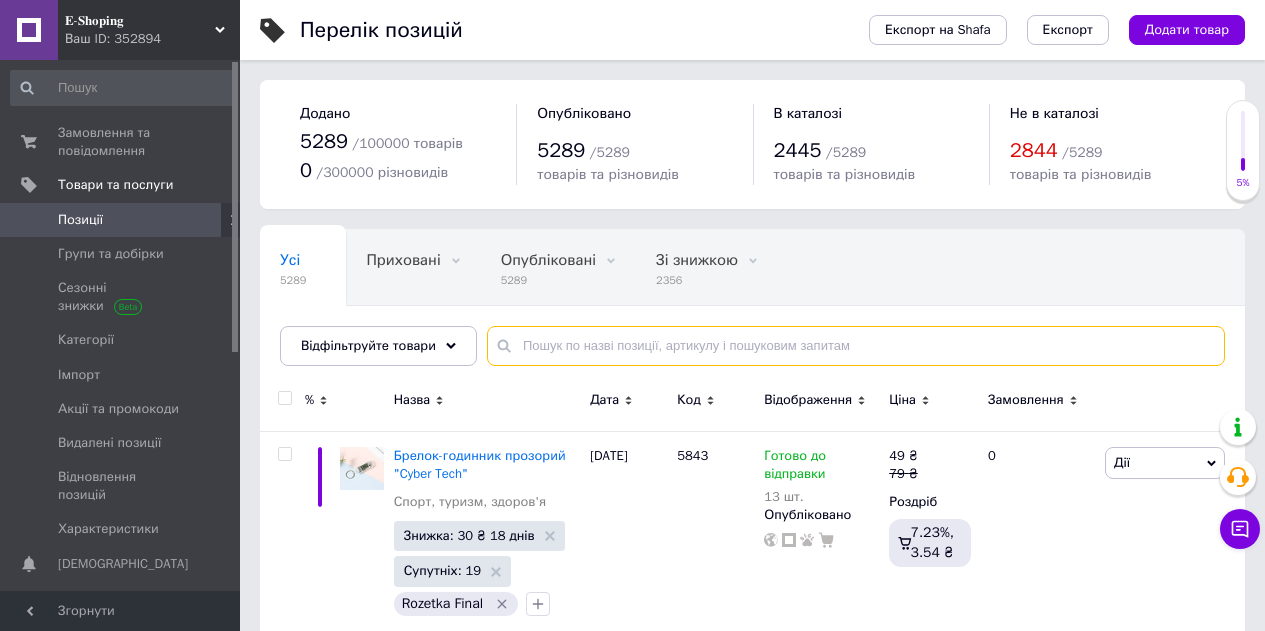 paste on "2248-XXL" 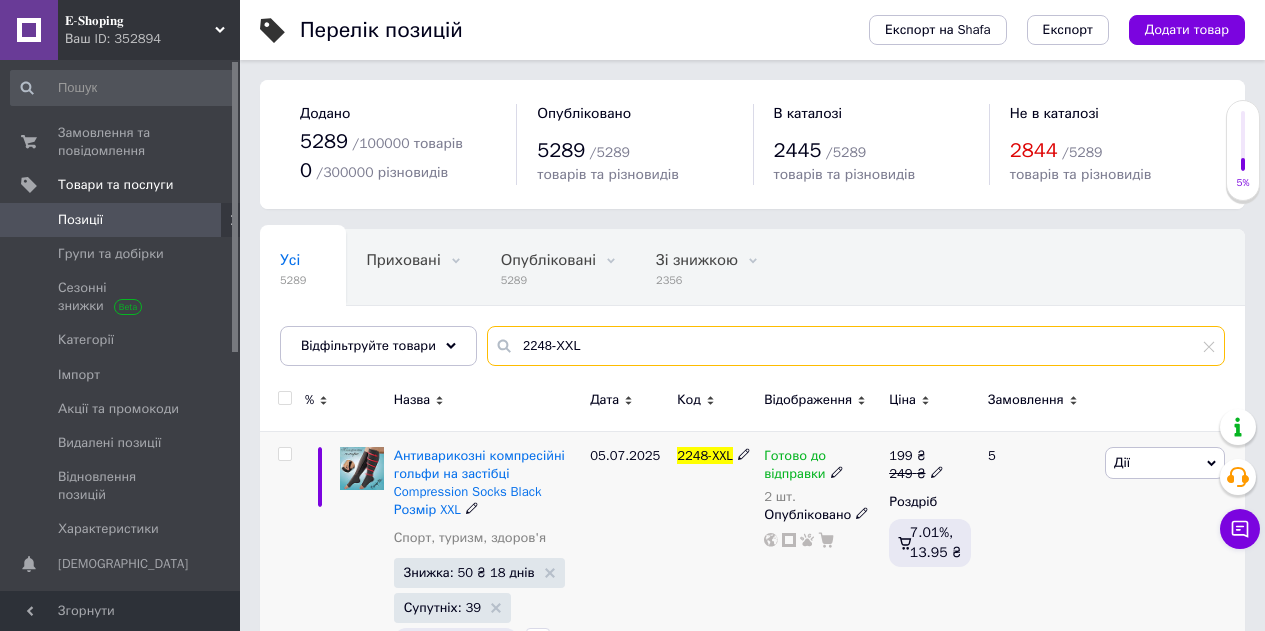 type on "2248-XXL" 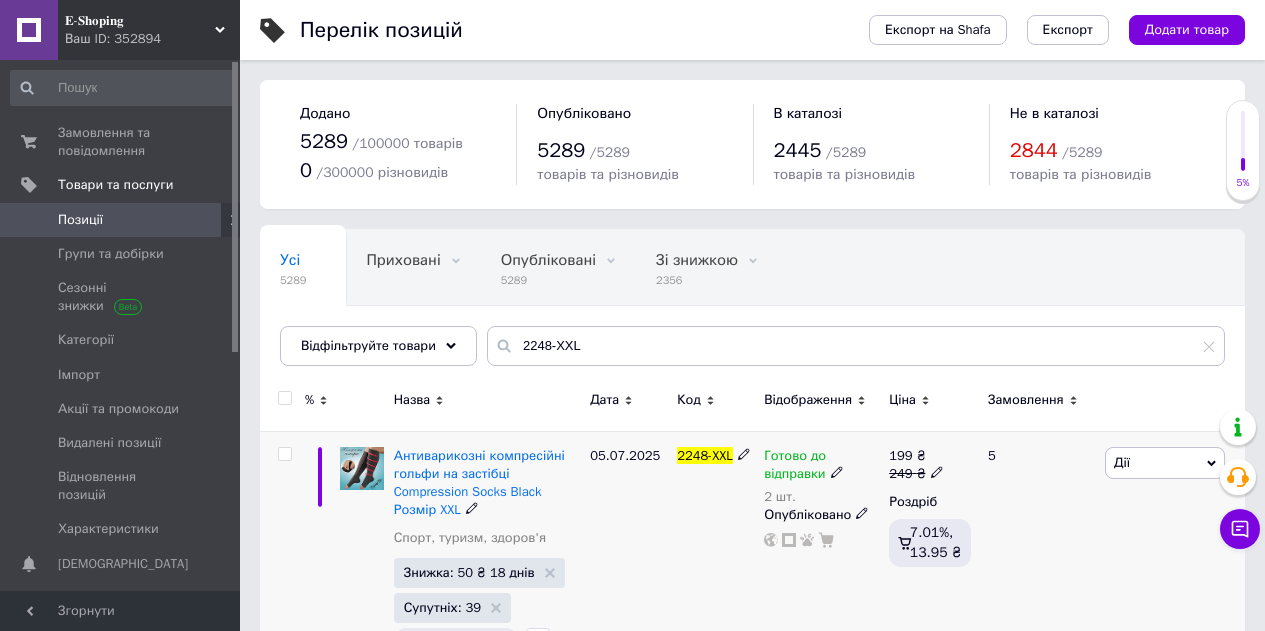 click 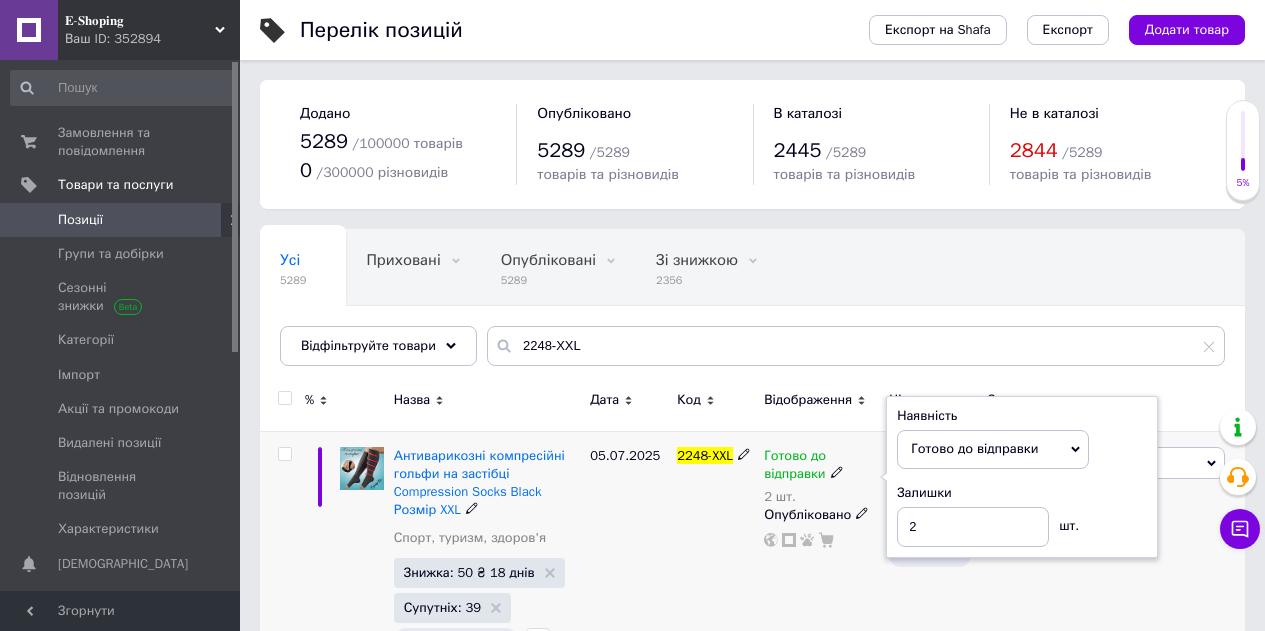 click on "Залишки 2 шт." at bounding box center [1022, 515] 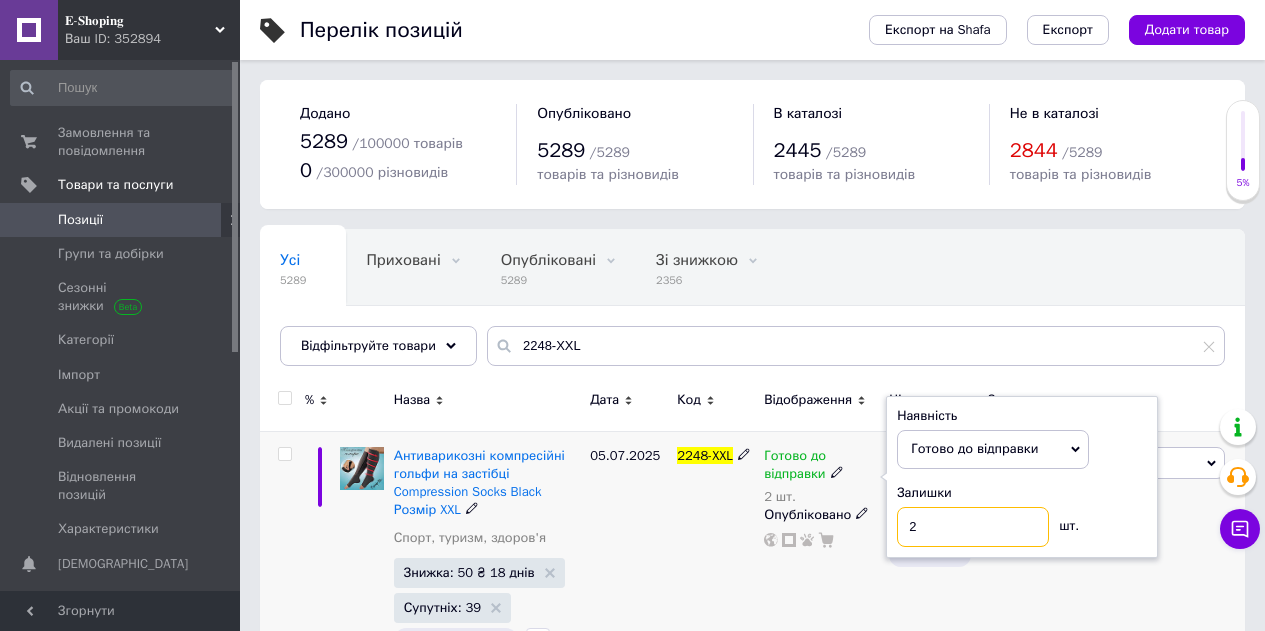 click on "2" at bounding box center (973, 527) 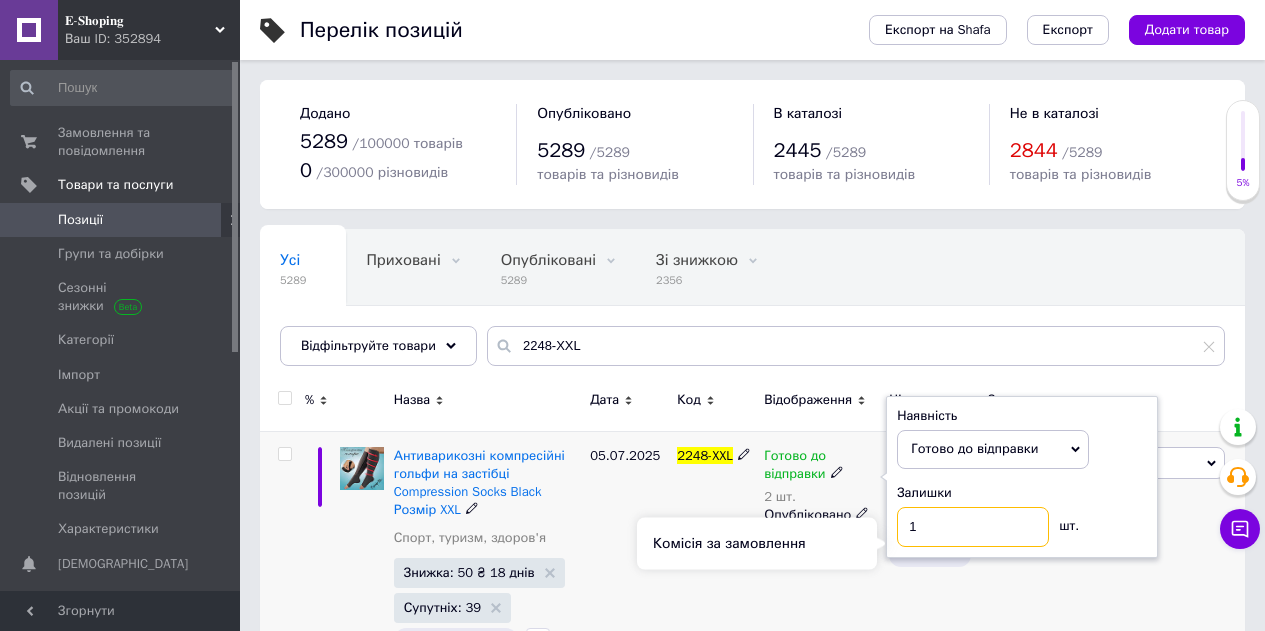 type on "1" 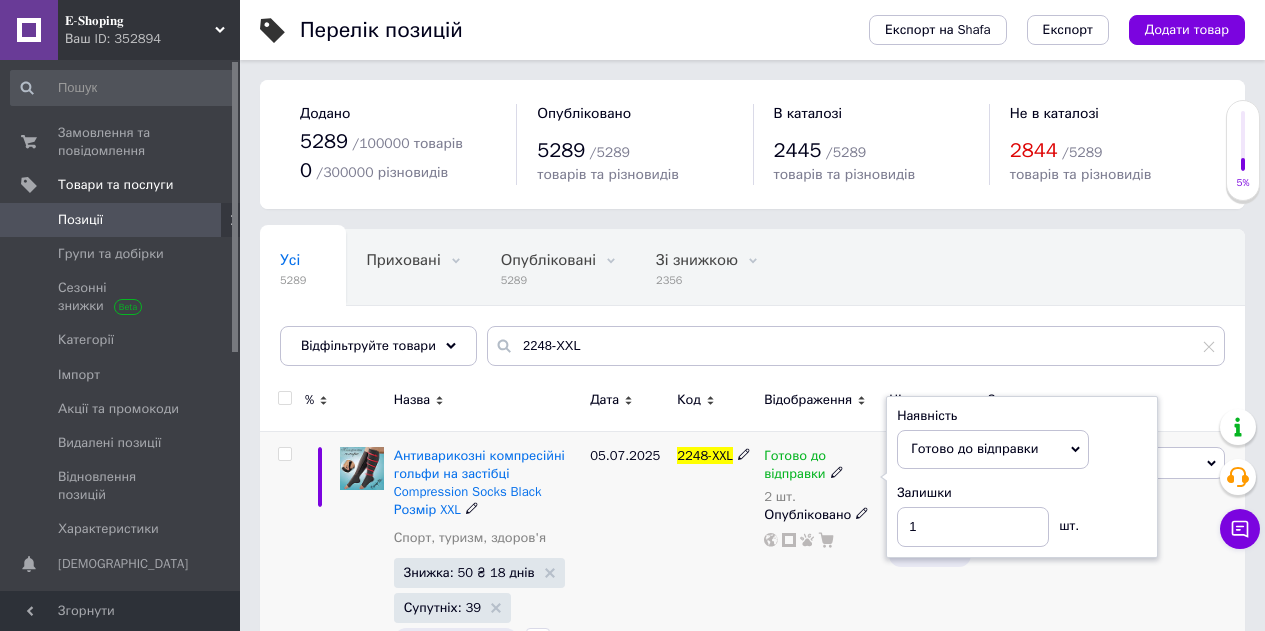 click on "199   ₴ 249   ₴ Роздріб 7.01%, 13.95 ₴" at bounding box center [930, 554] 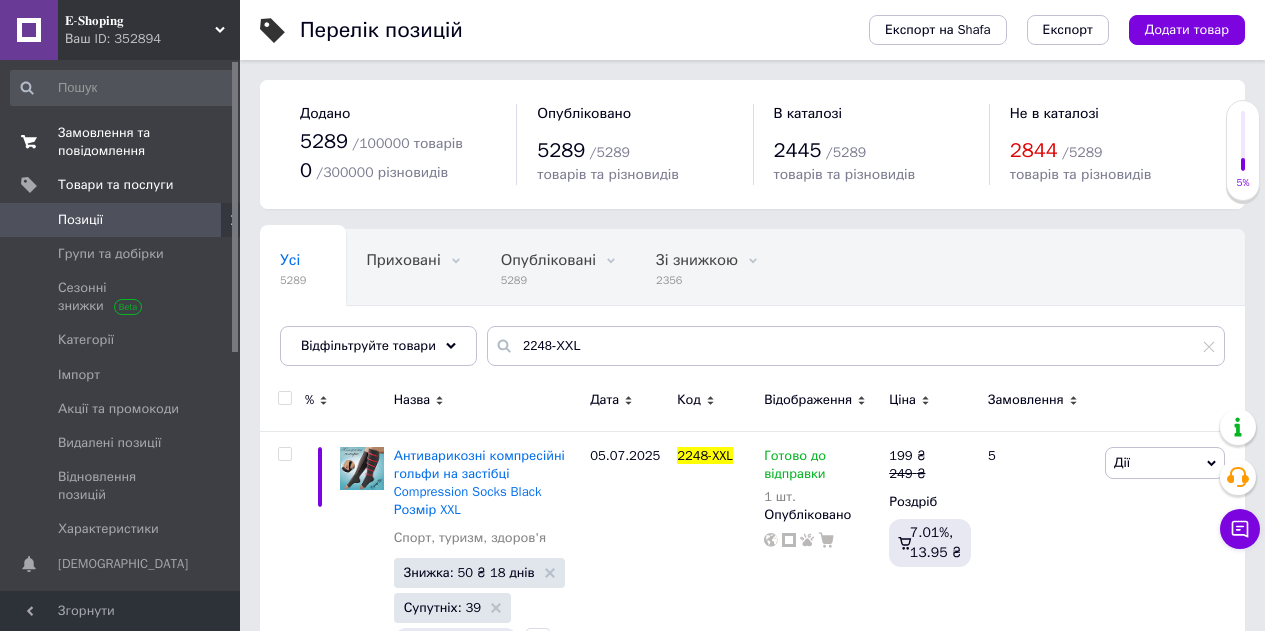 click on "Замовлення та повідомлення" at bounding box center [121, 142] 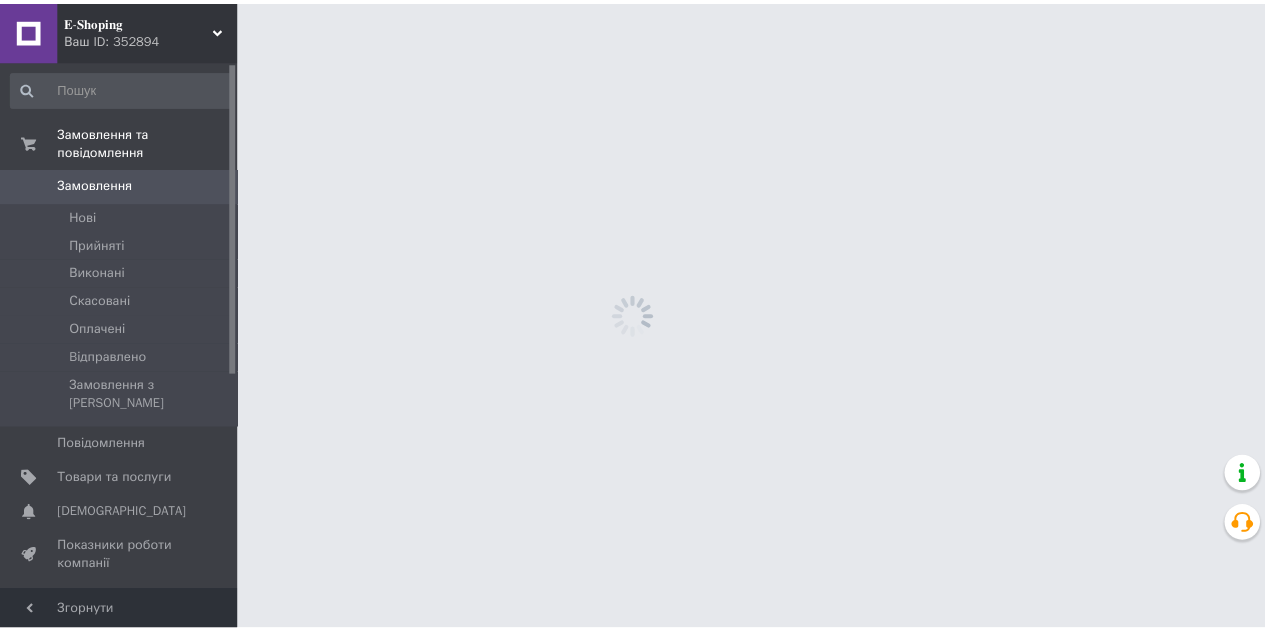 scroll, scrollTop: 0, scrollLeft: 0, axis: both 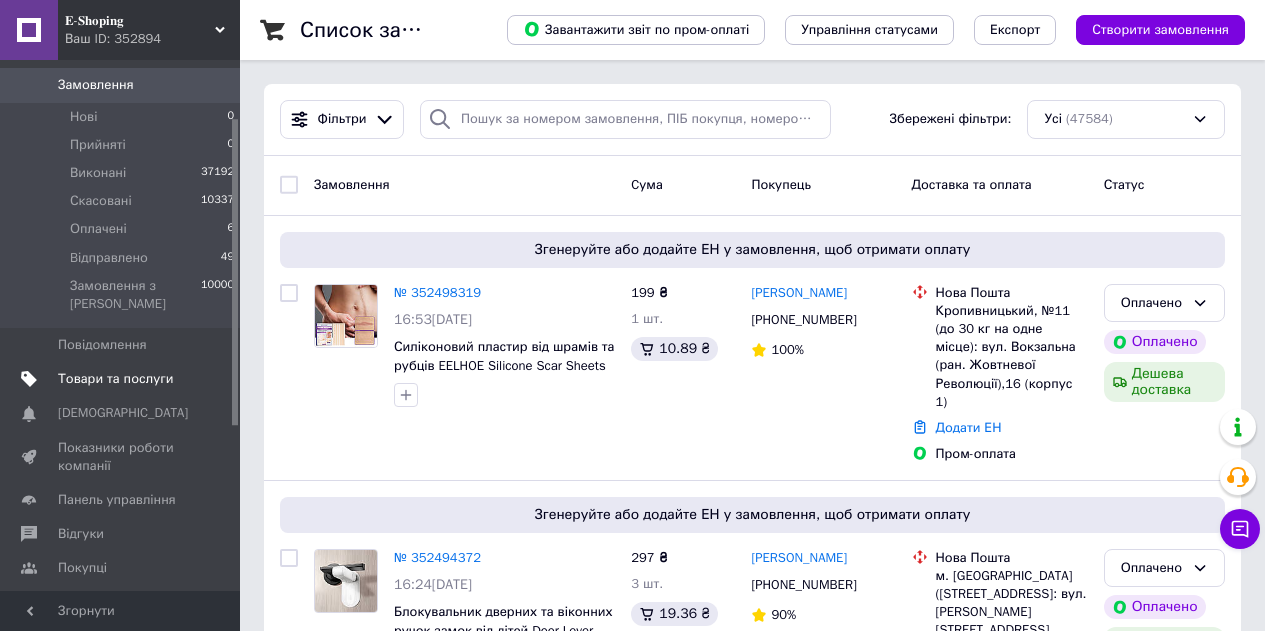 click on "Товари та послуги" at bounding box center [115, 379] 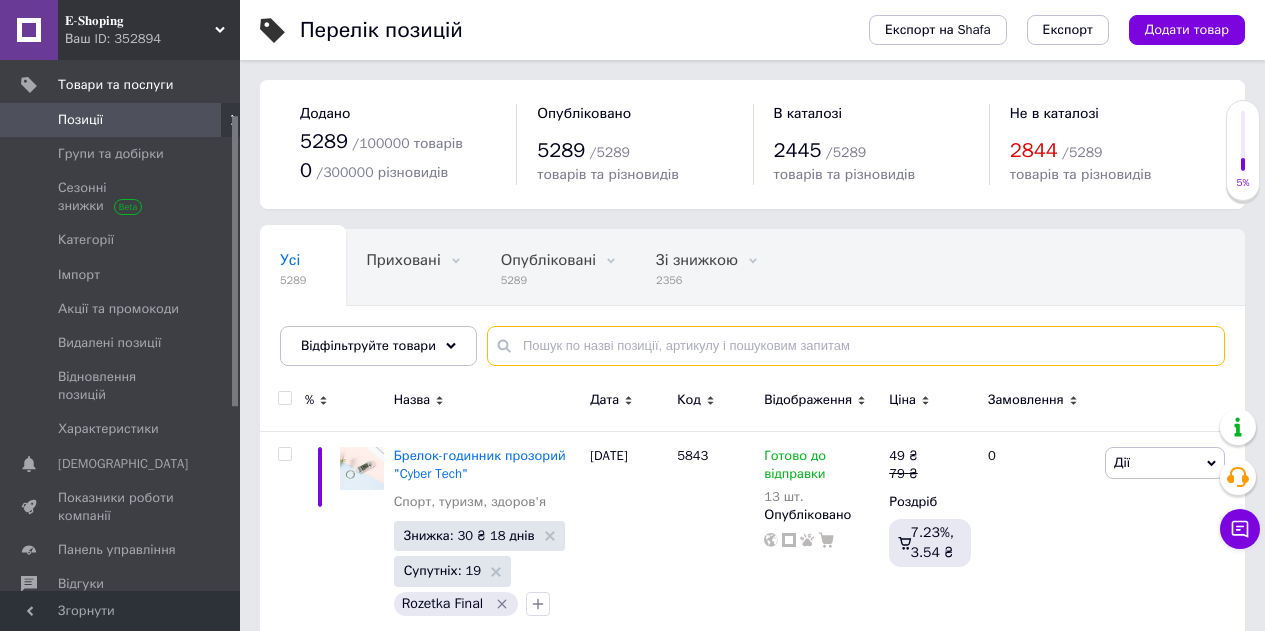 click at bounding box center [856, 346] 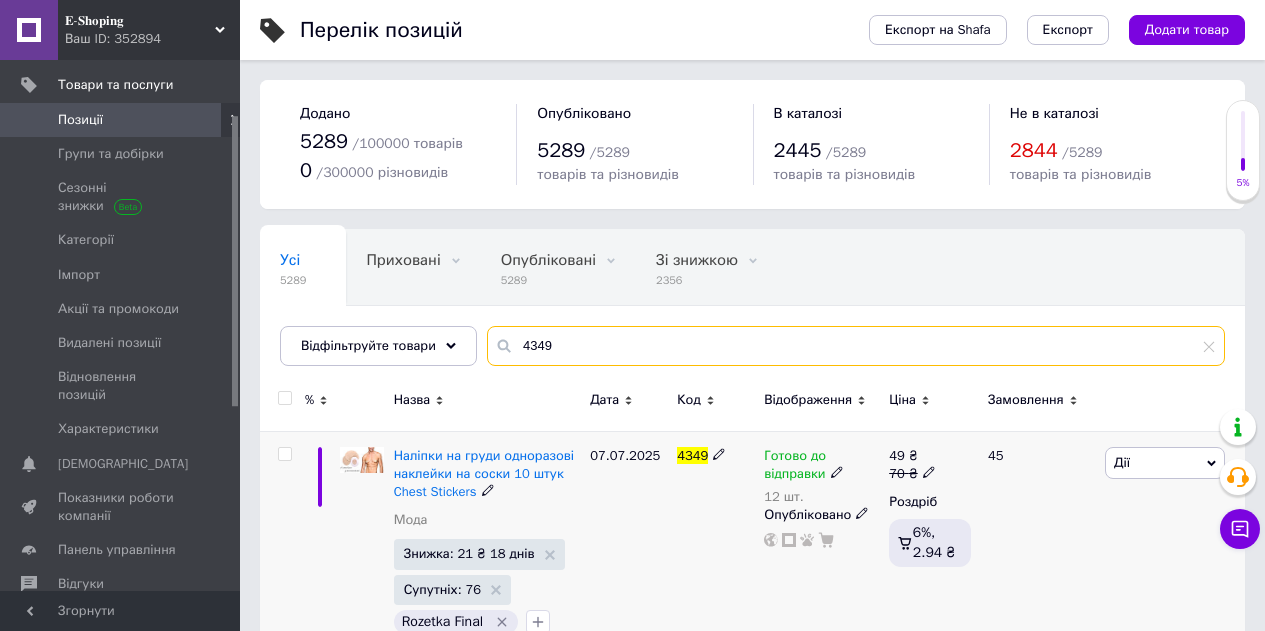 type on "4349" 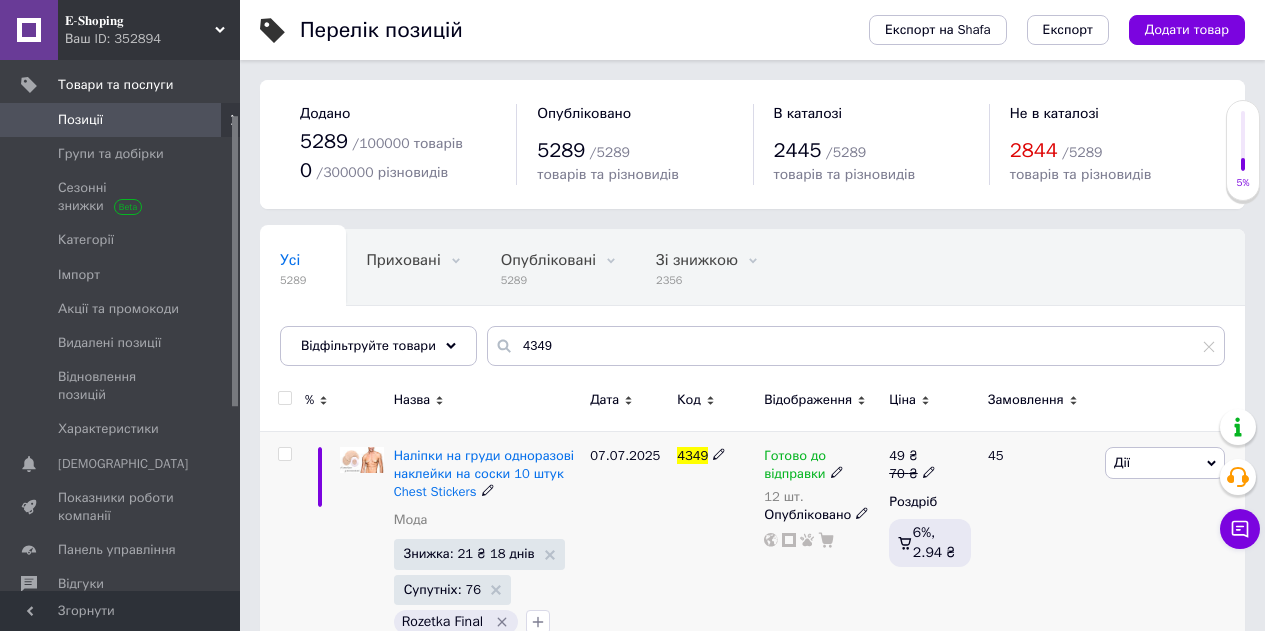 click 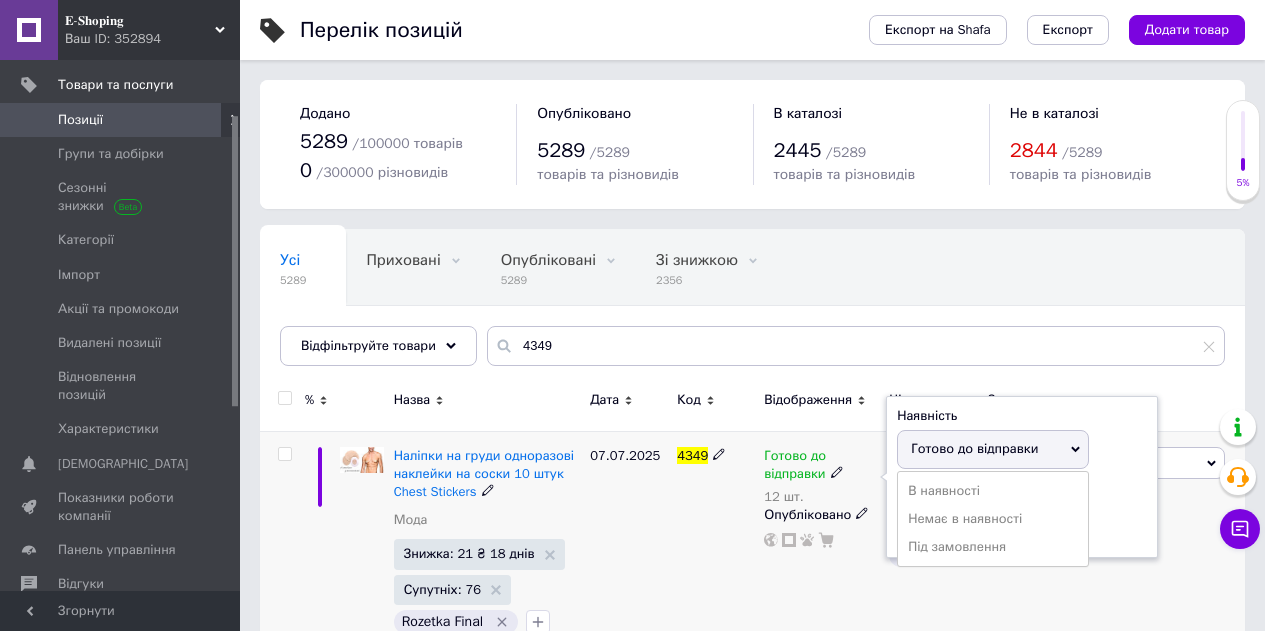 click on "Залишки 12 шт." at bounding box center [1022, 515] 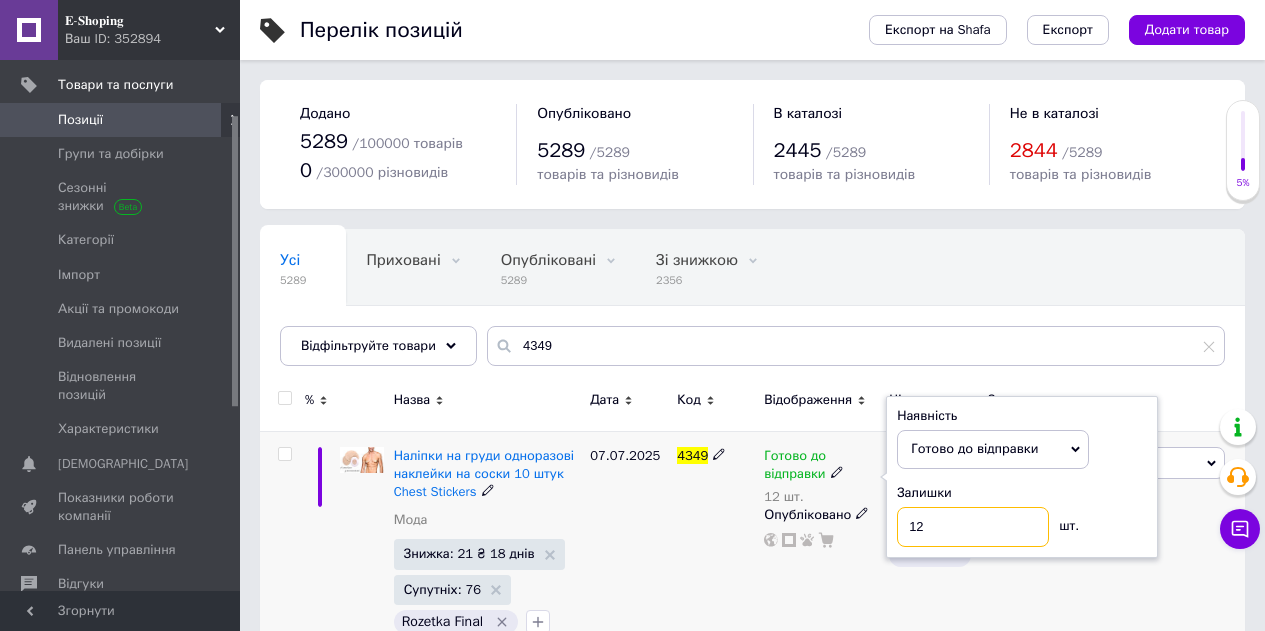 click on "12" at bounding box center [973, 527] 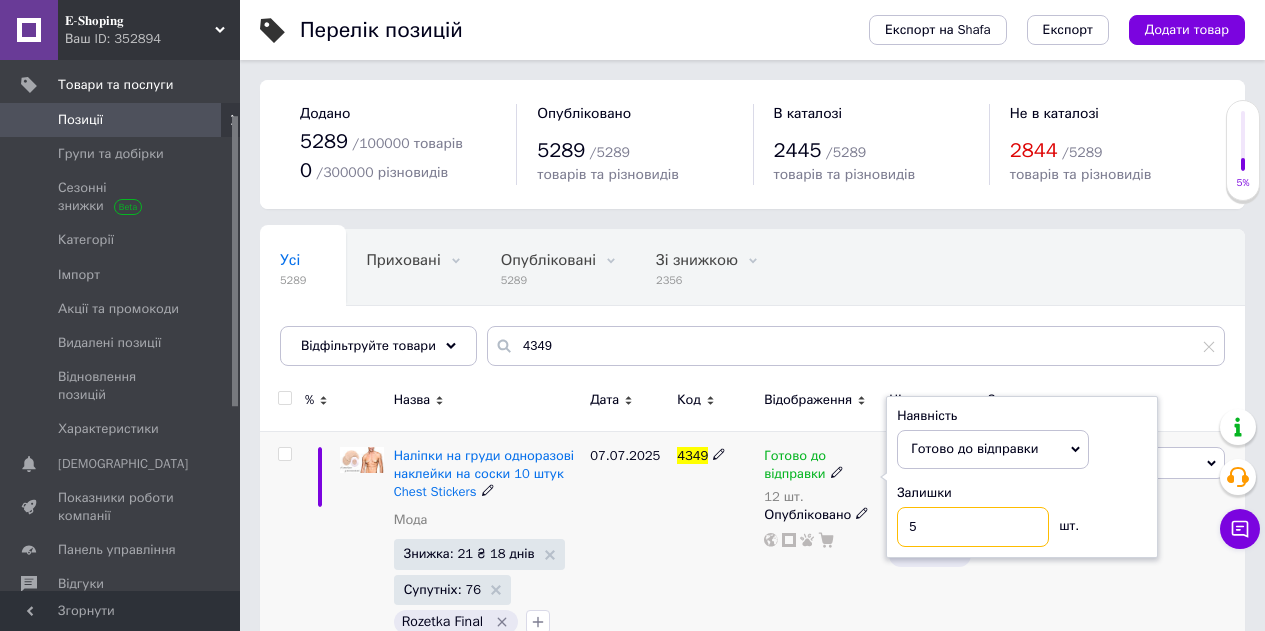 type on "5" 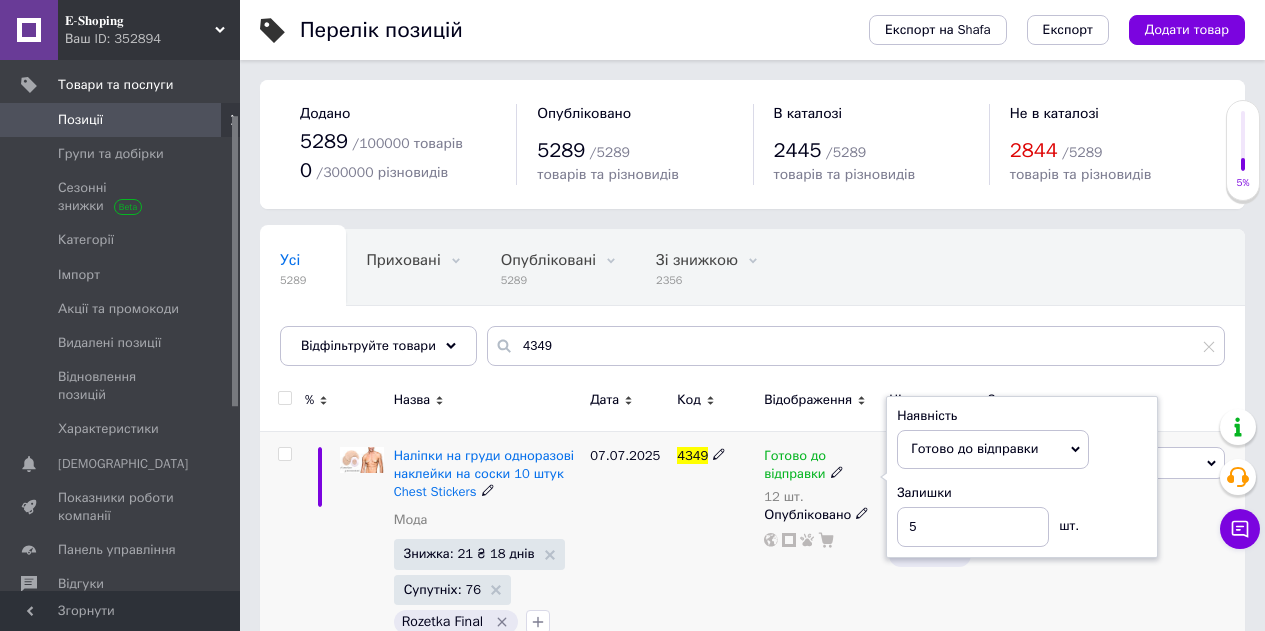 click on "45" at bounding box center (1038, 545) 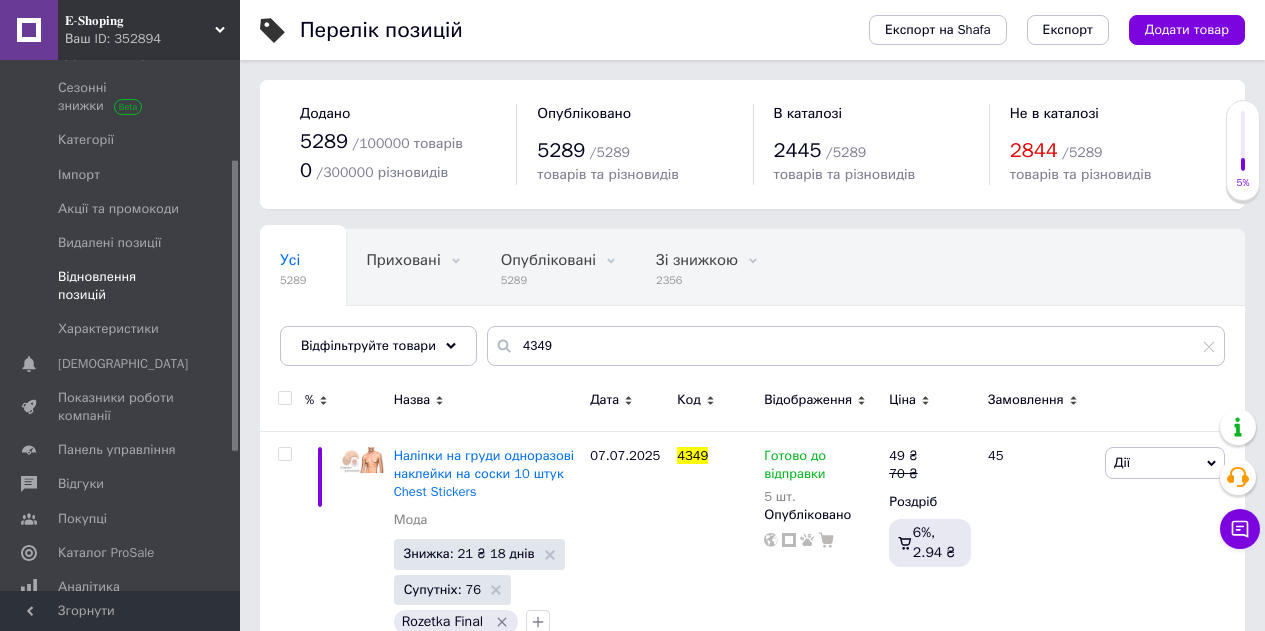scroll, scrollTop: 0, scrollLeft: 0, axis: both 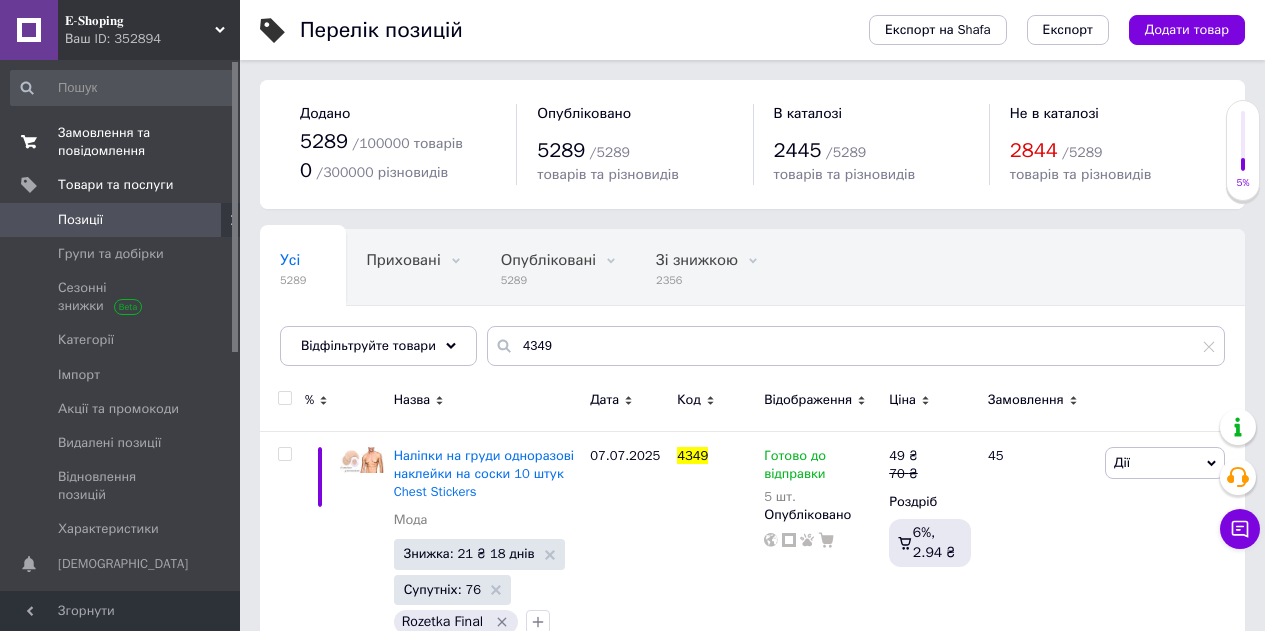click on "Замовлення та повідомлення" at bounding box center (121, 142) 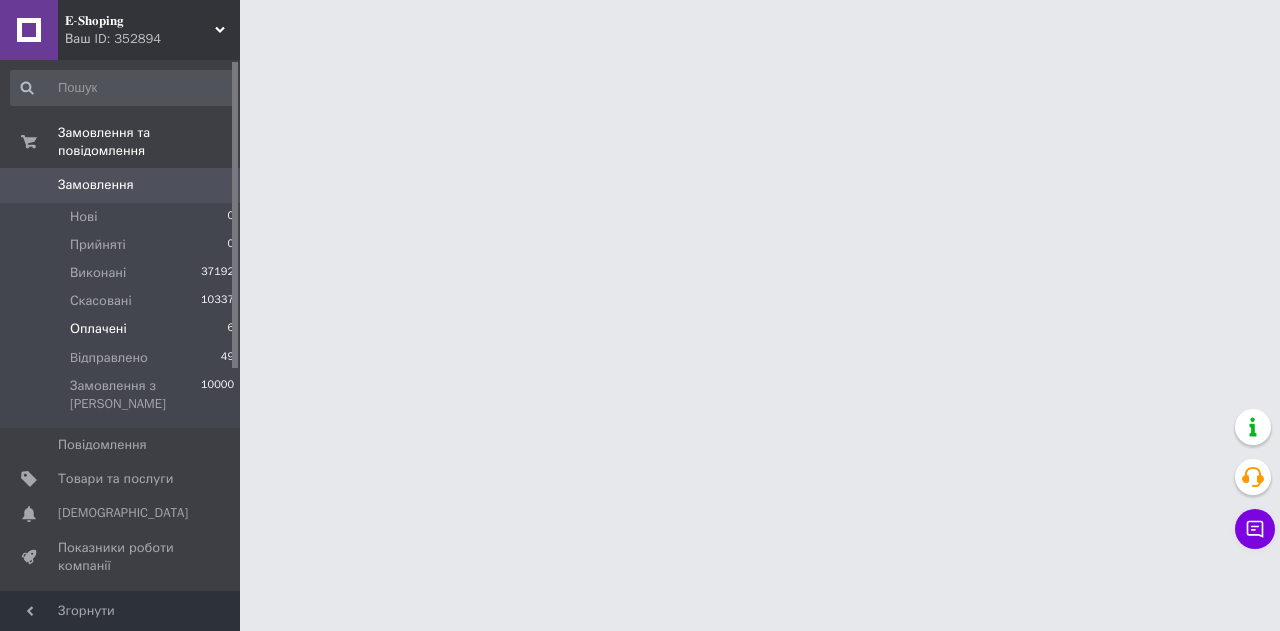click on "Оплачені 6" at bounding box center (123, 329) 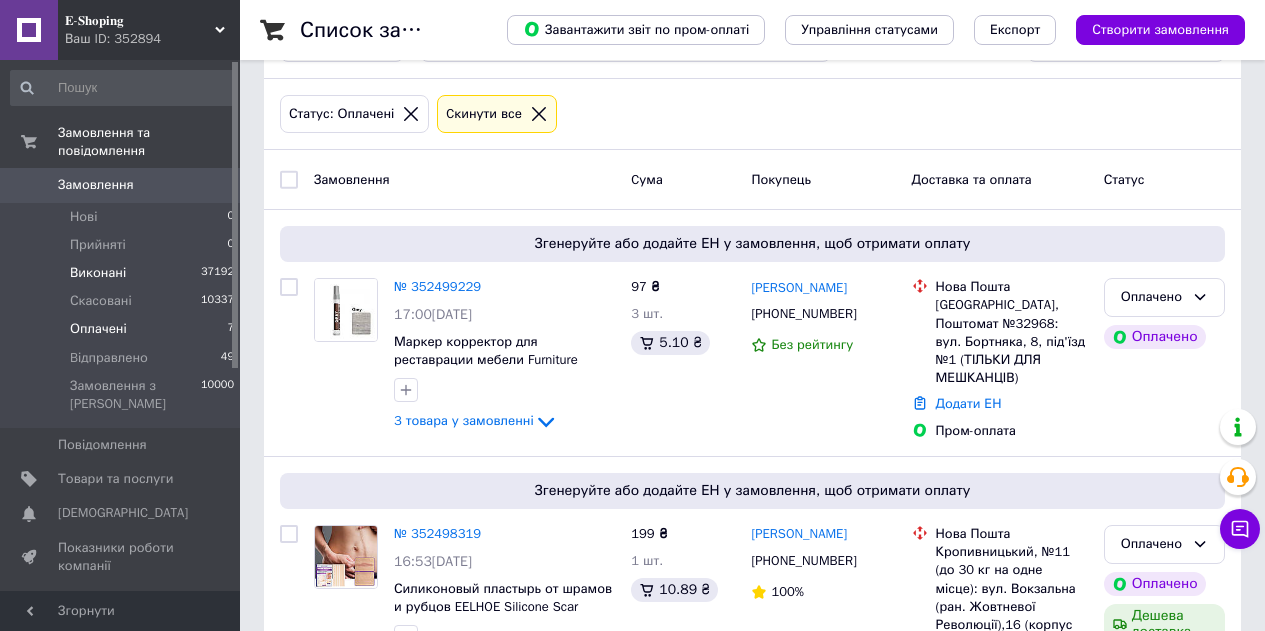 scroll, scrollTop: 0, scrollLeft: 0, axis: both 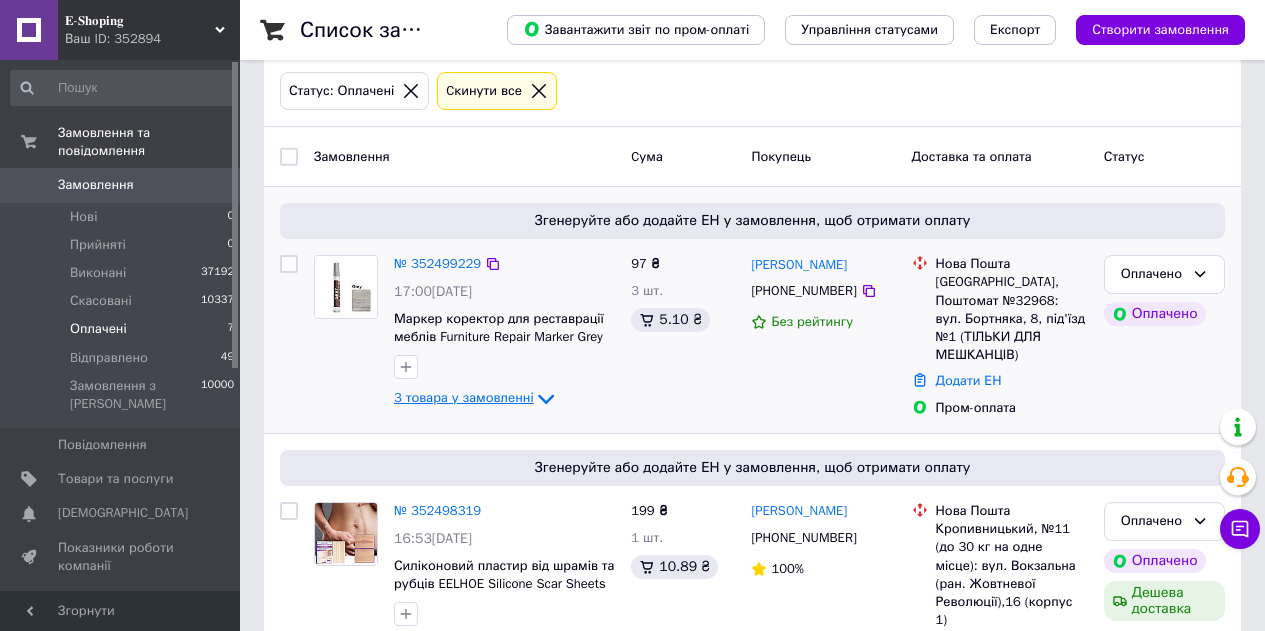 click 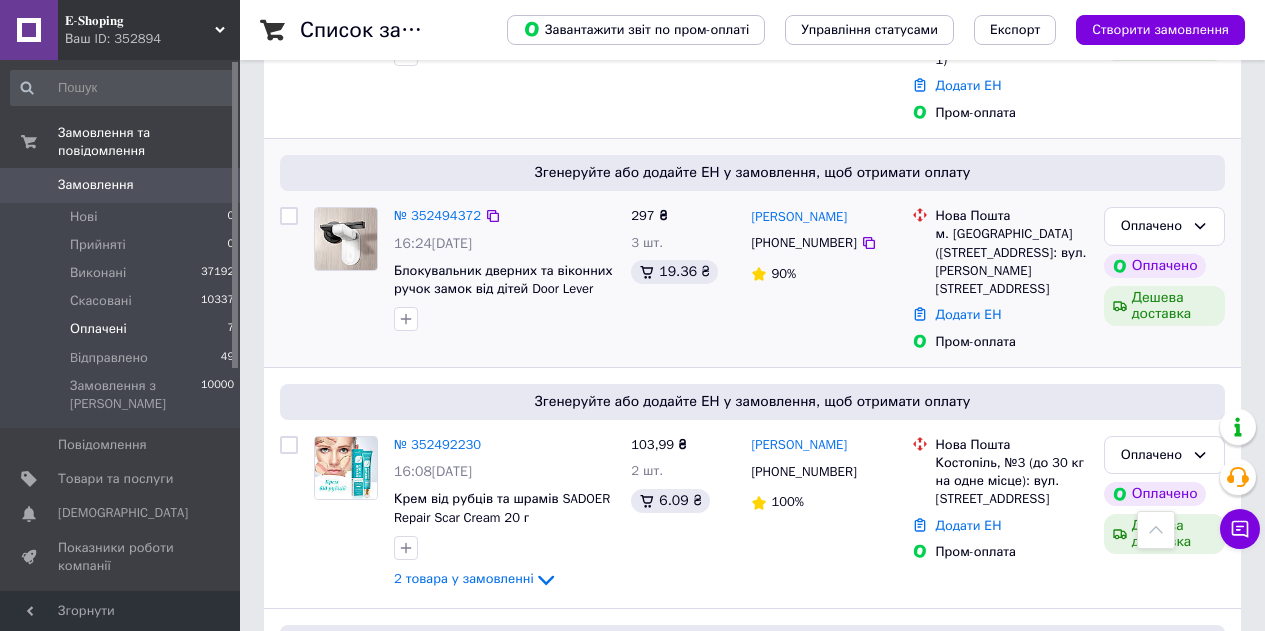scroll, scrollTop: 1000, scrollLeft: 0, axis: vertical 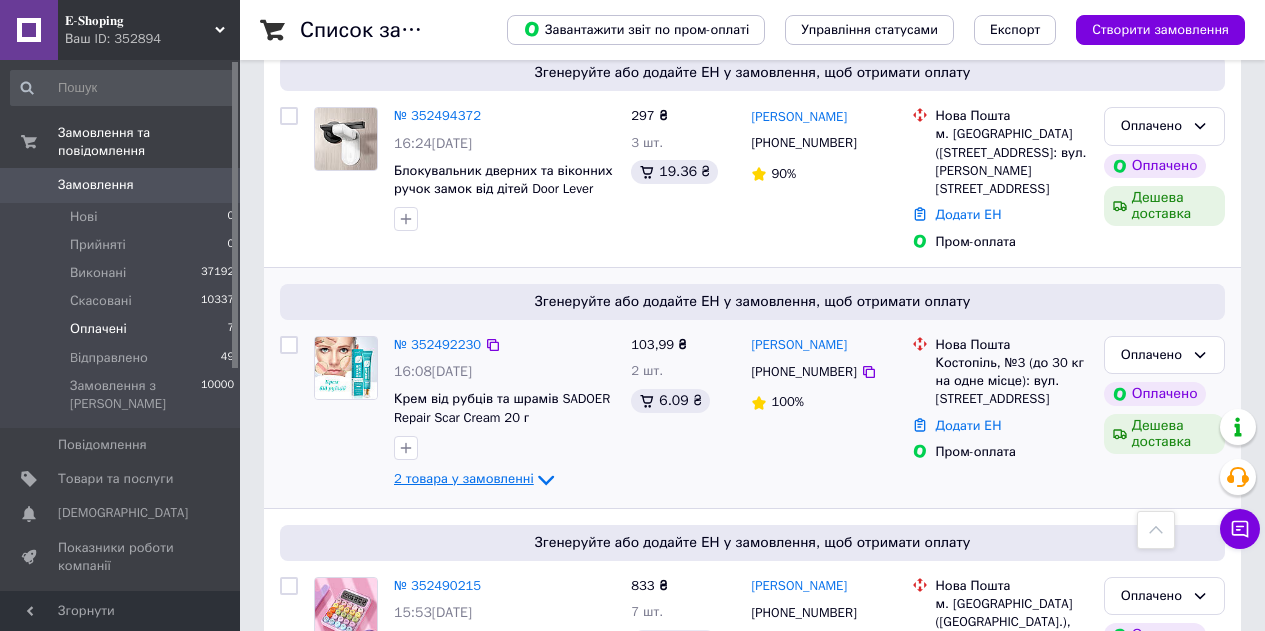 click 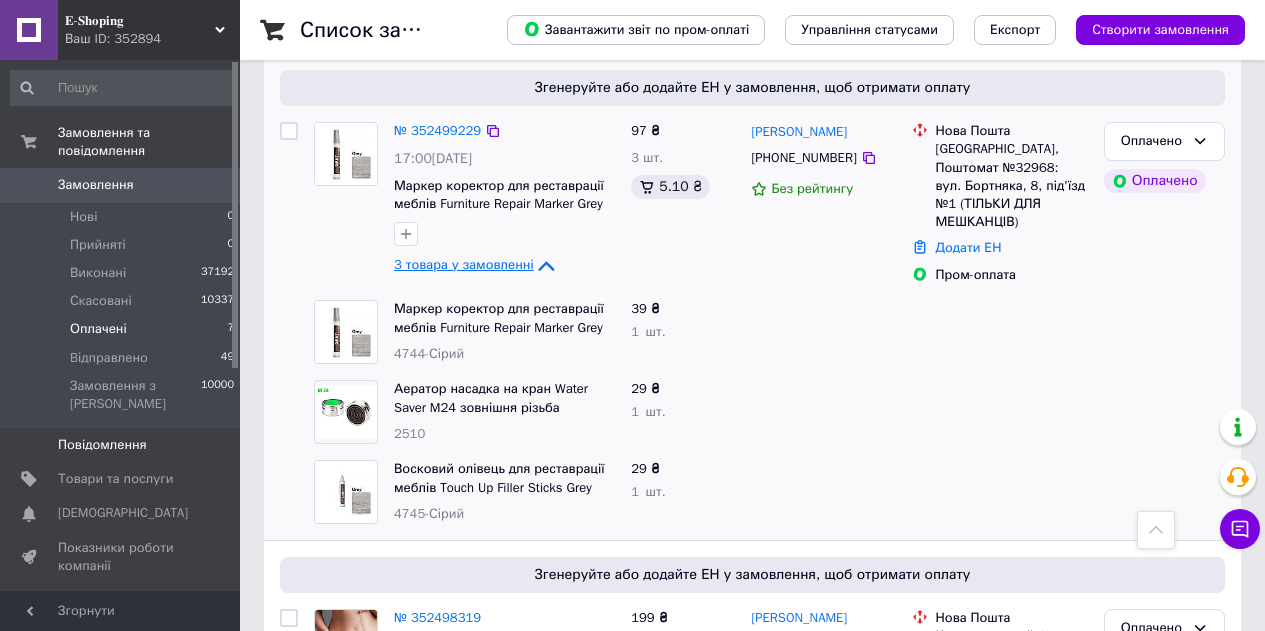 scroll, scrollTop: 0, scrollLeft: 0, axis: both 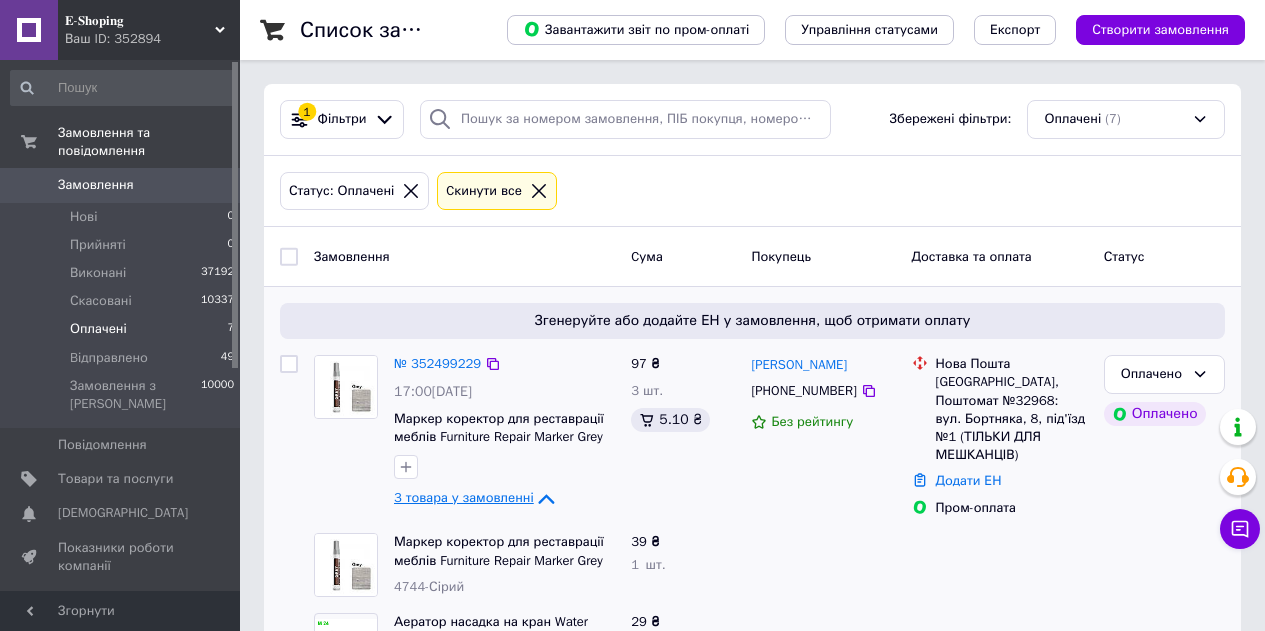 click on "Оплачені 7" at bounding box center (123, 329) 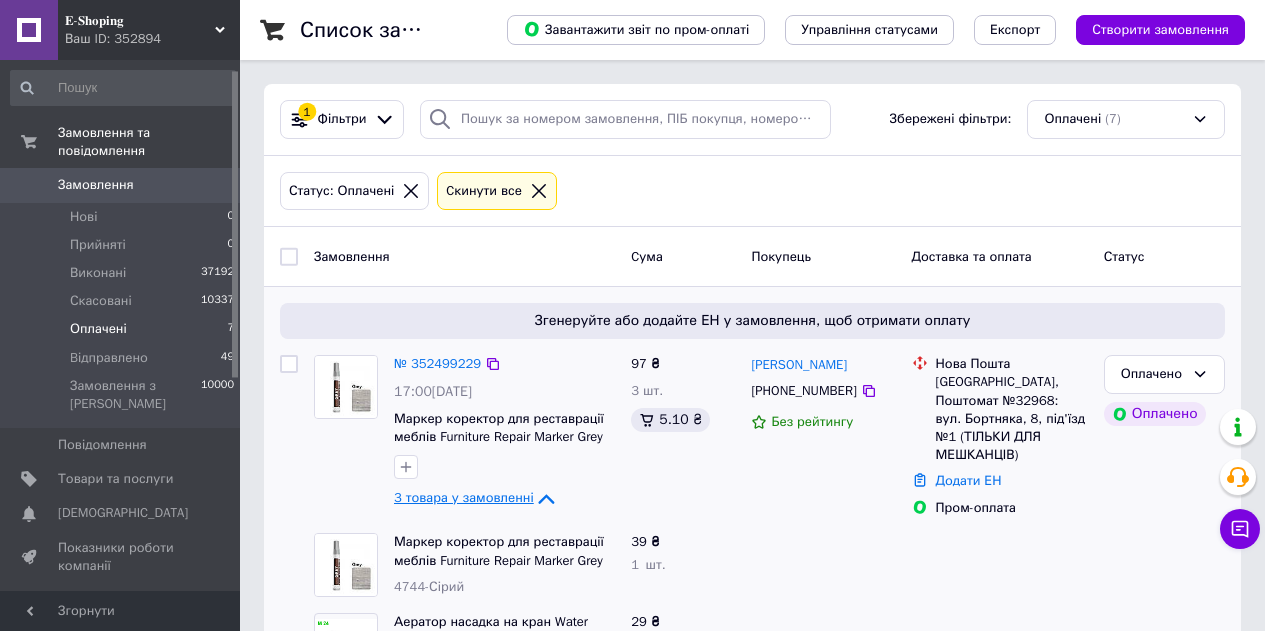 scroll, scrollTop: 100, scrollLeft: 0, axis: vertical 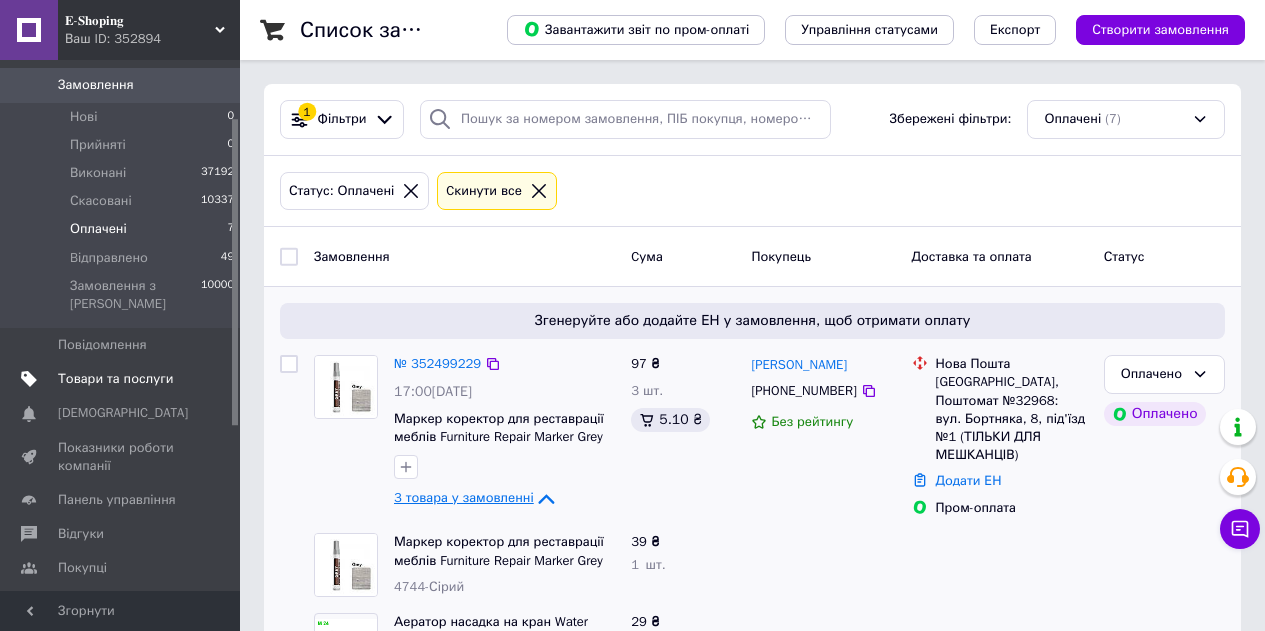 click on "Товари та послуги" at bounding box center [115, 379] 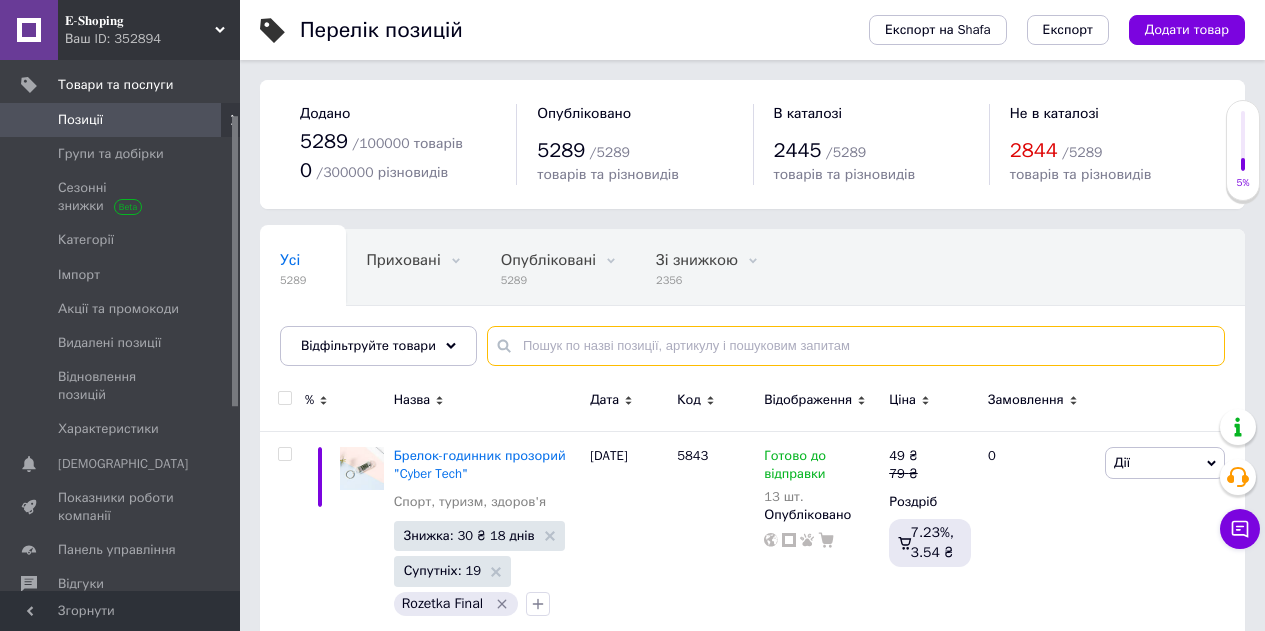 click at bounding box center (856, 346) 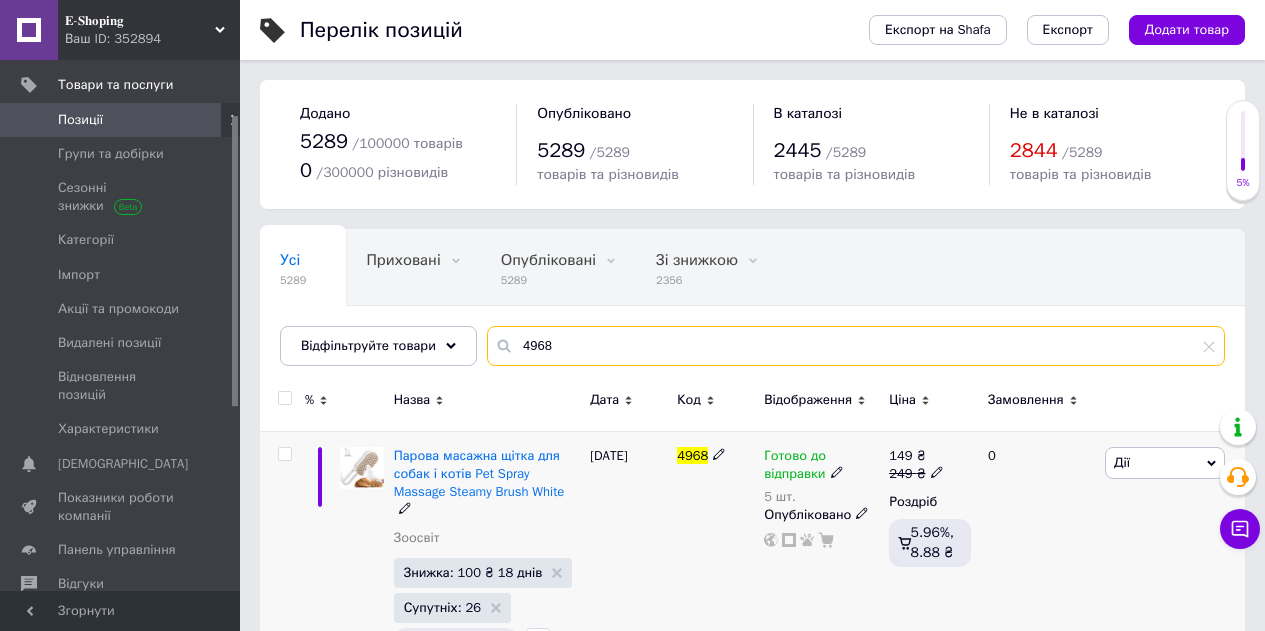 type on "4968" 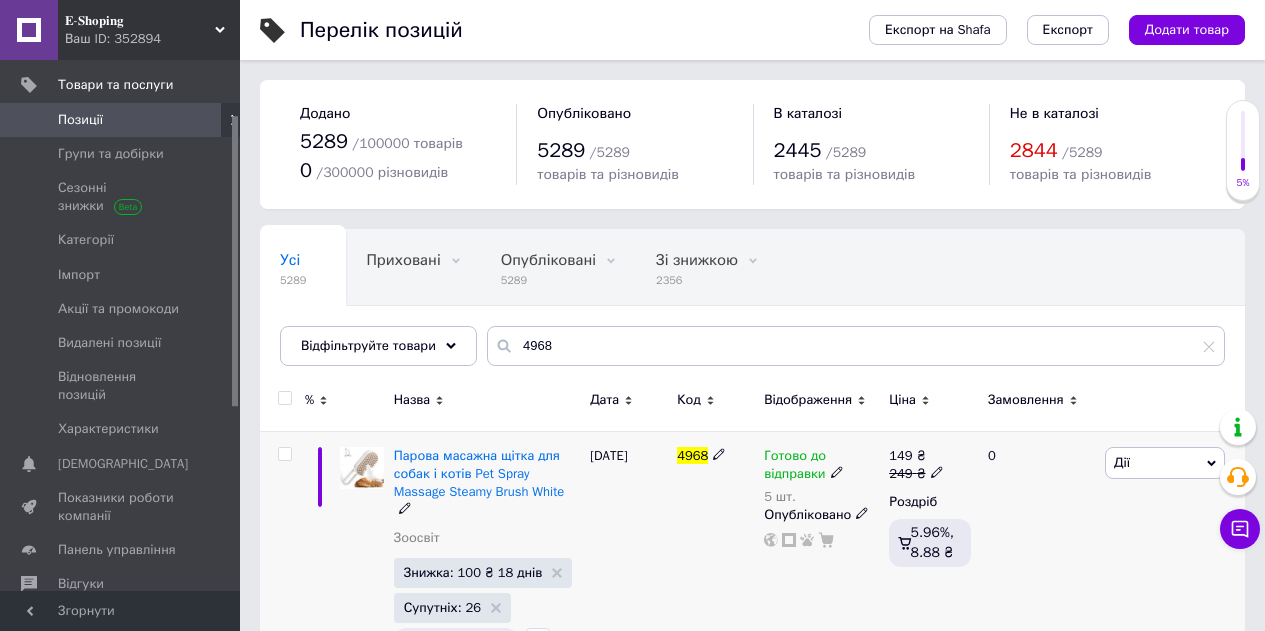 click 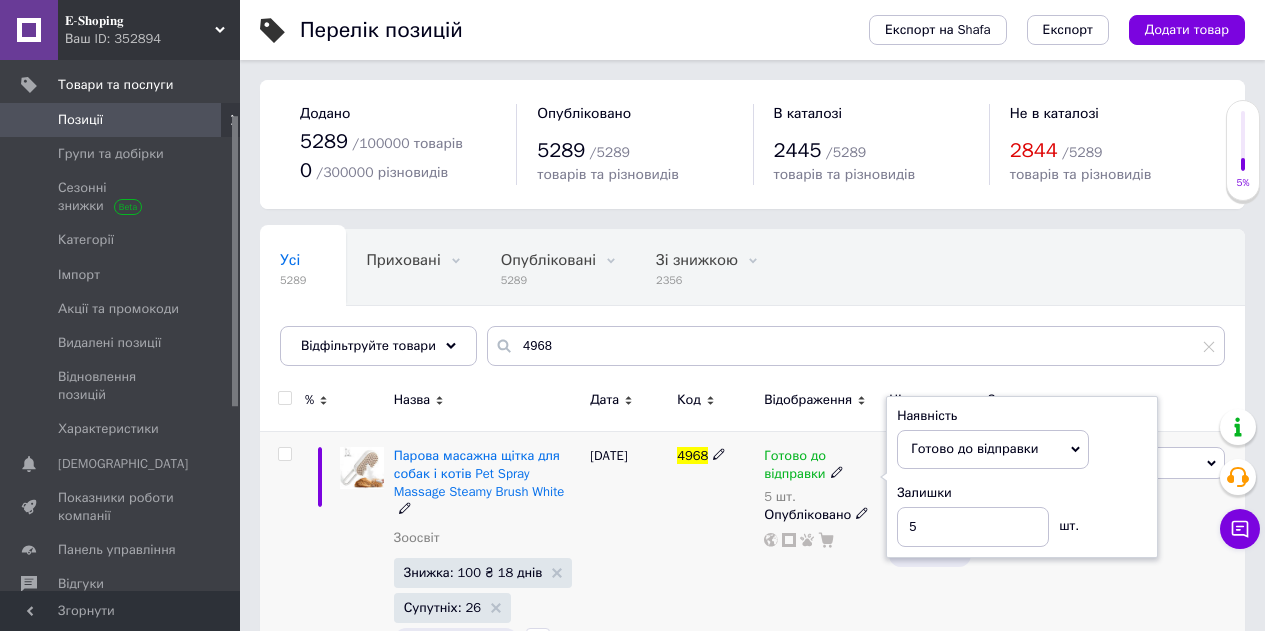 click on "Залишки 5 шт." at bounding box center (1022, 515) 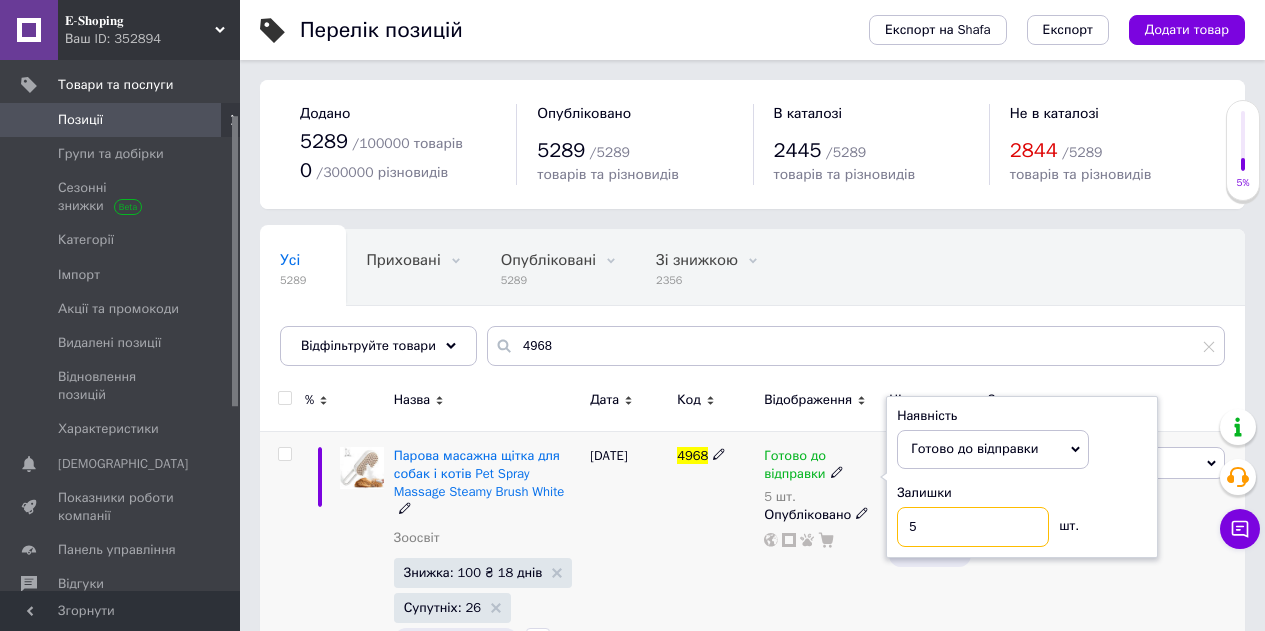 click on "5" at bounding box center [973, 527] 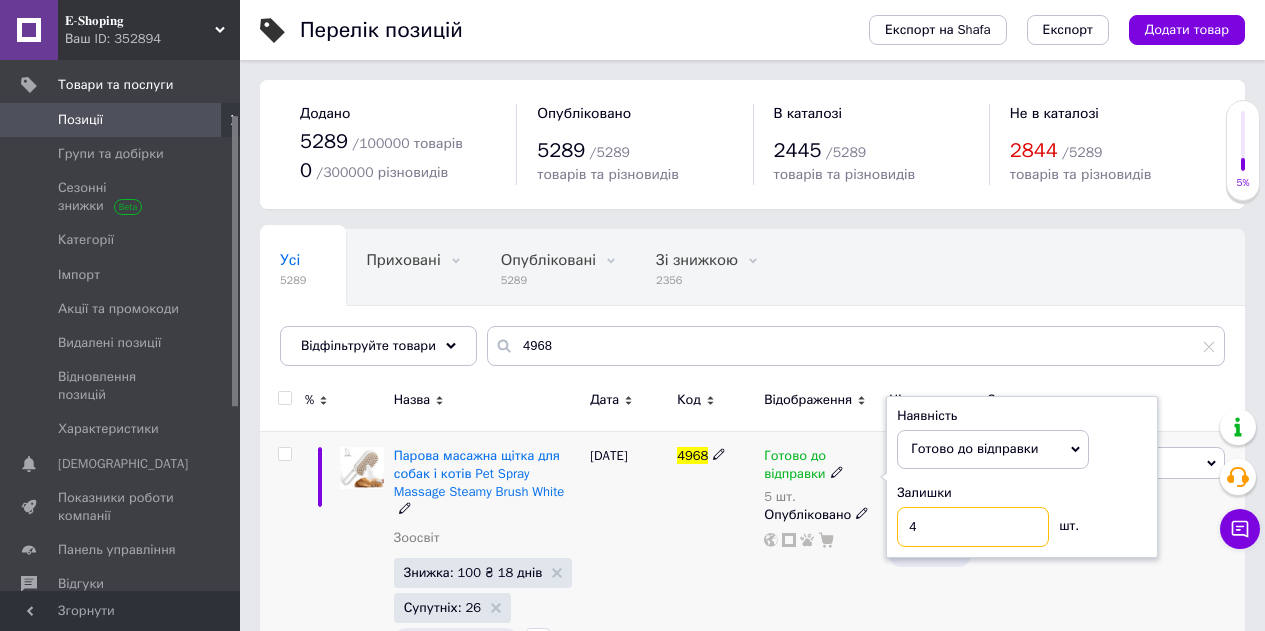 type on "4" 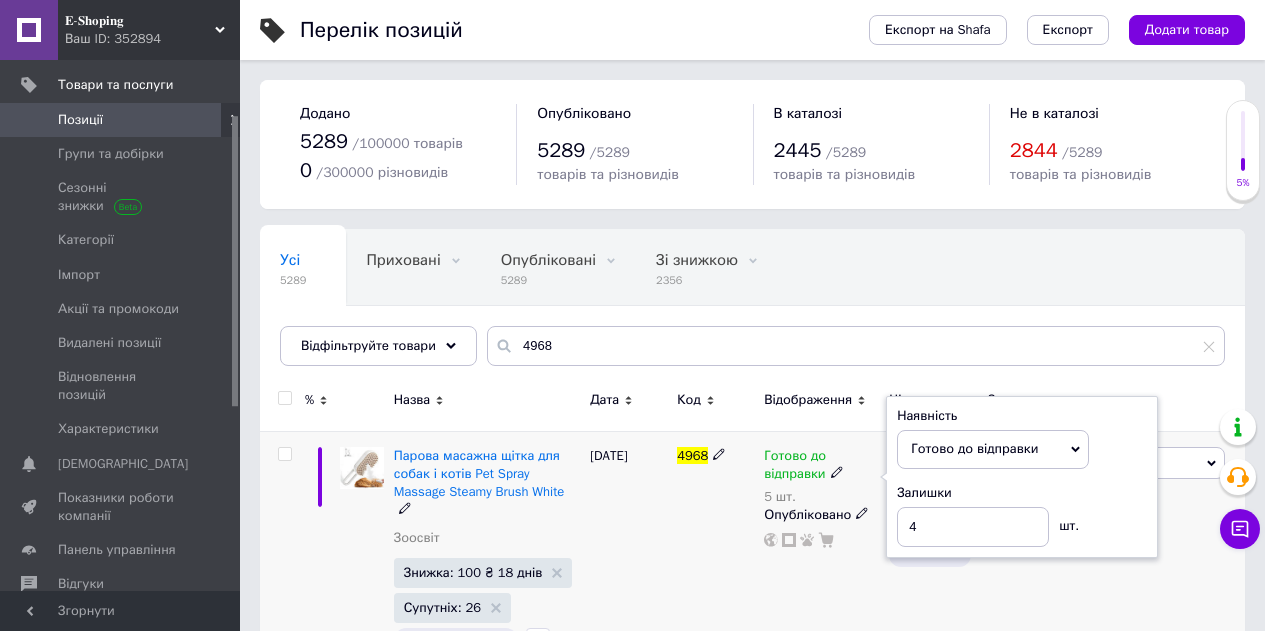 click on "0" at bounding box center (1038, 554) 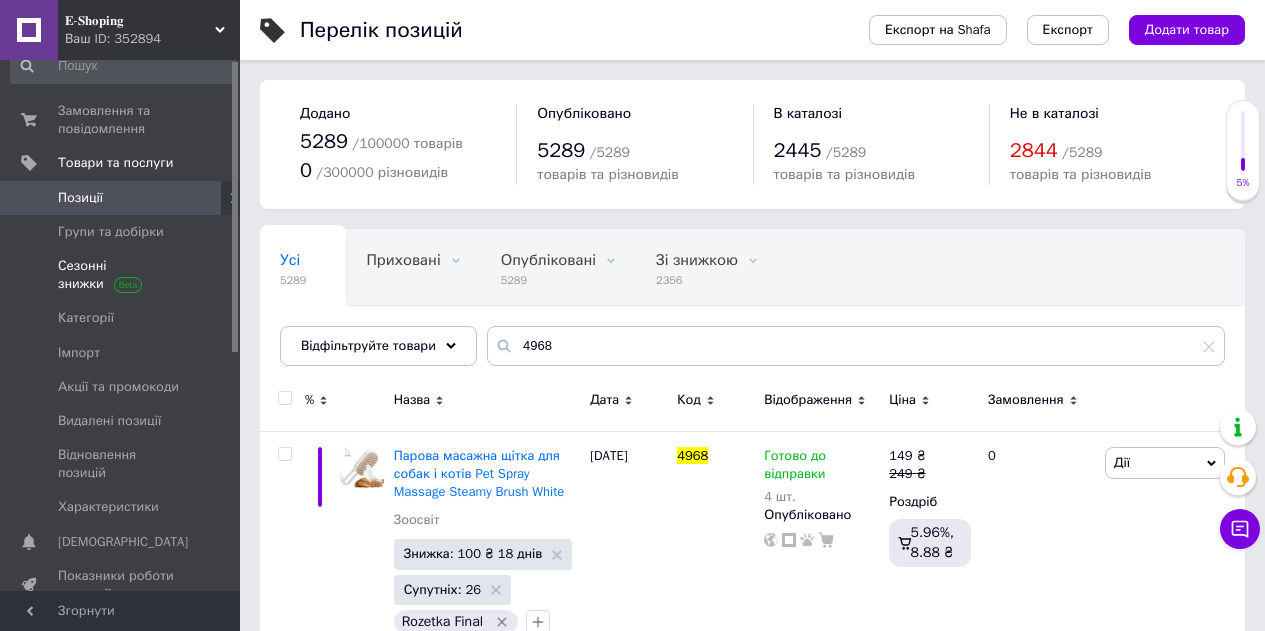 scroll, scrollTop: 0, scrollLeft: 0, axis: both 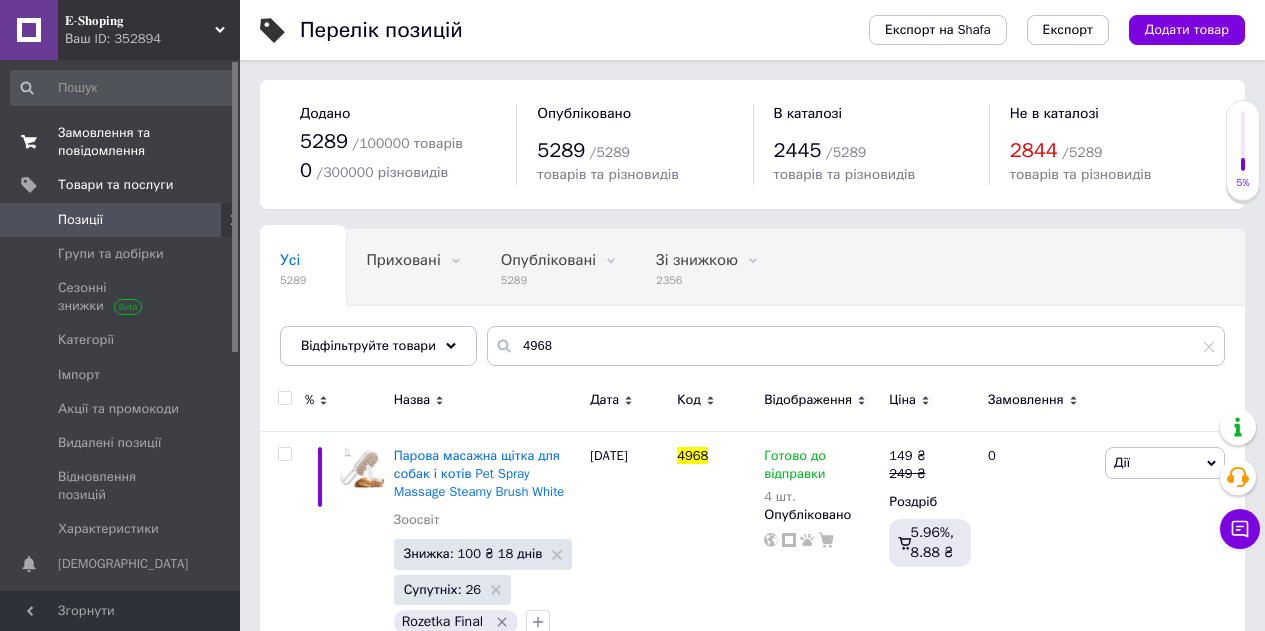click on "Замовлення та повідомлення" at bounding box center (121, 142) 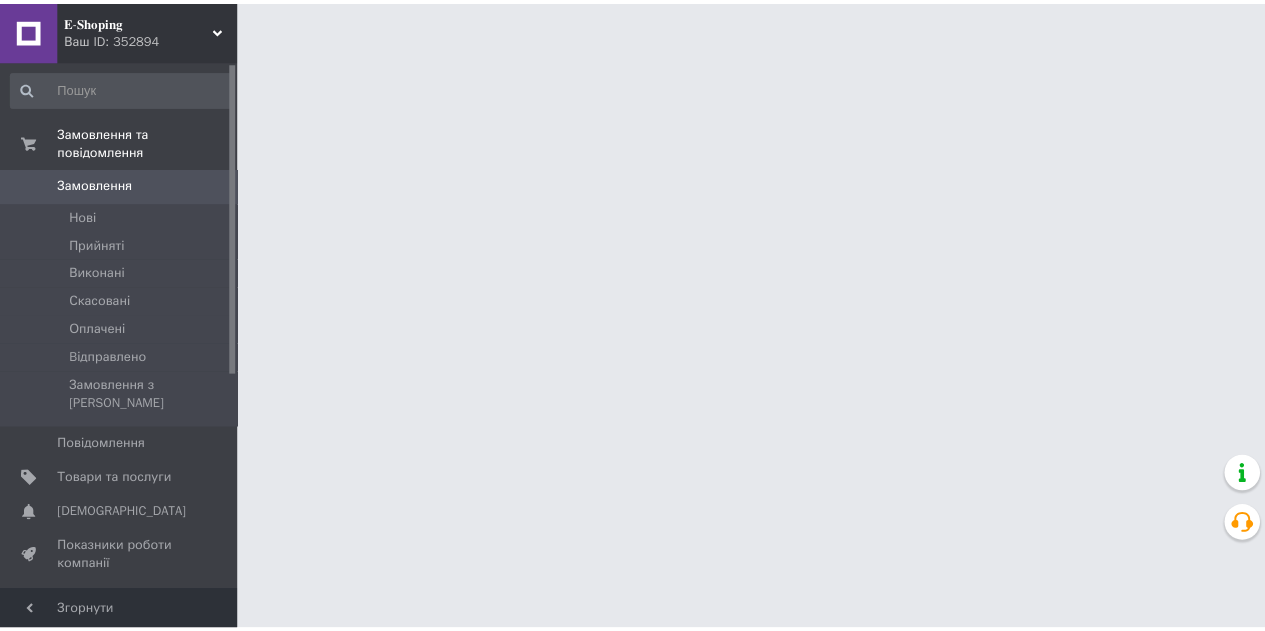 scroll, scrollTop: 0, scrollLeft: 0, axis: both 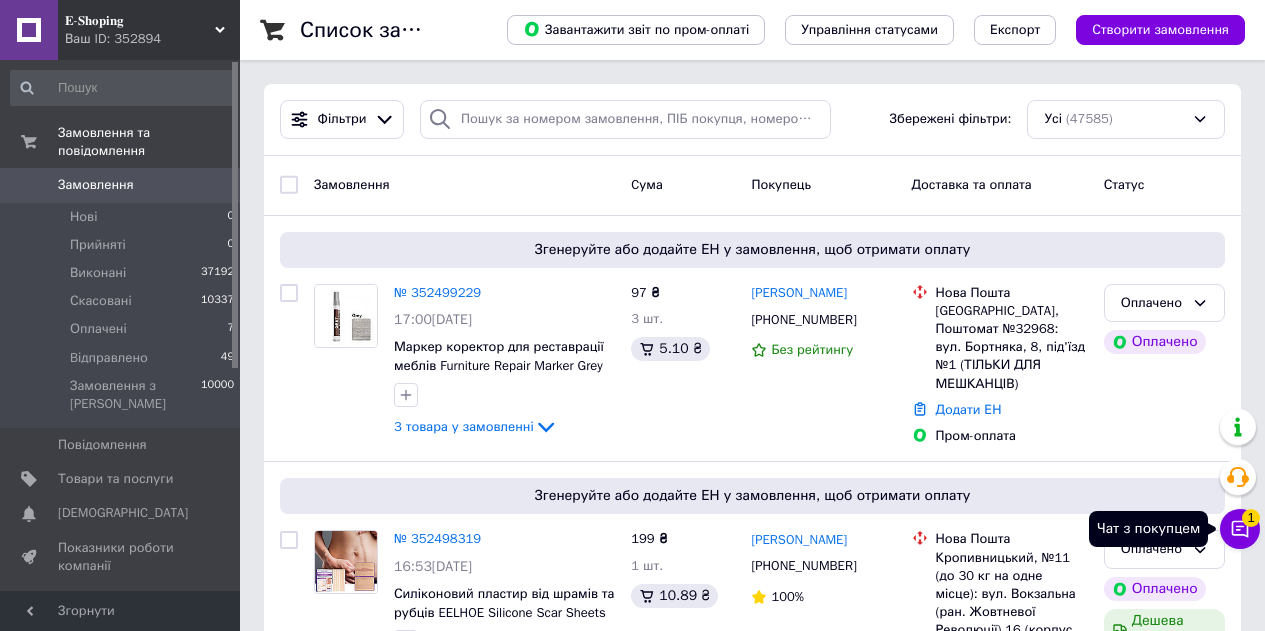 click 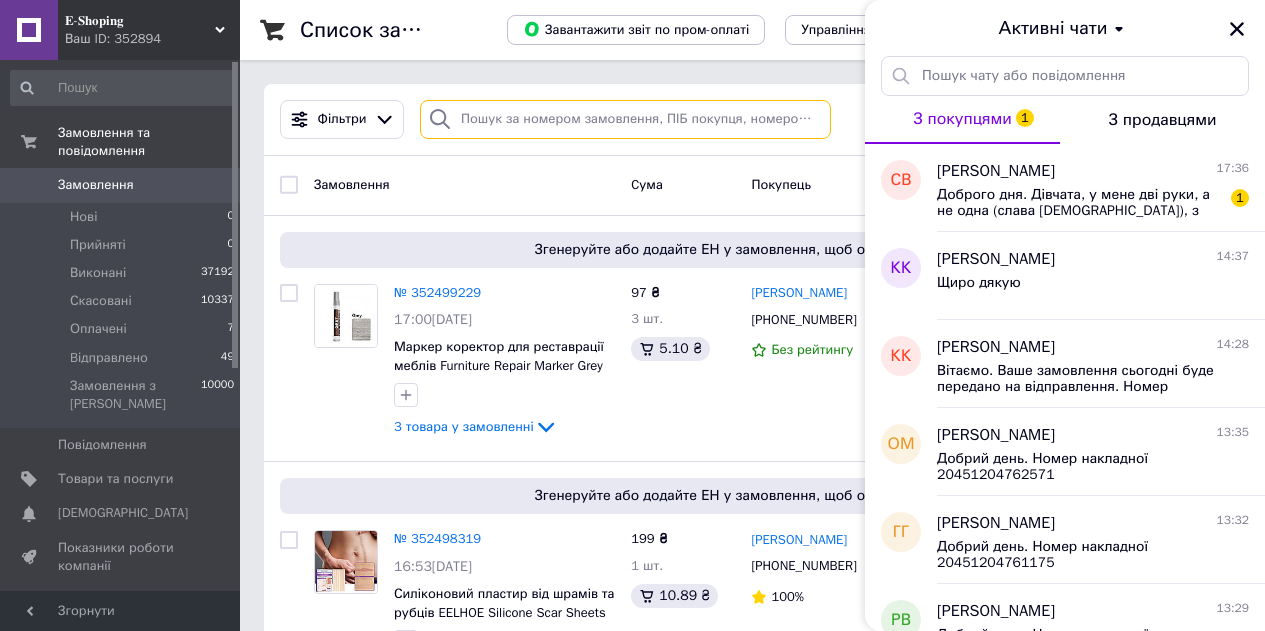 click at bounding box center [625, 119] 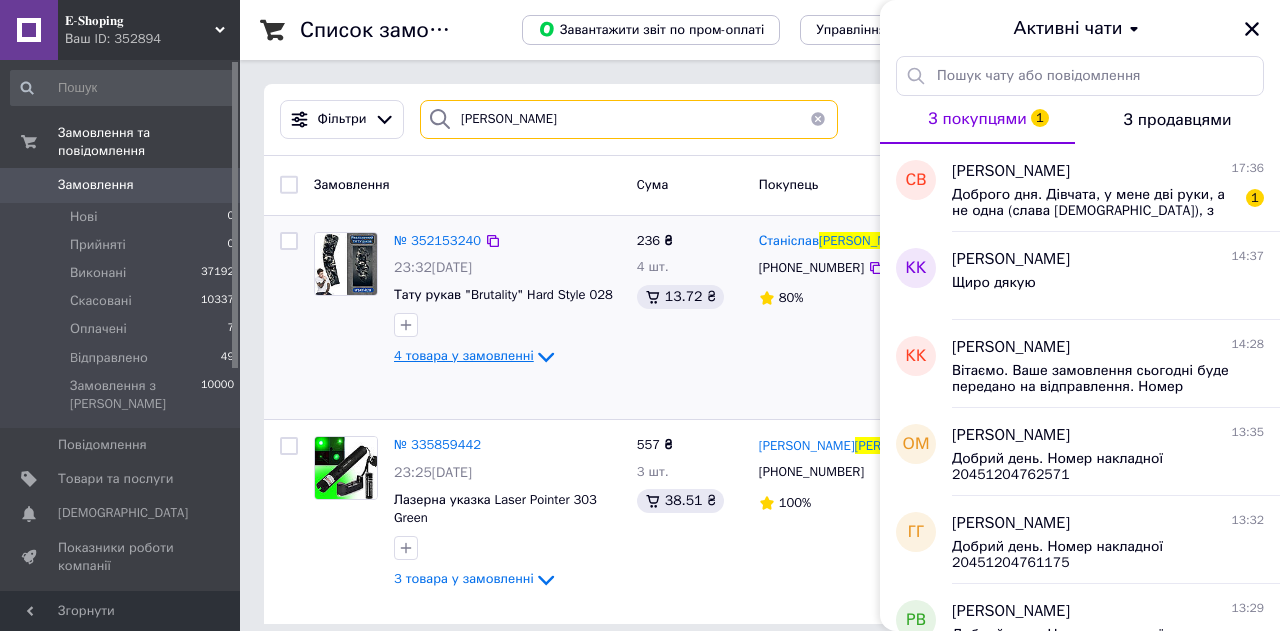 type on "весельський" 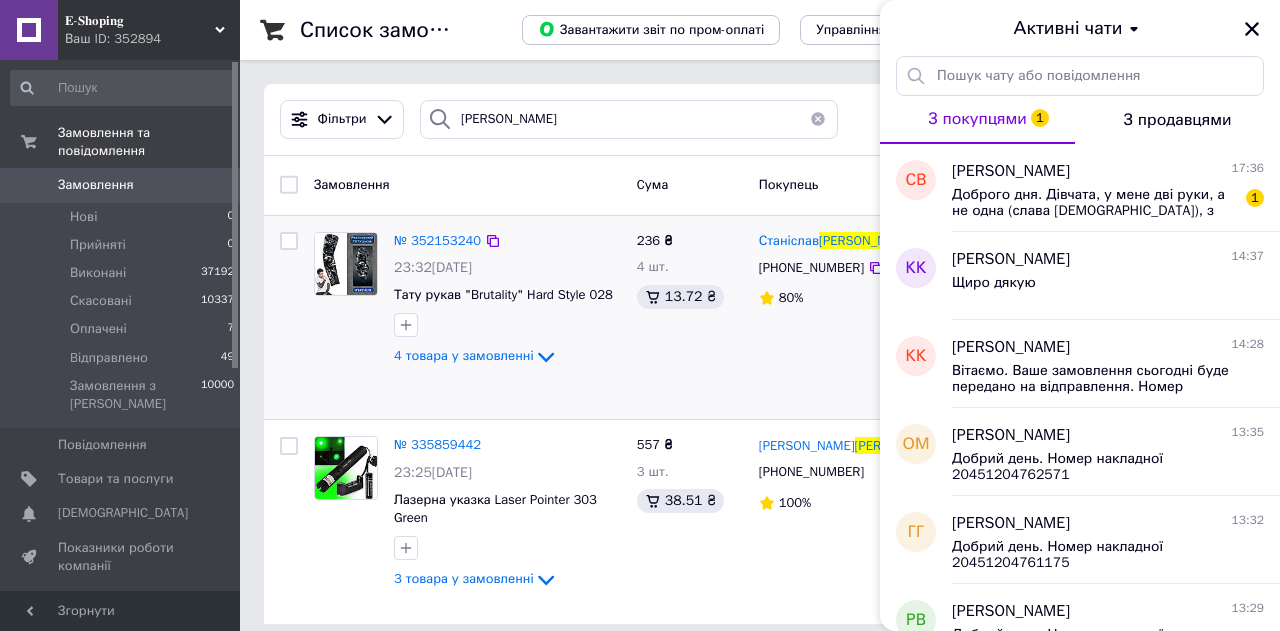 drag, startPoint x: 543, startPoint y: 359, endPoint x: 573, endPoint y: 366, distance: 30.805843 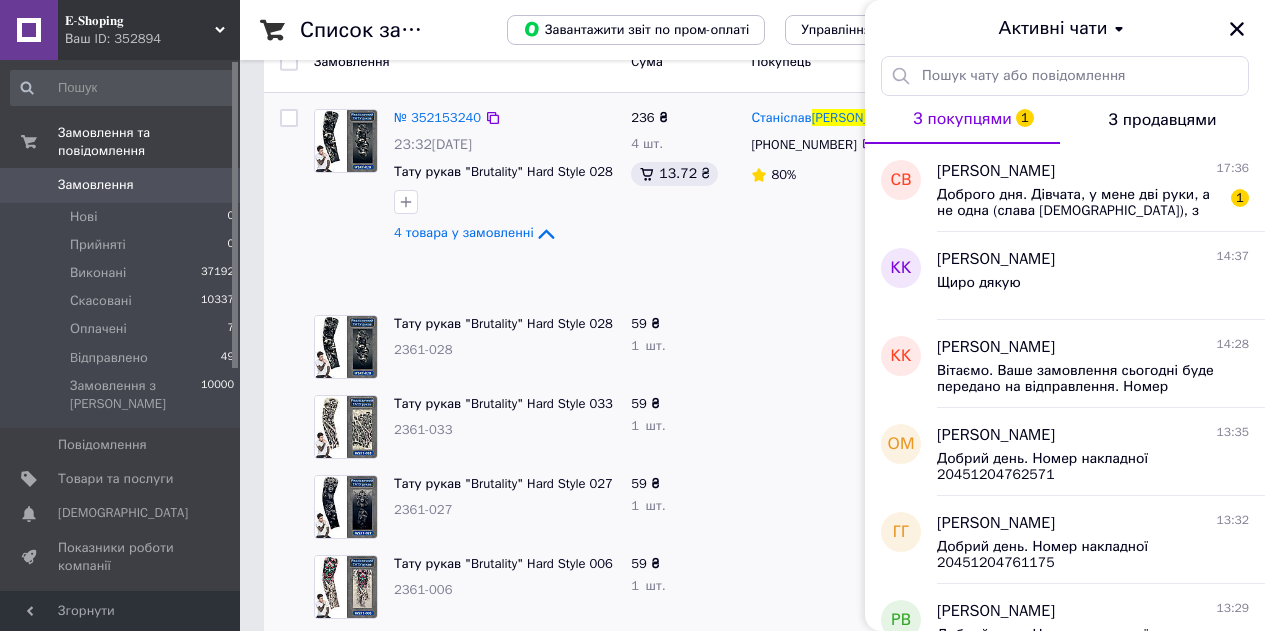 scroll, scrollTop: 300, scrollLeft: 0, axis: vertical 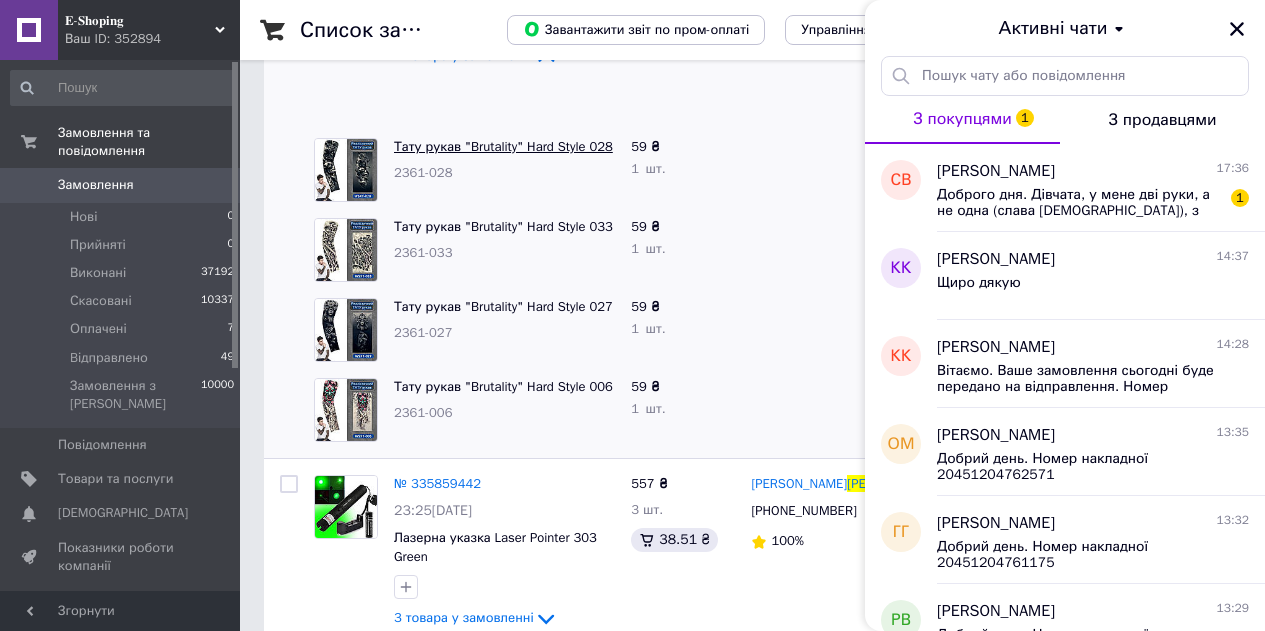 click on "Тату рукав "Brutality" Hard Style 028" at bounding box center (503, 146) 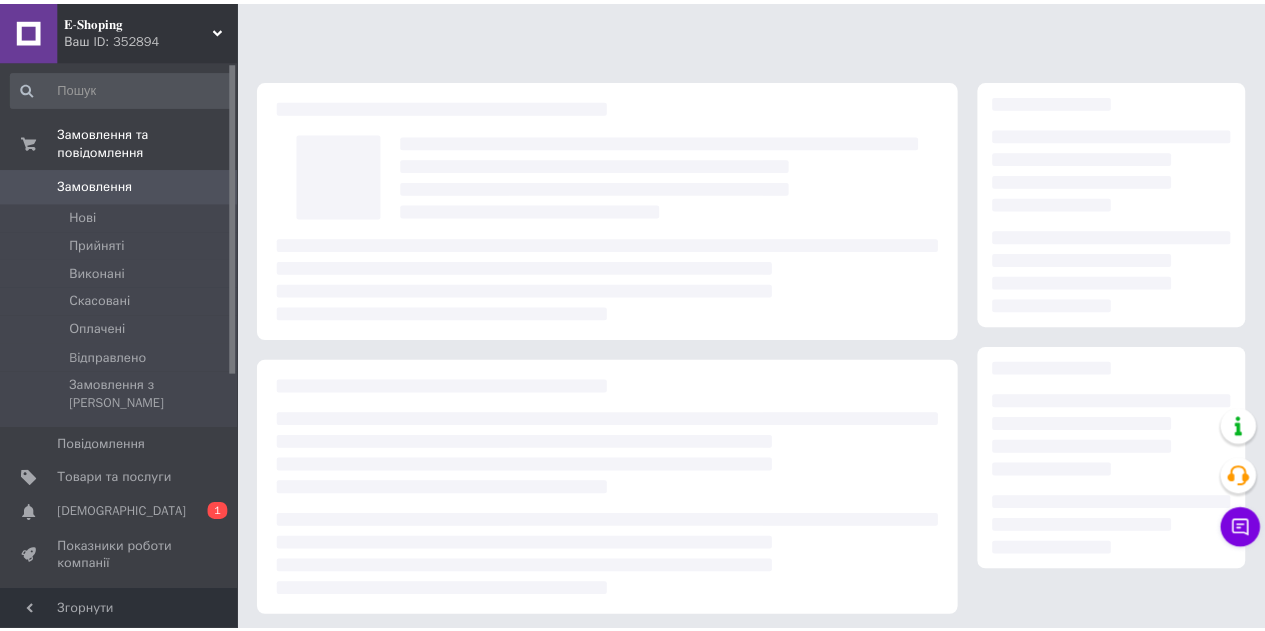 scroll, scrollTop: 0, scrollLeft: 0, axis: both 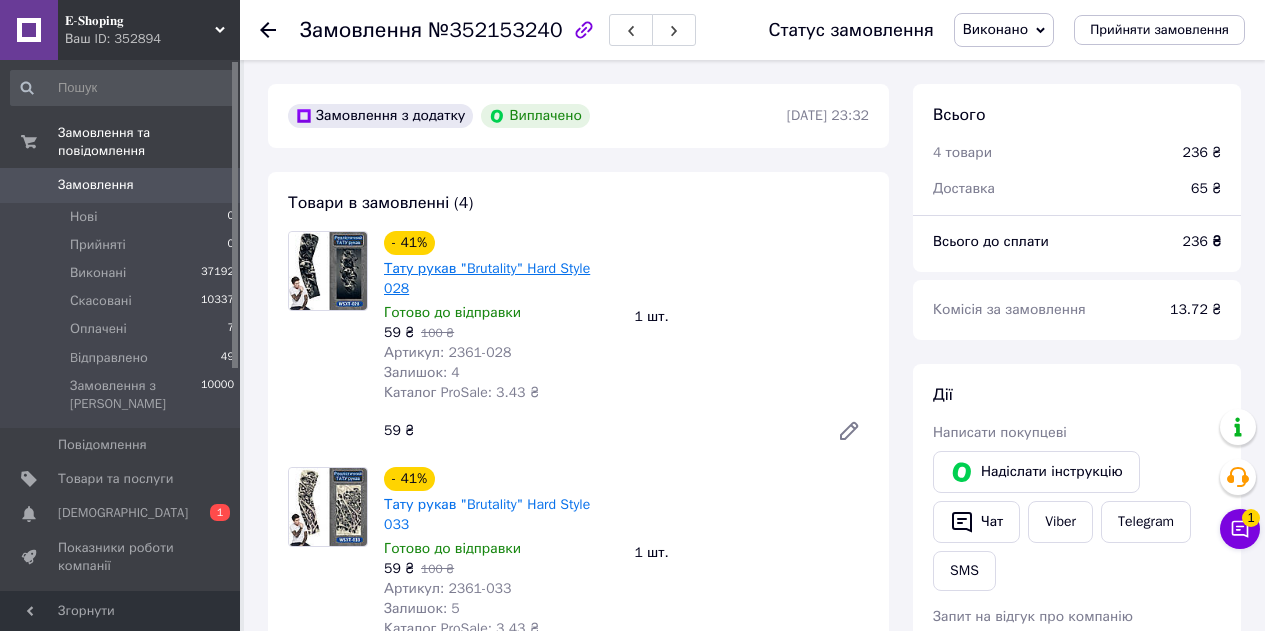 click on "Тату рукав "Brutality" Hard Style 028" at bounding box center (487, 278) 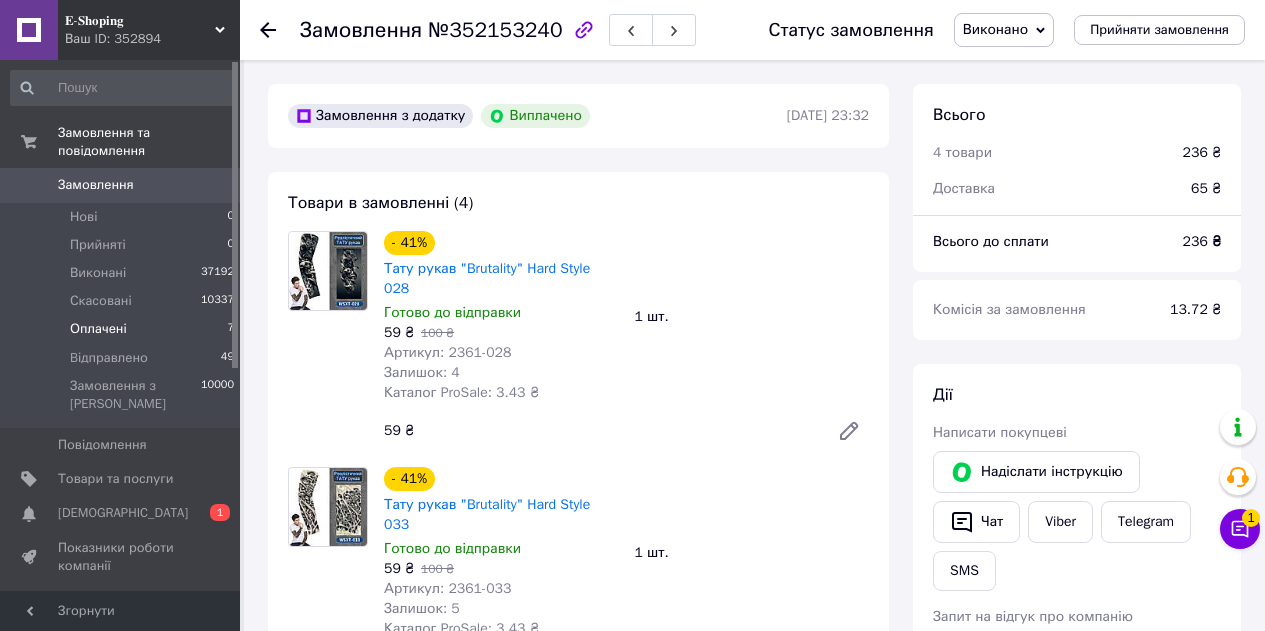 click on "Оплачені" at bounding box center (98, 329) 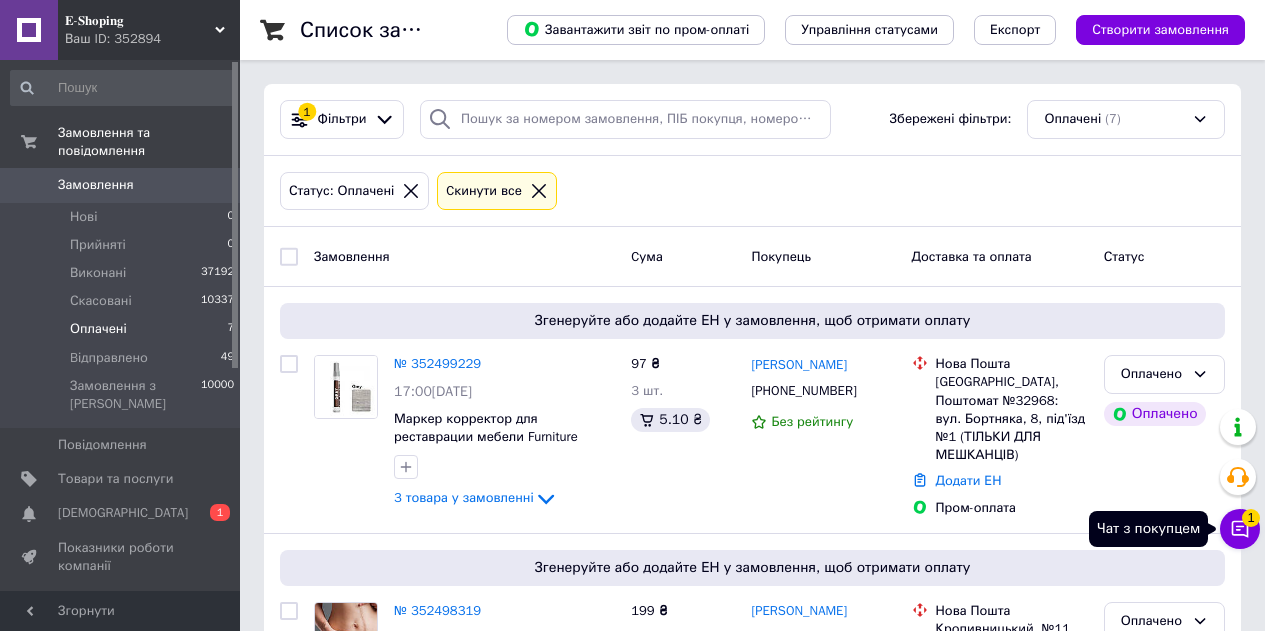 click on "Чат з покупцем 1" at bounding box center [1240, 529] 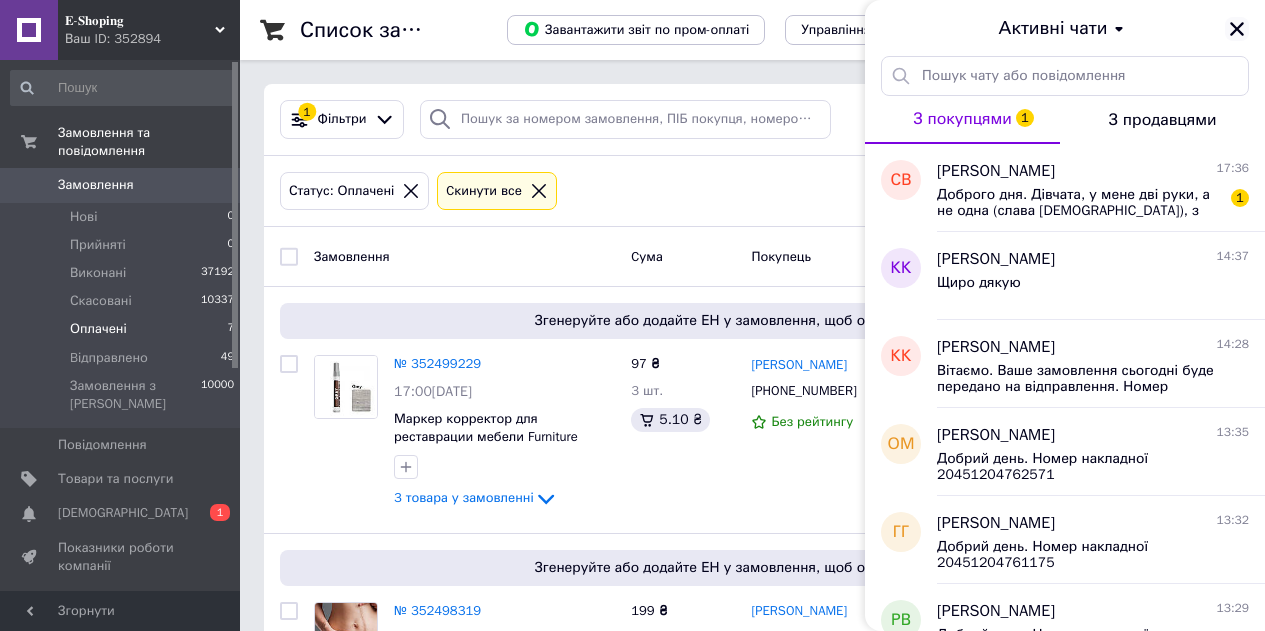 click 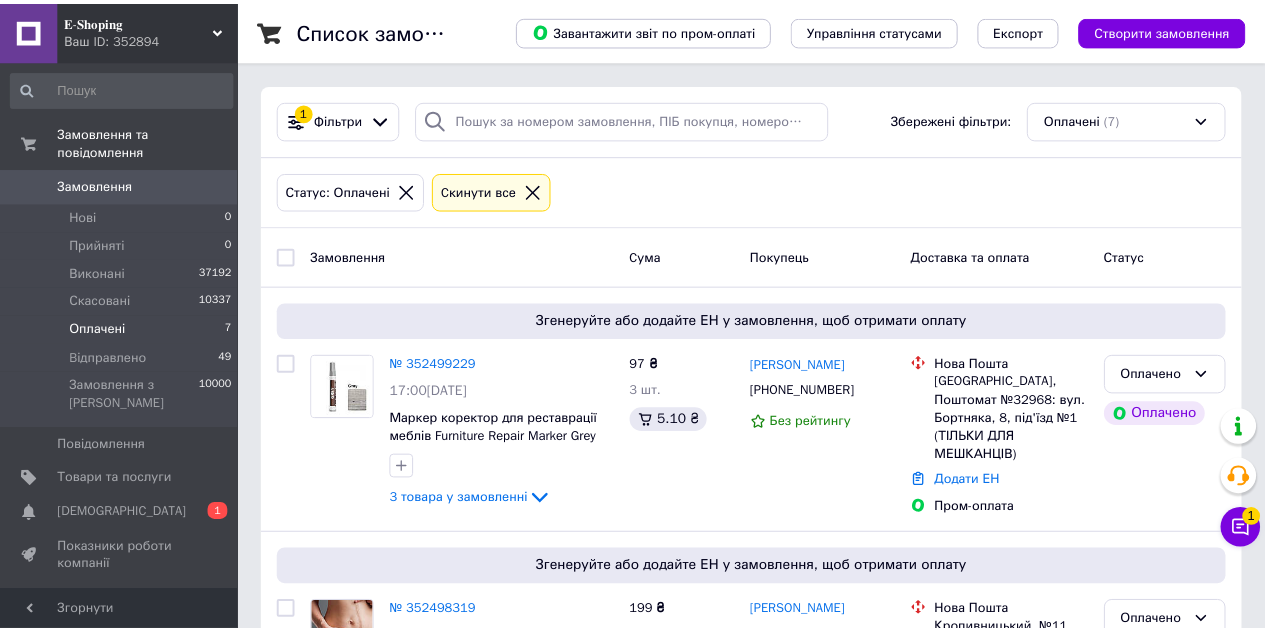 scroll, scrollTop: 0, scrollLeft: 0, axis: both 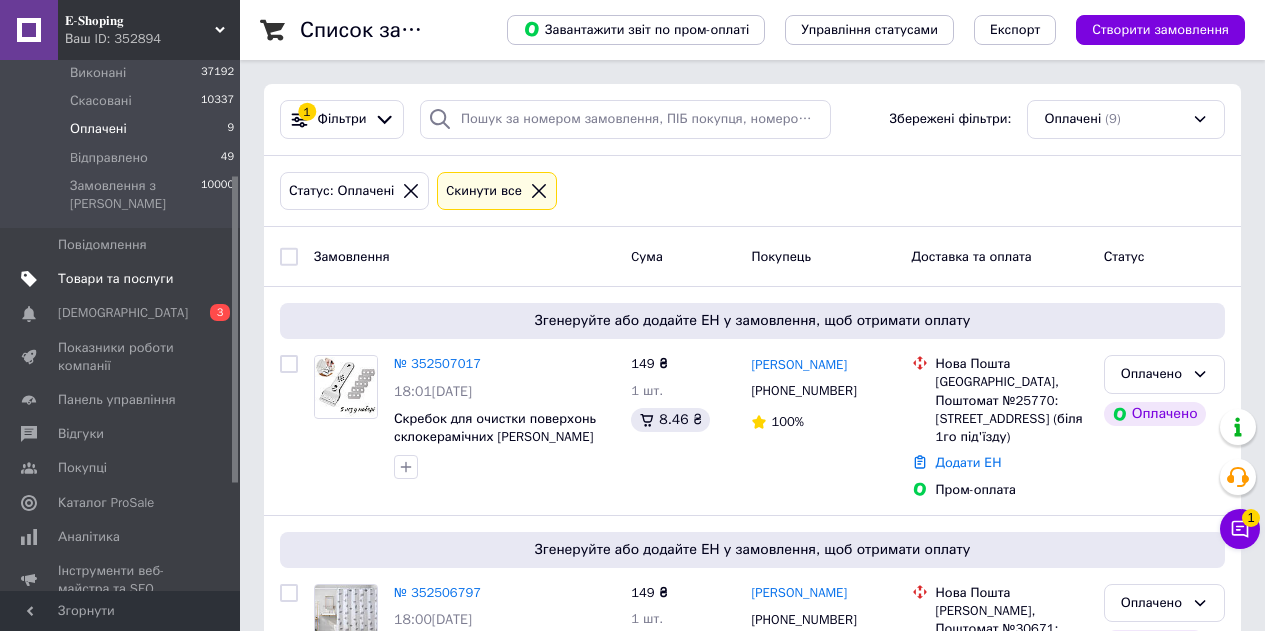 click on "Товари та послуги" at bounding box center (115, 279) 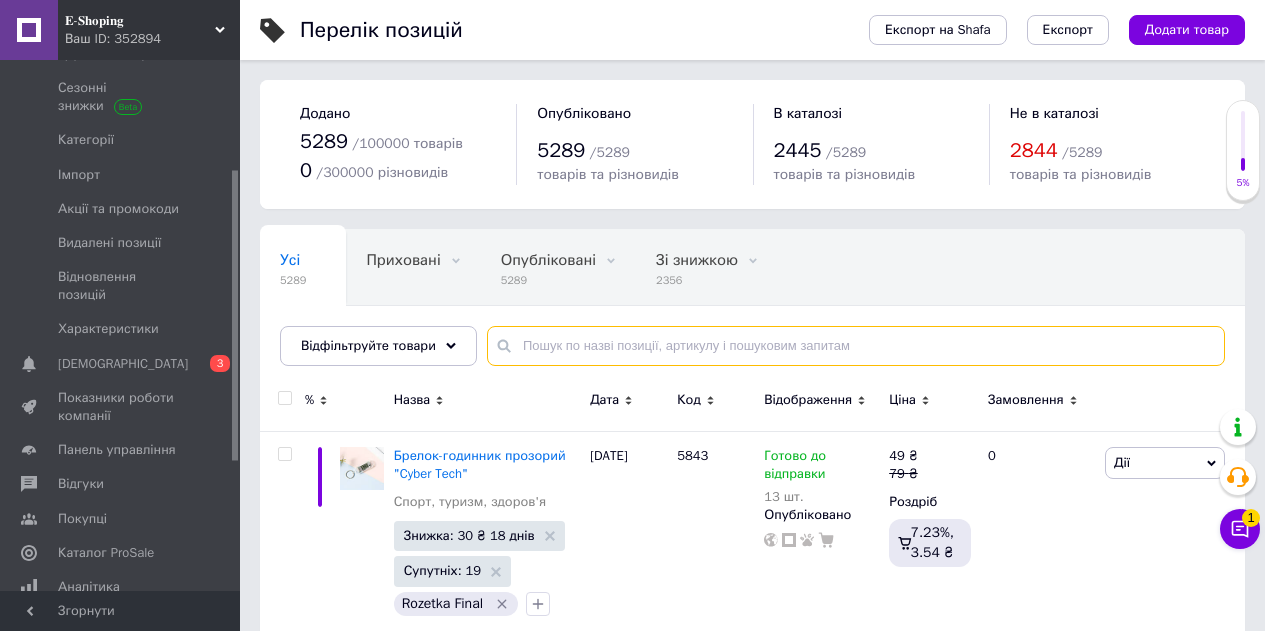click at bounding box center [856, 346] 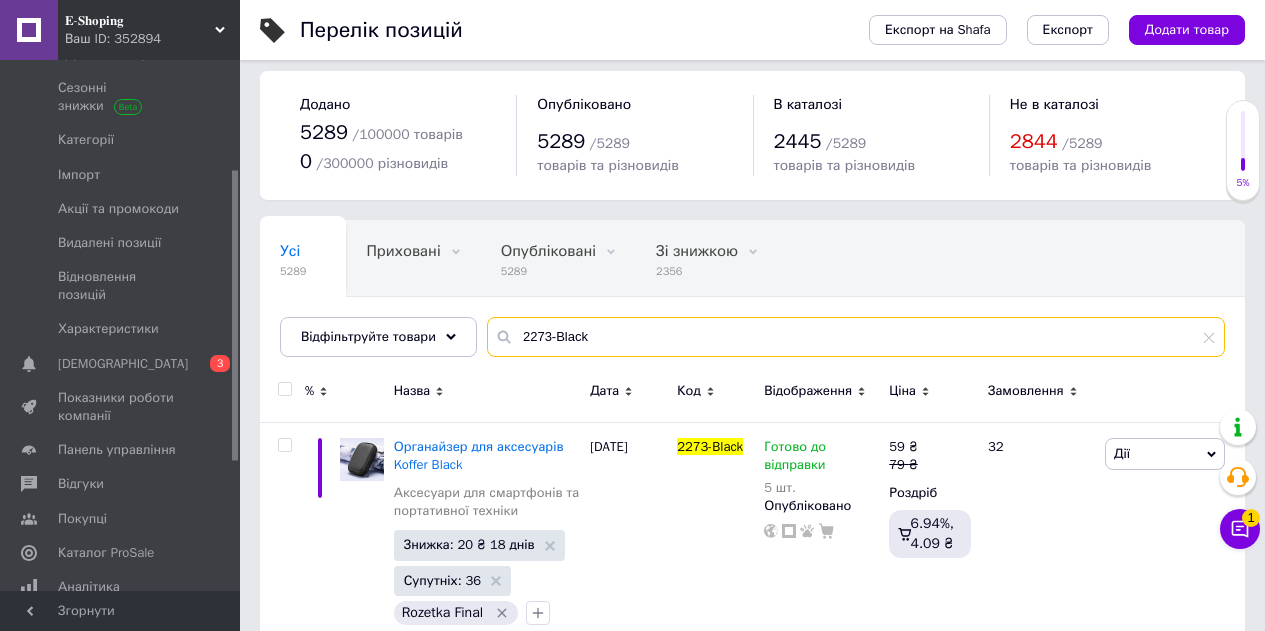 scroll, scrollTop: 0, scrollLeft: 0, axis: both 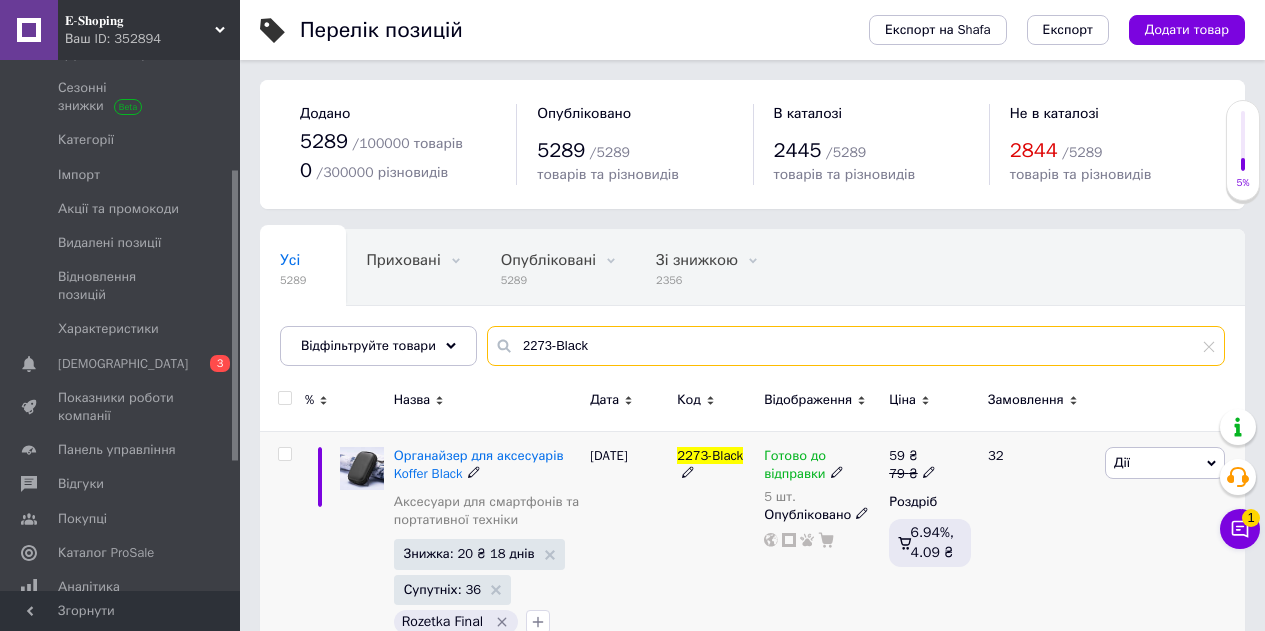 type on "2273-Black" 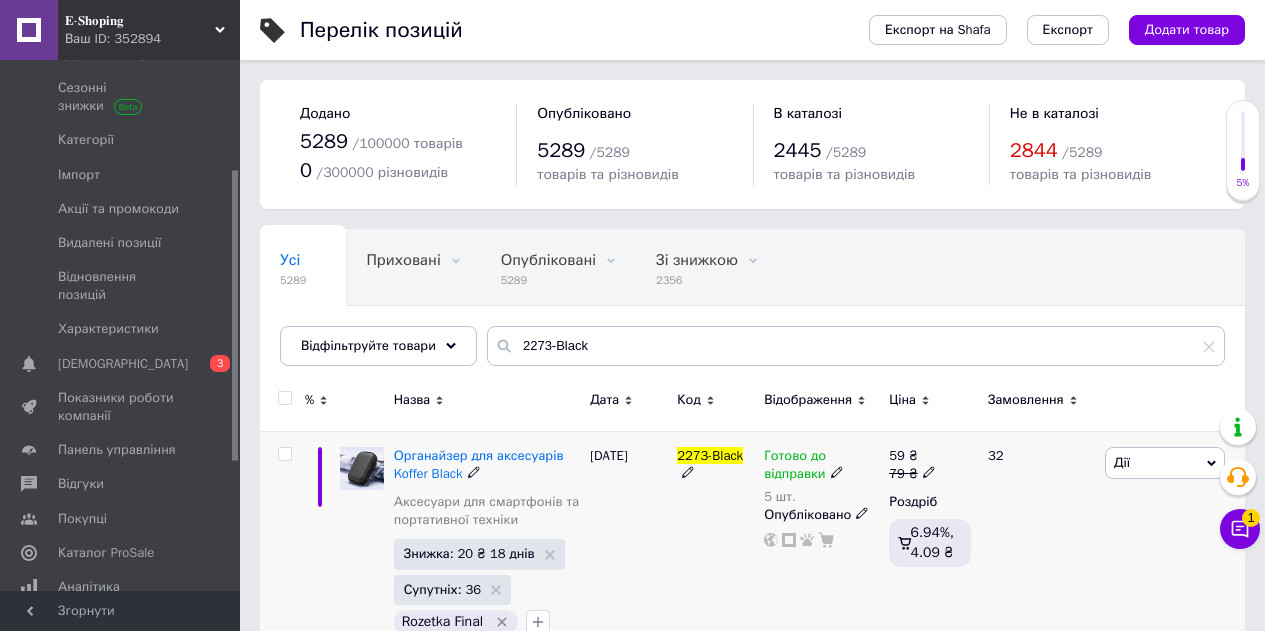 click 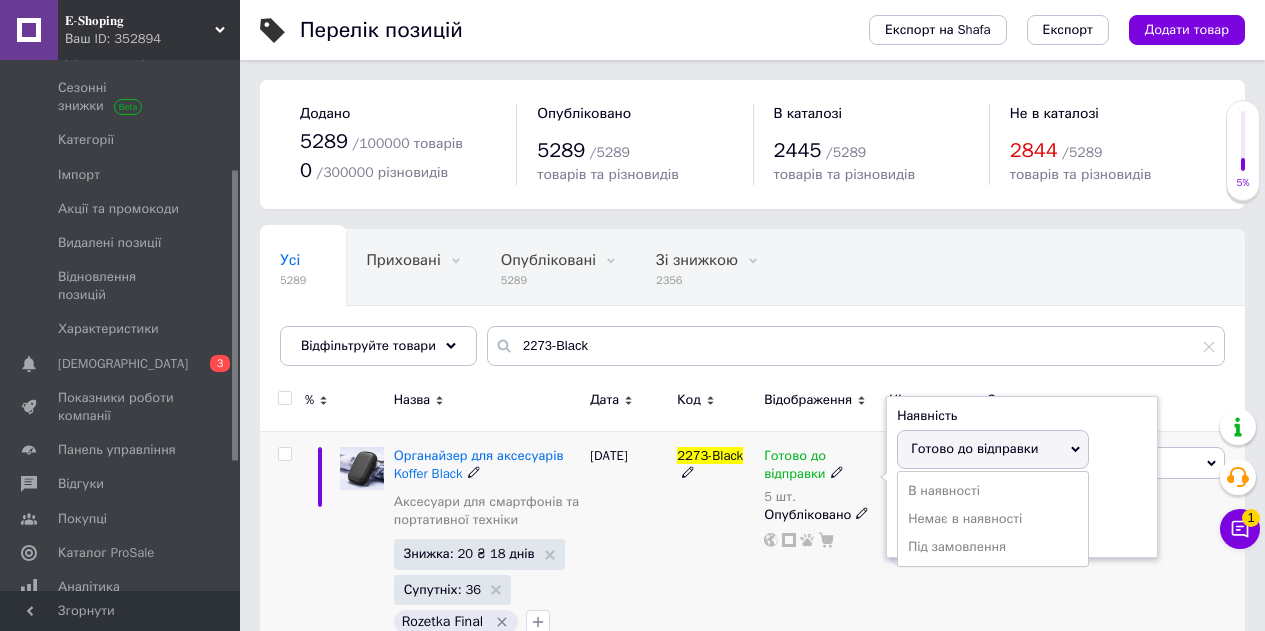 click on "Залишки 5 шт." at bounding box center (1022, 515) 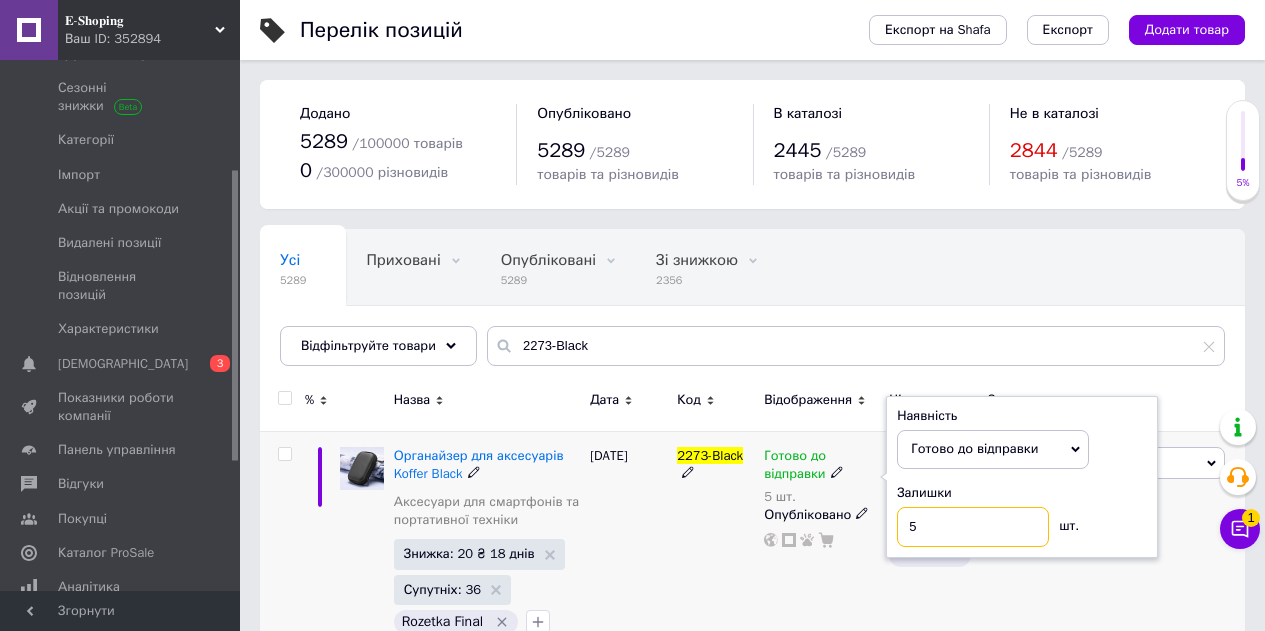 click on "5" at bounding box center [973, 527] 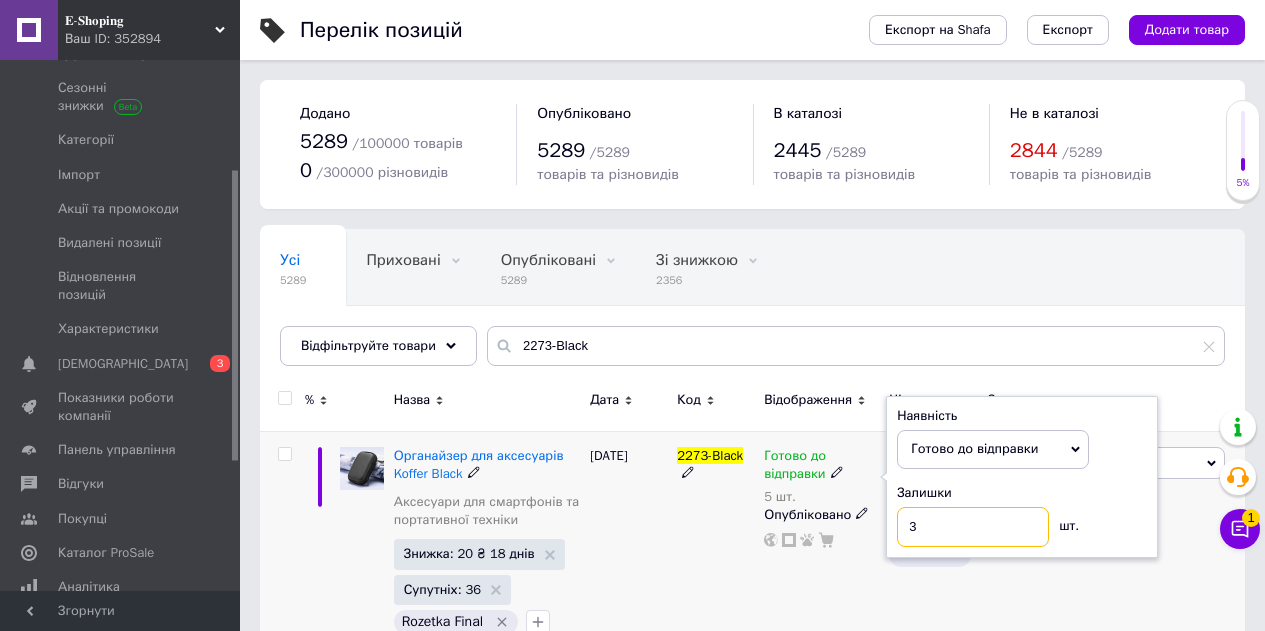type on "3" 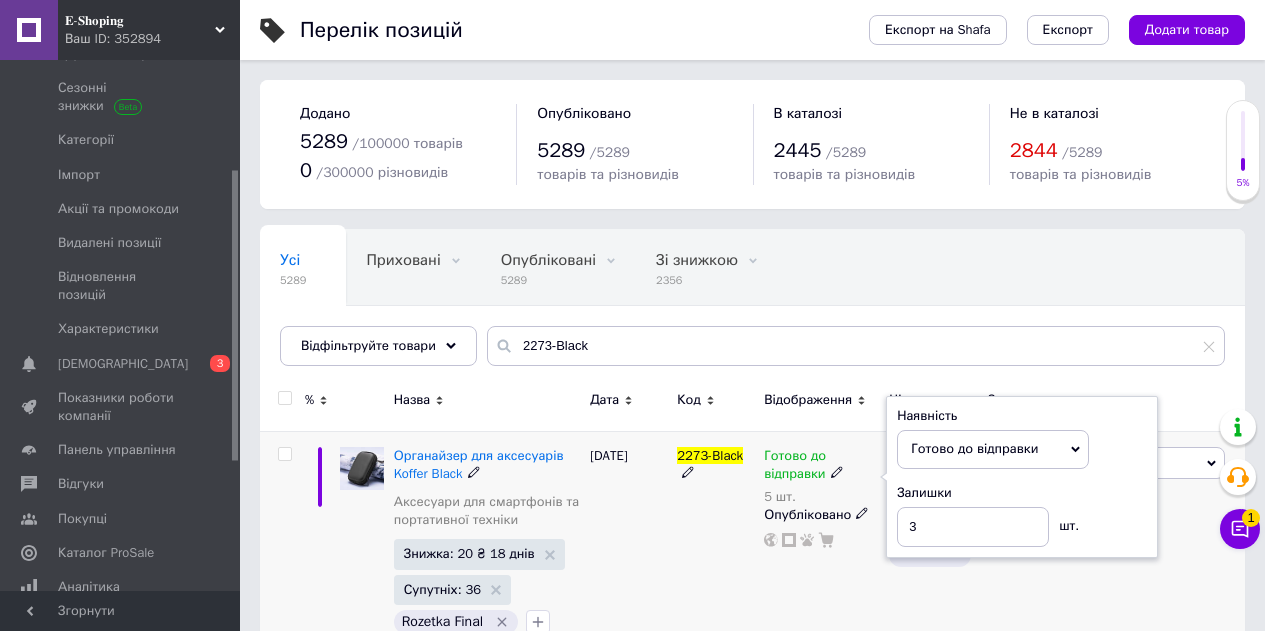 click on "59   ₴ 79   ₴ Роздріб 6.94%, 4.09 ₴" at bounding box center [930, 545] 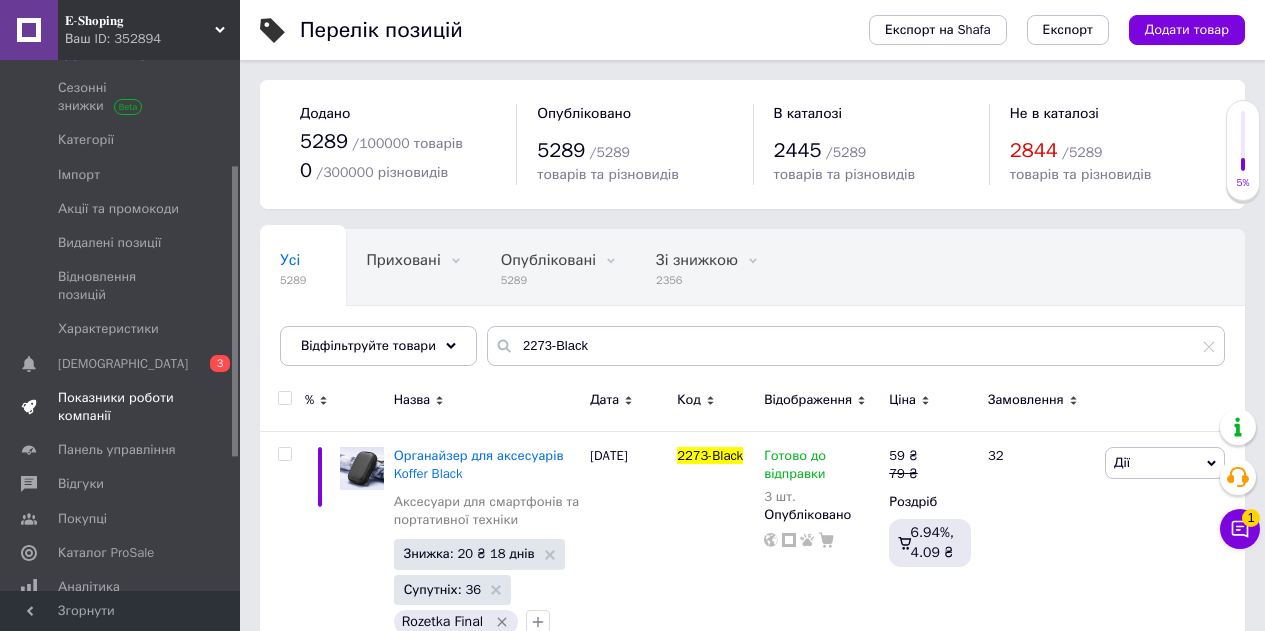 scroll, scrollTop: 0, scrollLeft: 0, axis: both 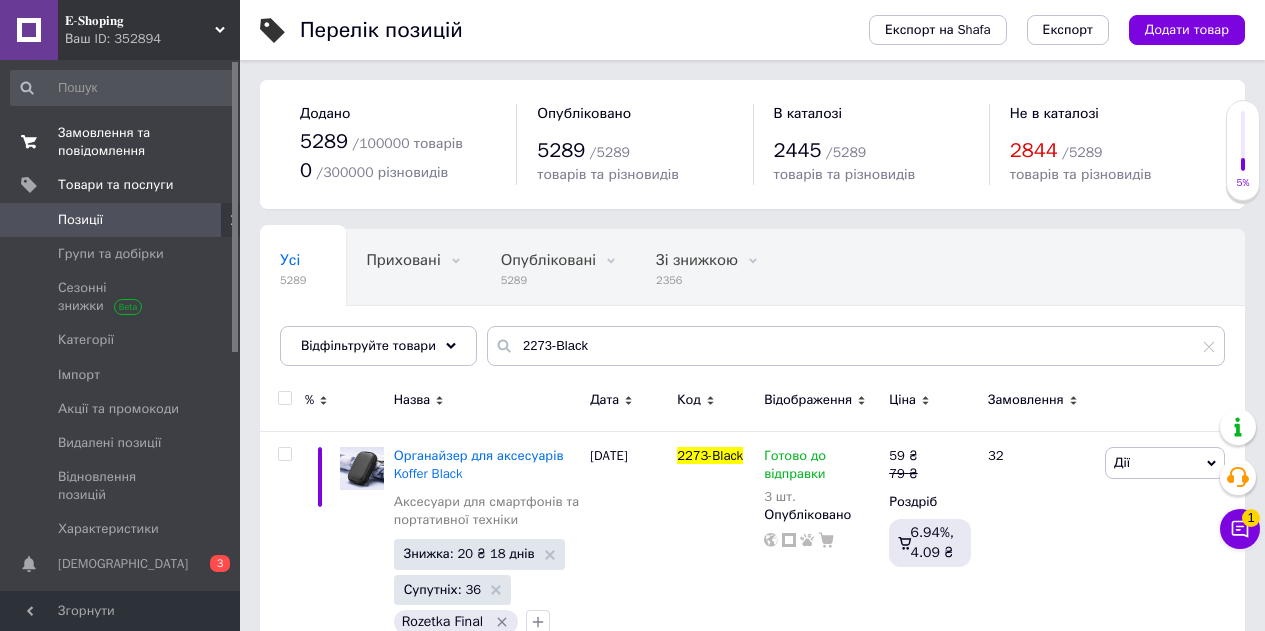 click on "Замовлення та повідомлення" at bounding box center [121, 142] 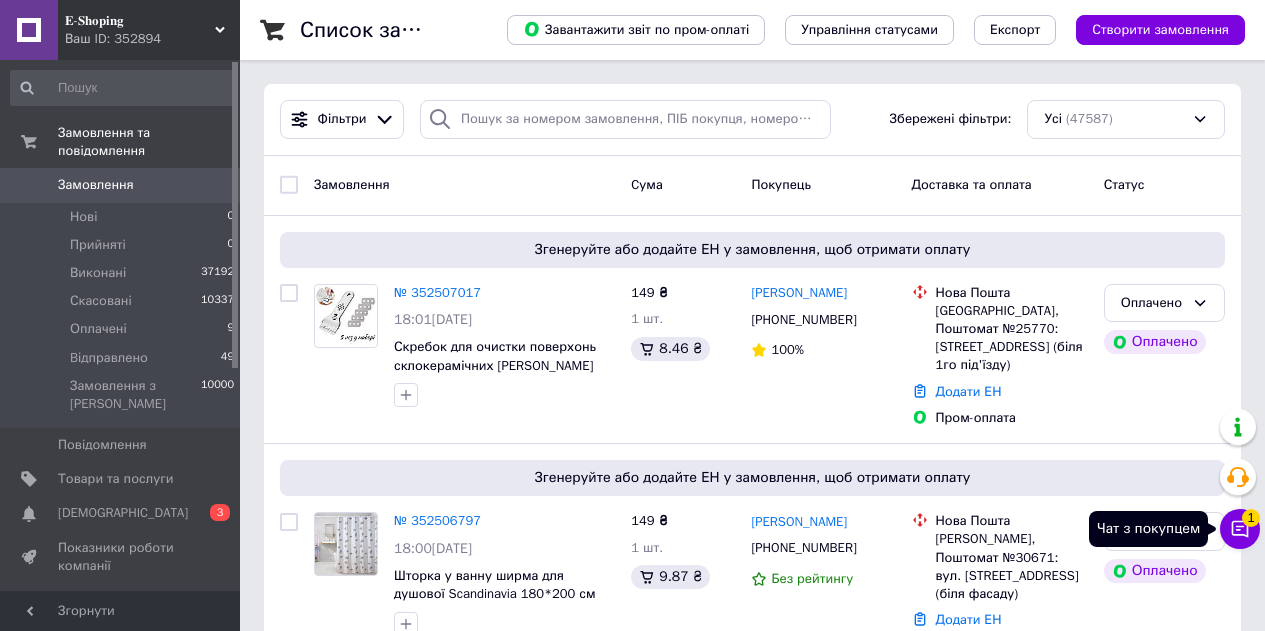 click 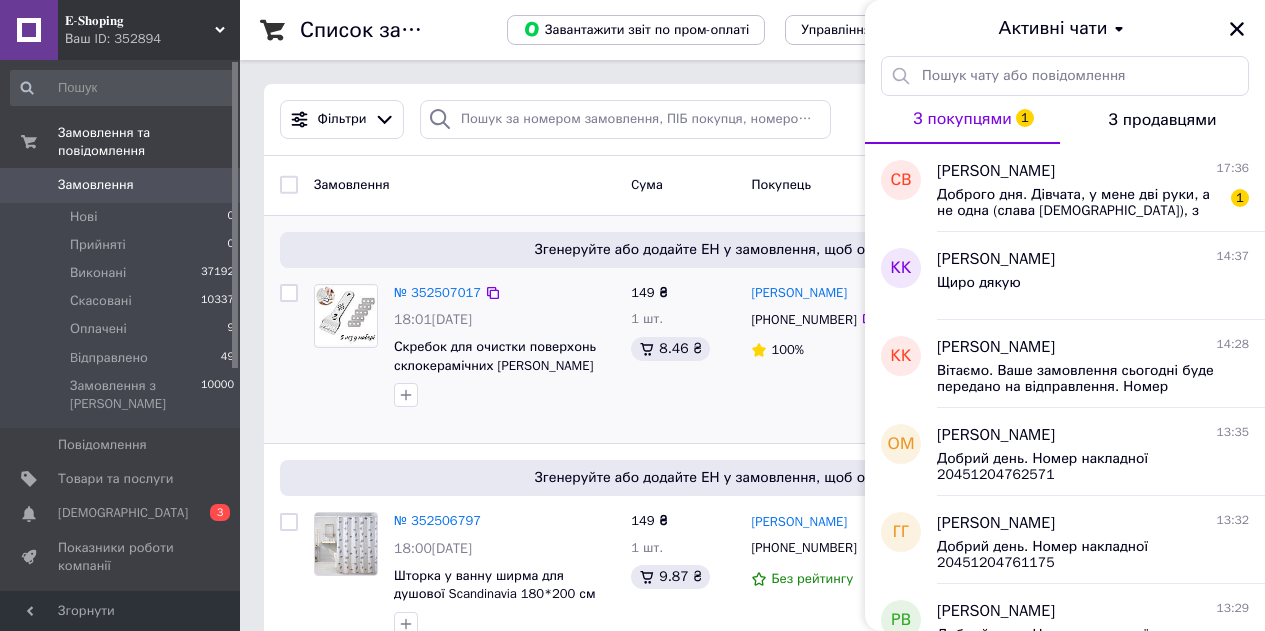 click 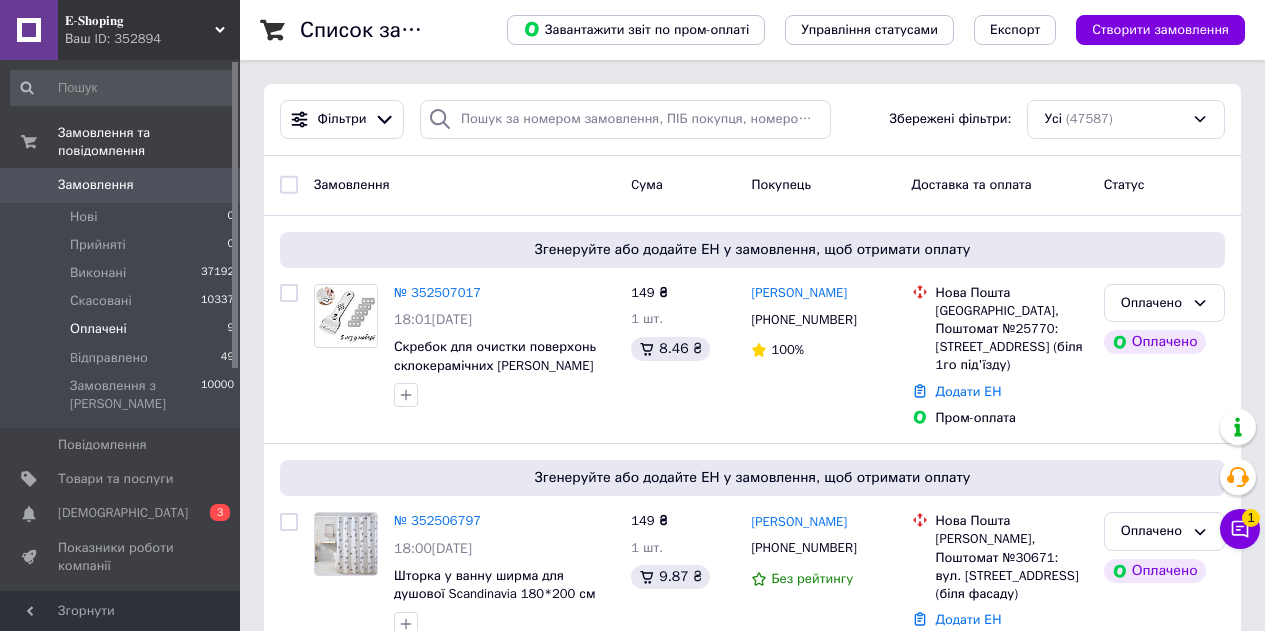 click on "Оплачені" at bounding box center (98, 329) 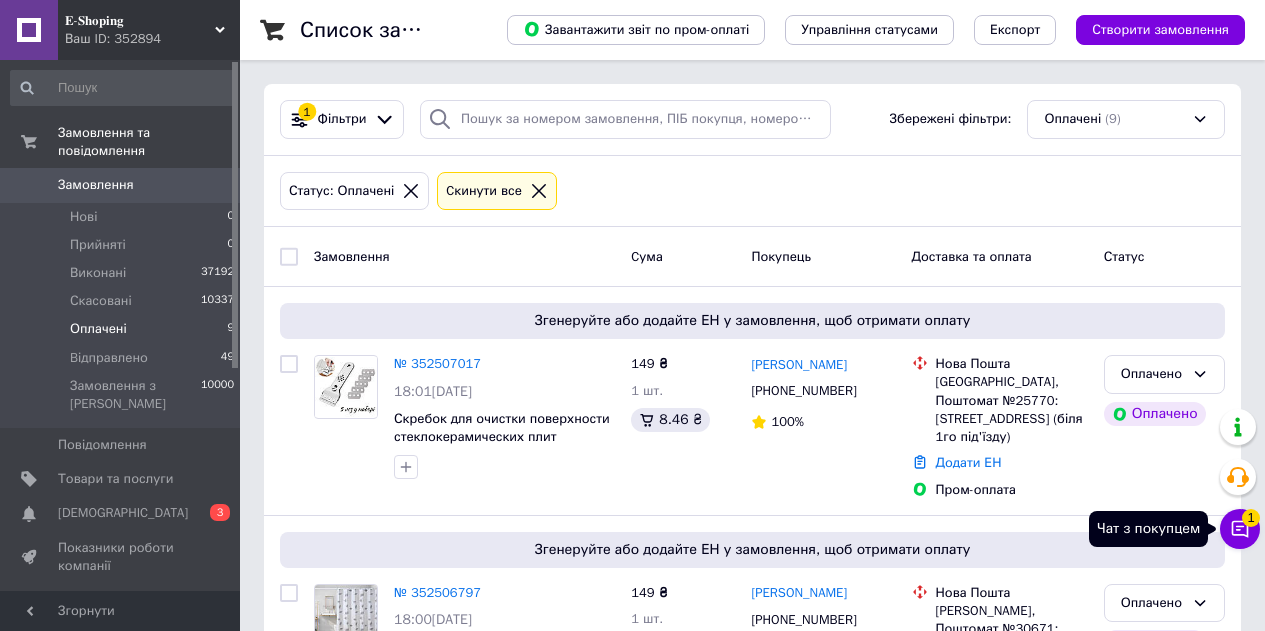 click on "Чат з покупцем 1" at bounding box center (1240, 529) 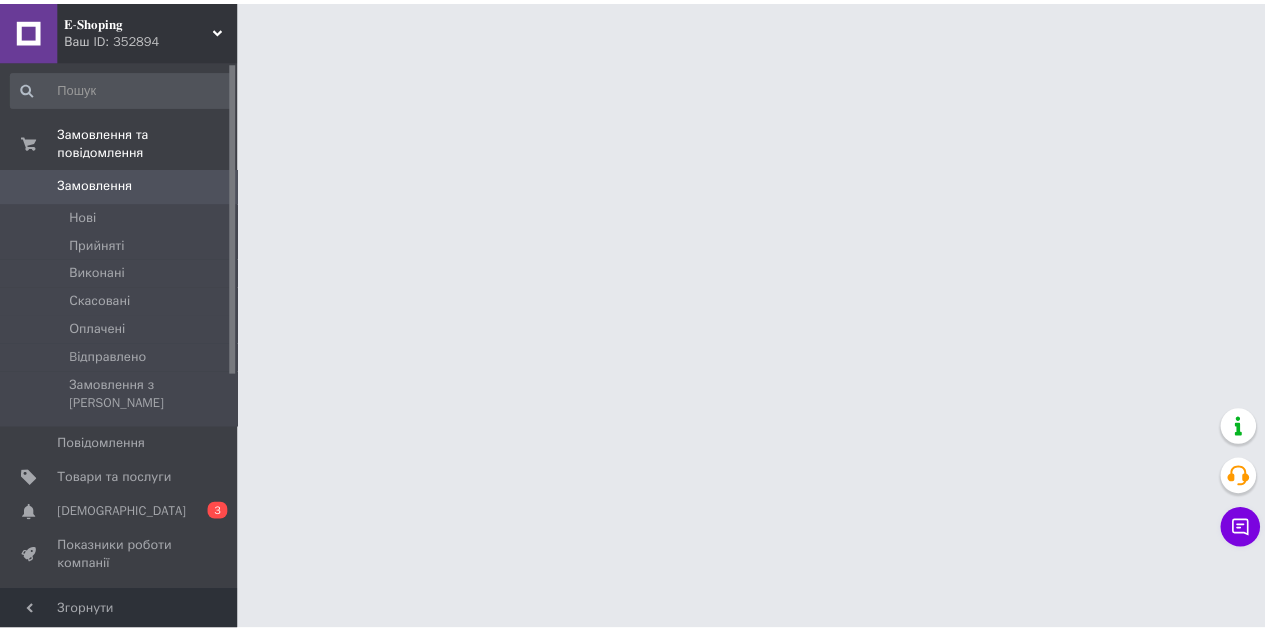 scroll, scrollTop: 0, scrollLeft: 0, axis: both 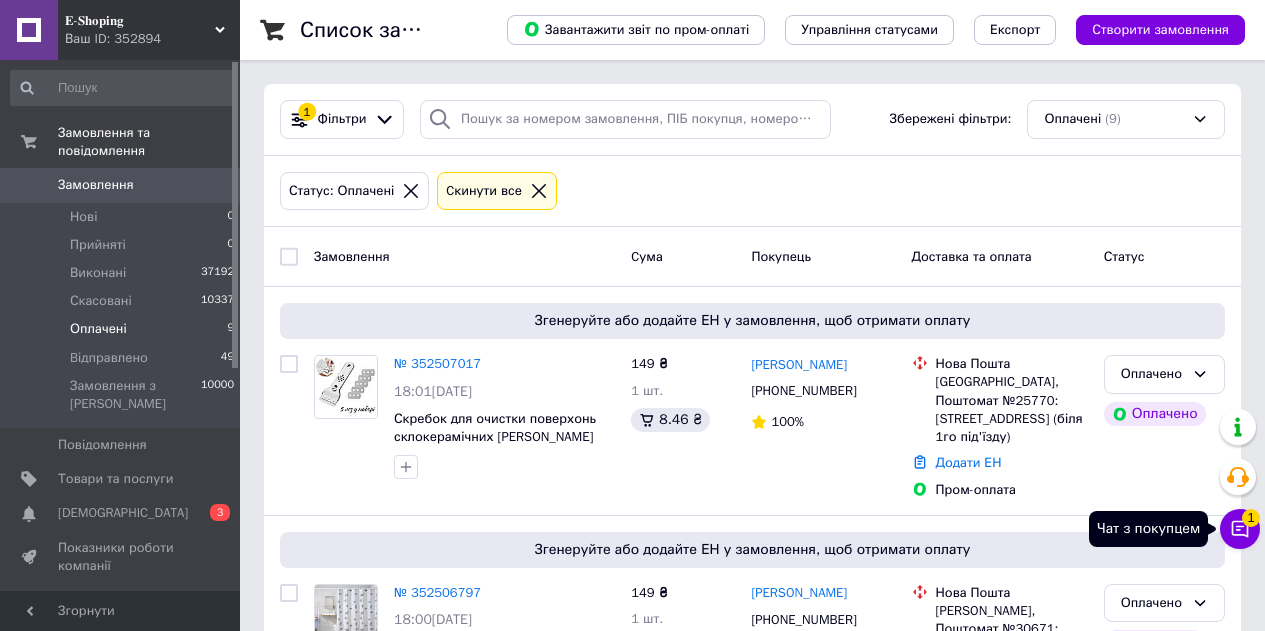 click on "Чат з покупцем 1" at bounding box center [1240, 529] 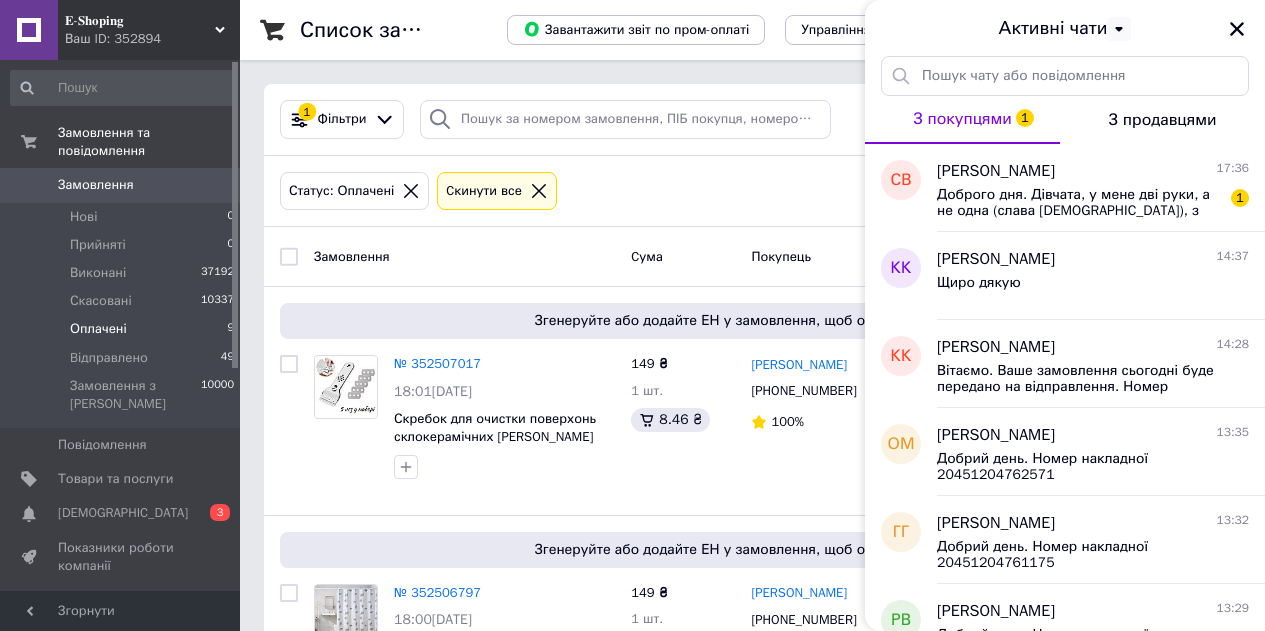 click 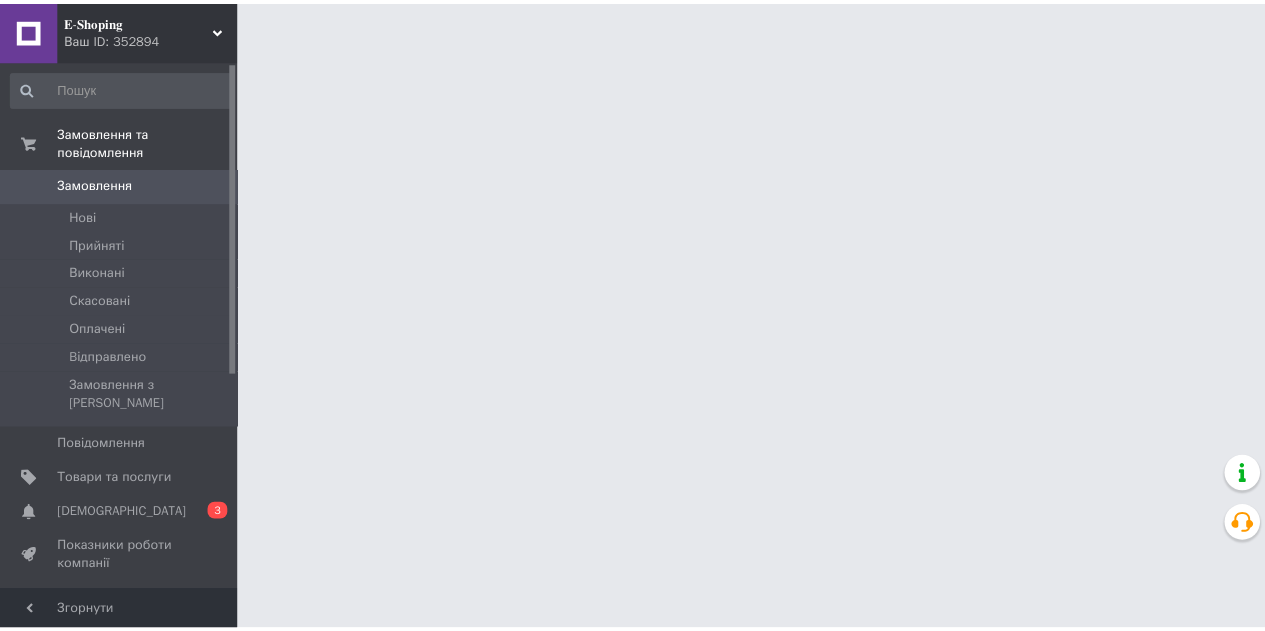 scroll, scrollTop: 0, scrollLeft: 0, axis: both 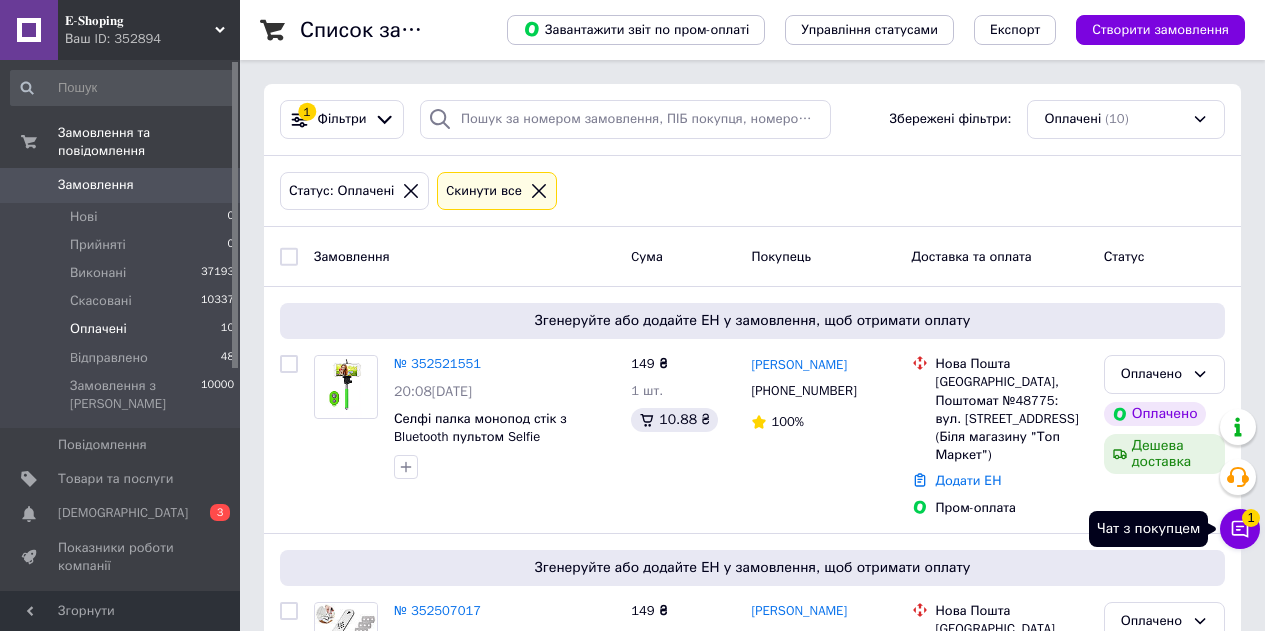 click on "Чат з покупцем 1" at bounding box center (1240, 529) 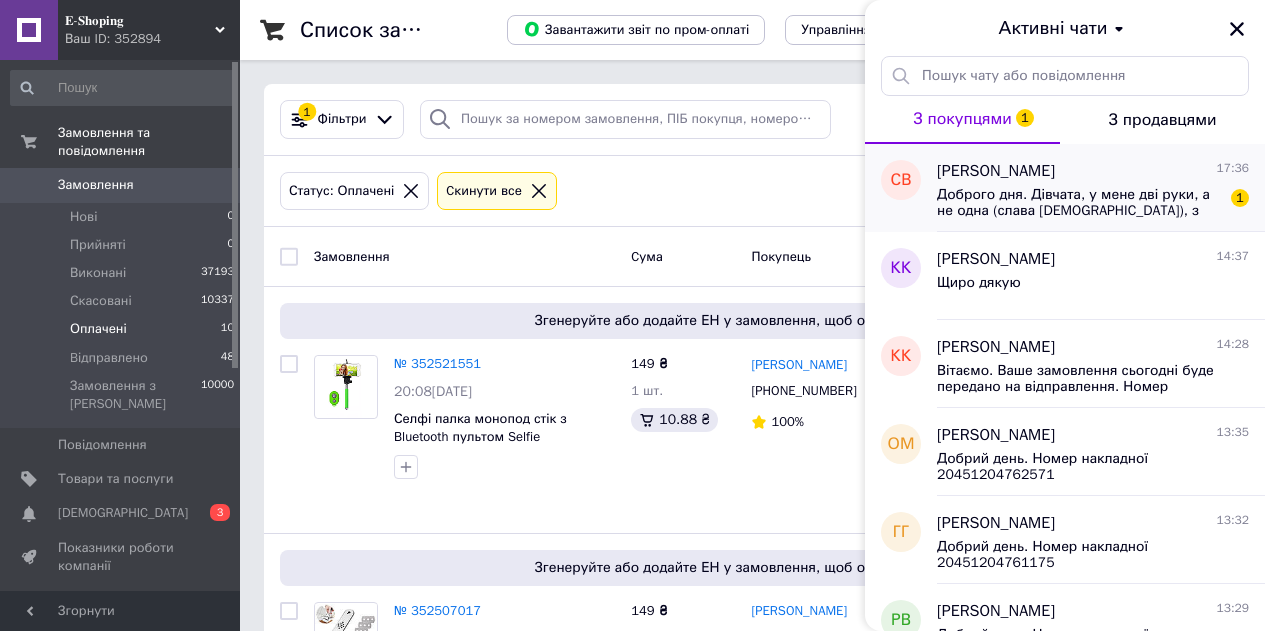 click on "Доброго дня. Дівчата, у мене дві руки, а не одна (слава богу), з чим можете мене і привітати. І таких як я, слава богу, поки що більшість. Тому логічно ставити ціну за пару рукавів. Те, що там написано 1шт, я побачив вже коли вдома їх розпакув.  Могли б хоча подзвонити,   як що так." at bounding box center [1079, 203] 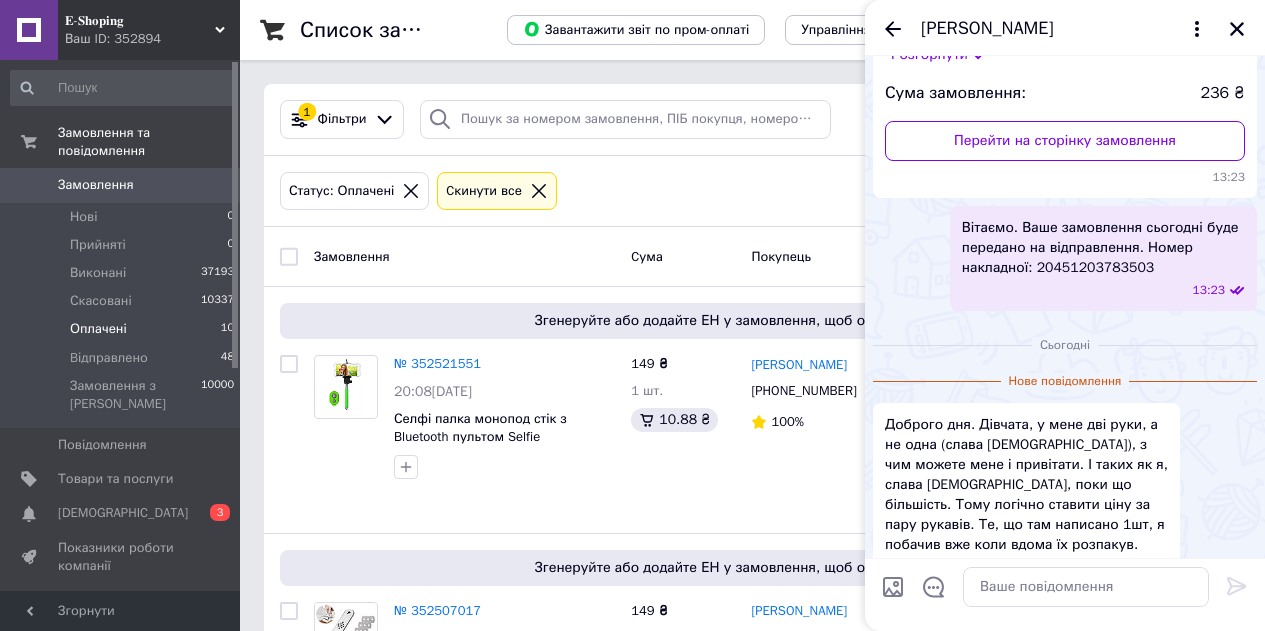 scroll, scrollTop: 281, scrollLeft: 0, axis: vertical 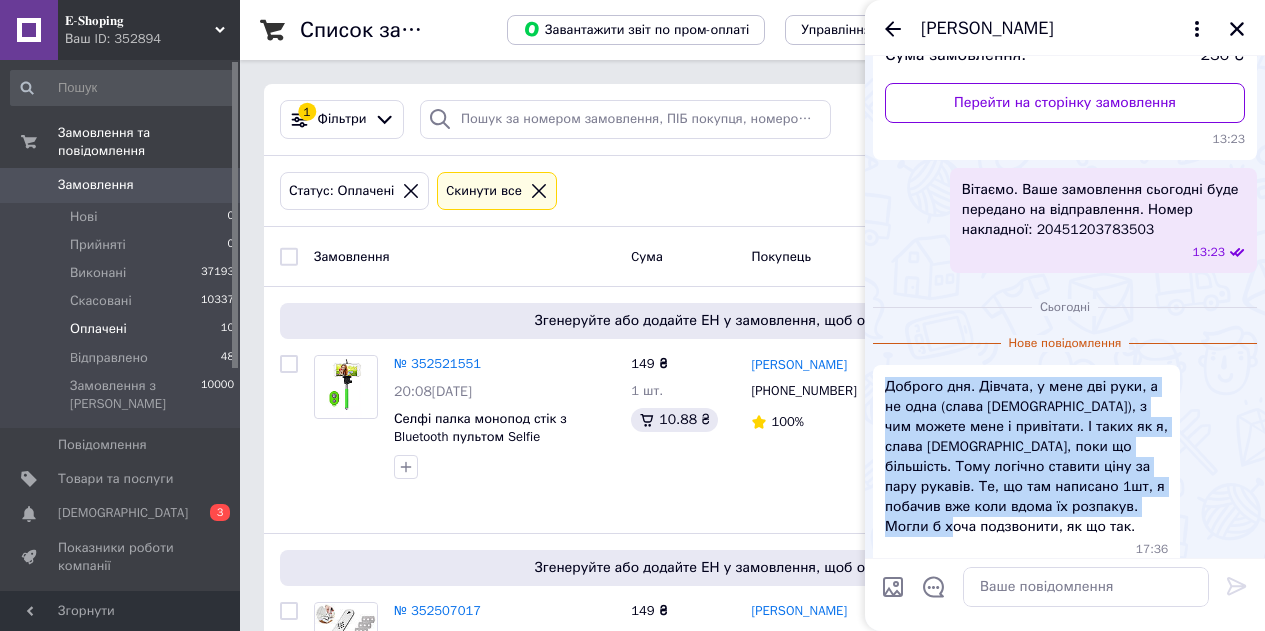 drag, startPoint x: 887, startPoint y: 385, endPoint x: 1133, endPoint y: 505, distance: 273.7079 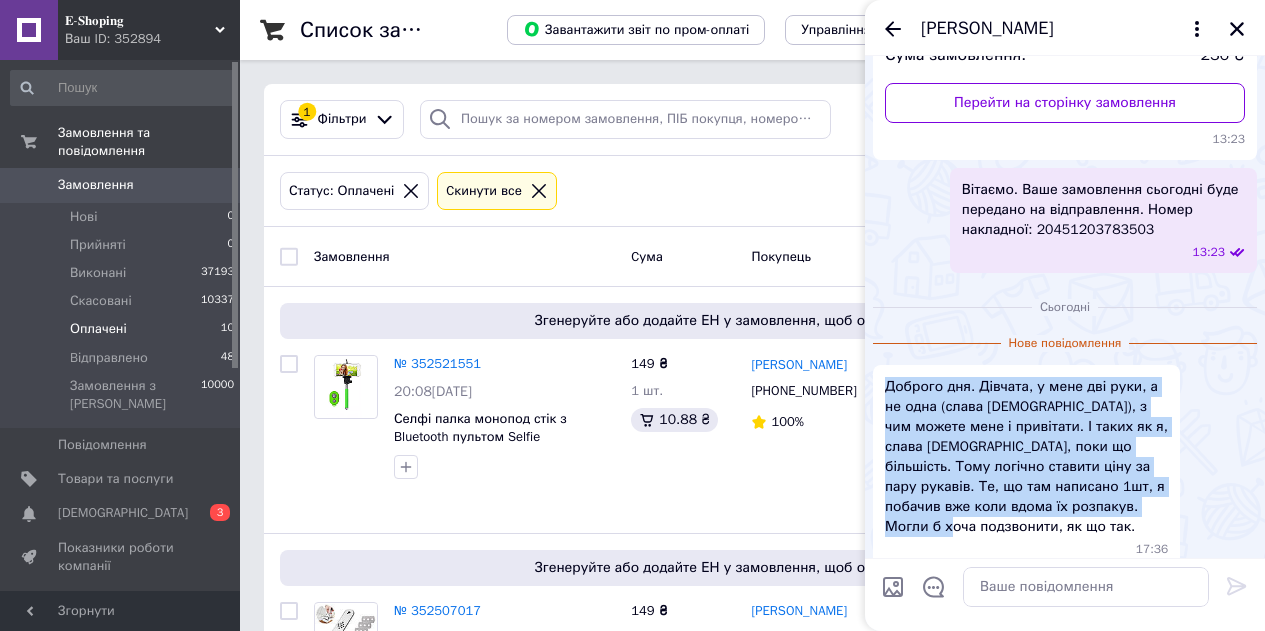 copy on "Доброго дня. Дівчата, у мене дві руки, а не одна (слава богу), з чим можете мене і привітати. І таких як я, слава богу, поки що більшість. Тому логічно ставити ціну за пару рукавів. Те, що там написано 1шт, я побачив вже коли вдома їх розпакув.  Могли б хоча подзвонити,   як що так." 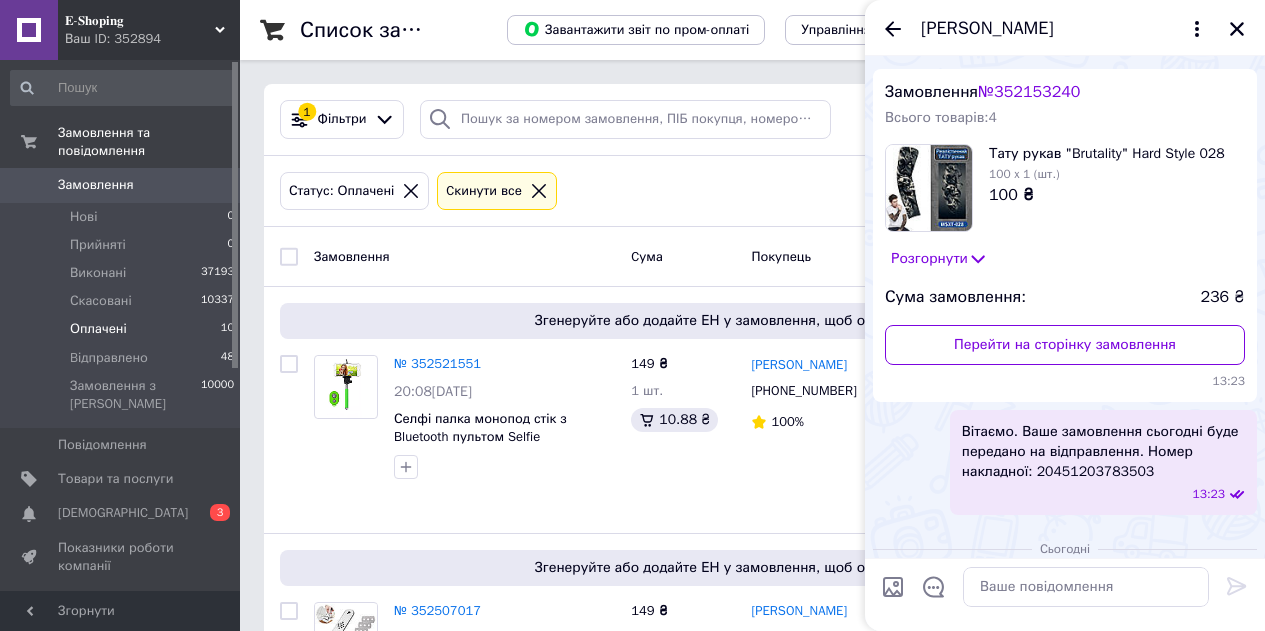 scroll, scrollTop: 0, scrollLeft: 0, axis: both 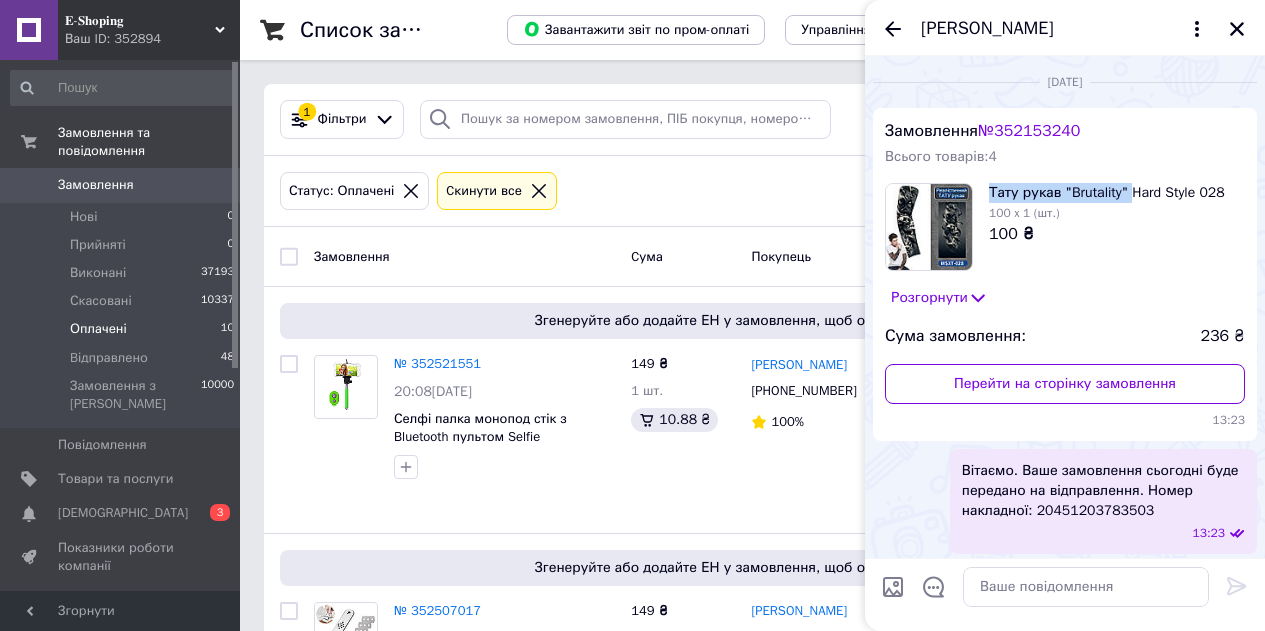 drag, startPoint x: 992, startPoint y: 194, endPoint x: 1125, endPoint y: 195, distance: 133.00375 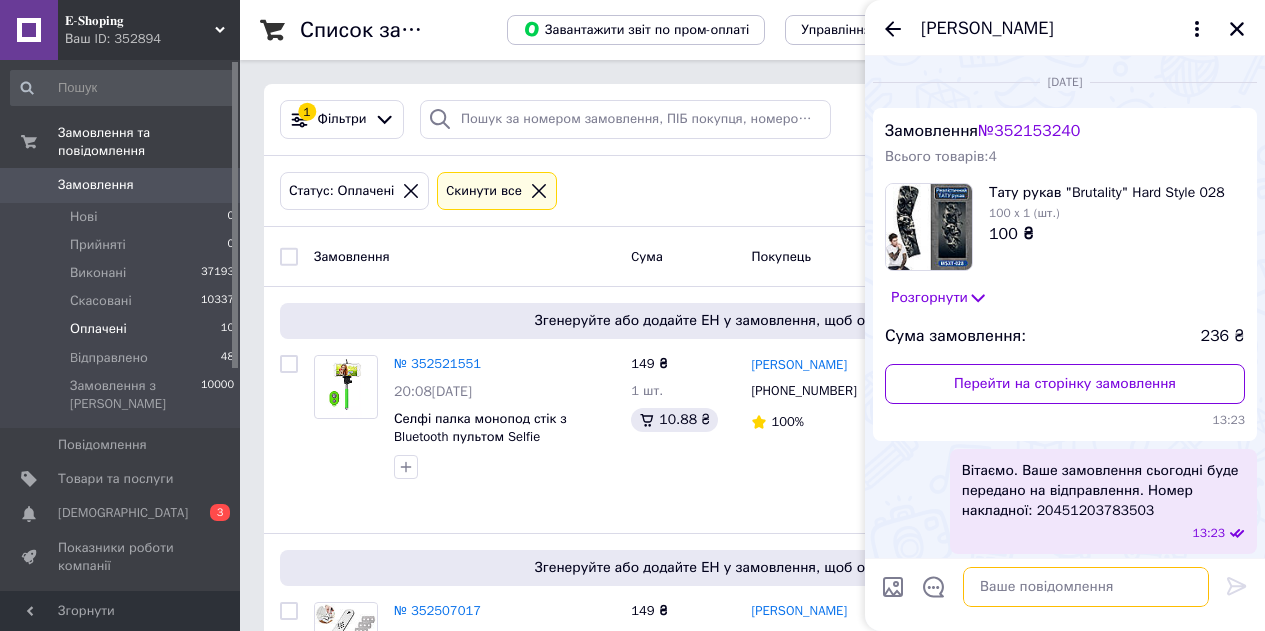 paste on "Дякуємо за ваш відгук і щиро розуміємо ваше здивування. Дійсно, більшість покупців інтуїтивно очікують пару, коли йдеться про рукави, і саме тому ми подбали про те, щоб в описі товару чітко зазначити, що комплект містить 1 штуку.
Це не наша примха — саме виробник постачає товар в одиничному екземплярі, і ми, як продавці, зобов’язані дотримуватися цих умов. Також ціна за один рукав є символічною та пропорційною до вмісту комплекту, щоб не вводити клієнтів в оману.
Щодо дзвінків — на жаль, ми фізично не маємо можливості повідомляти кожного покупця про деталі, які вже зазначено в описі на сайті. Ми завжди стараємось робити ці описи максимально прозорими та інформативними, аби уникати подібних непорозумінь.
Якщо ж товар не відповідає вашим очікуванням, ви маєте повне право на повернення згідно з чинним законодавством, і ми залюбки допоможемо вам у цьому процесі...." 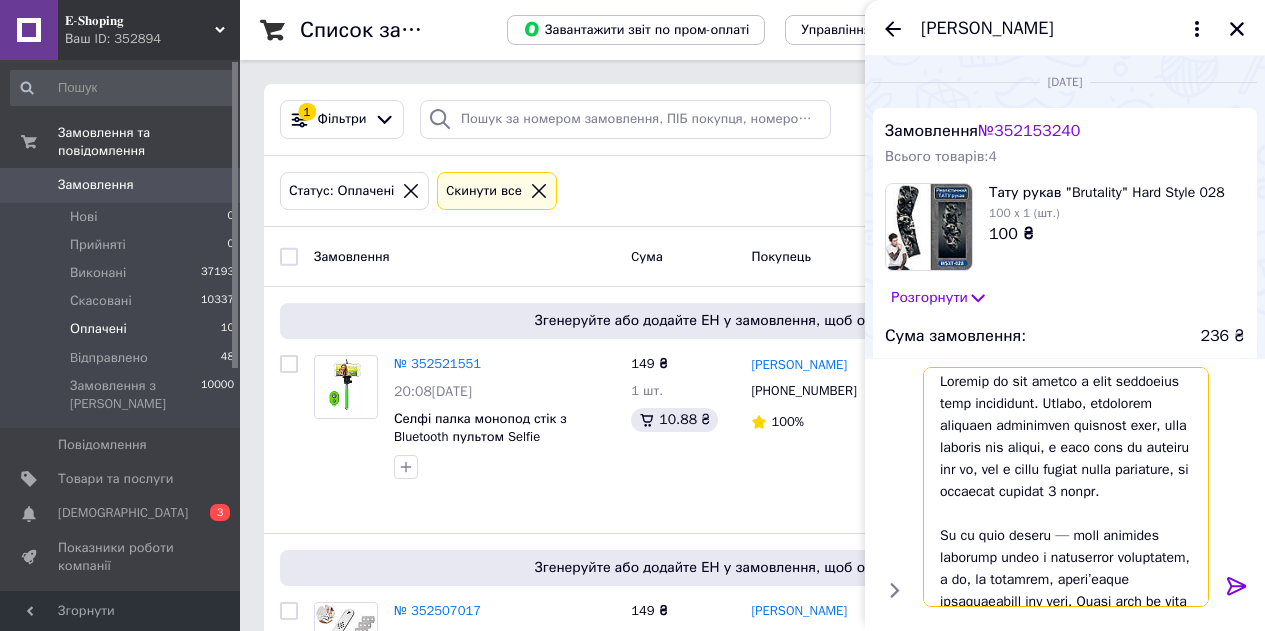 scroll, scrollTop: 0, scrollLeft: 0, axis: both 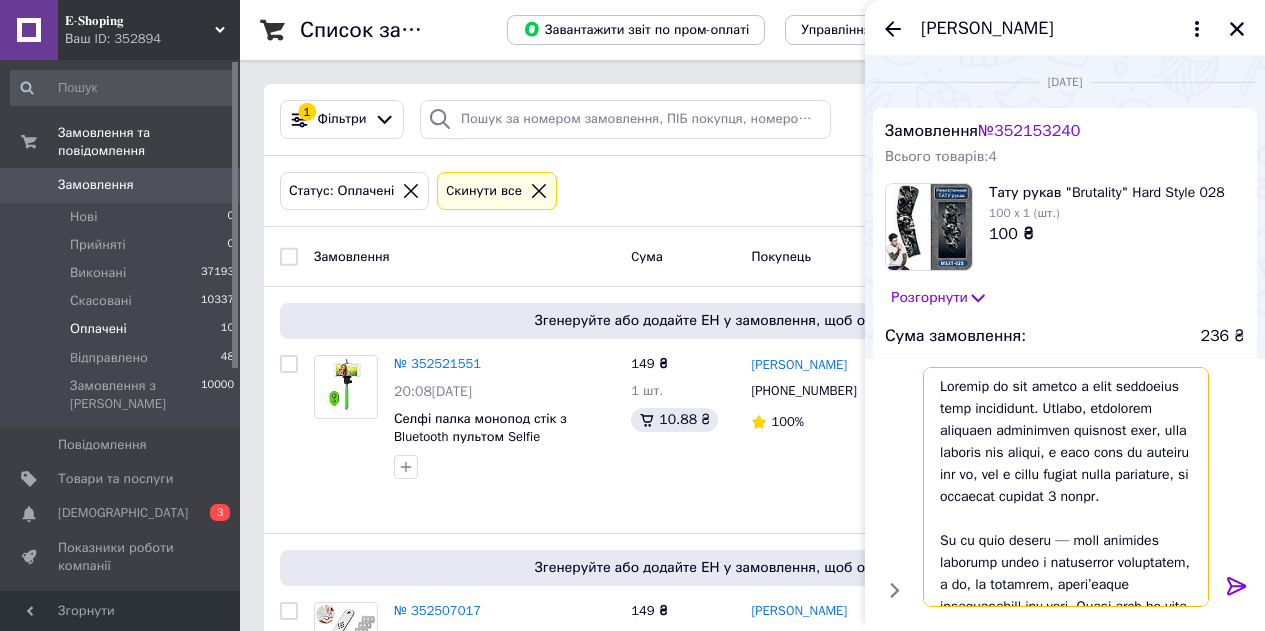 drag, startPoint x: 992, startPoint y: 387, endPoint x: 973, endPoint y: 385, distance: 19.104973 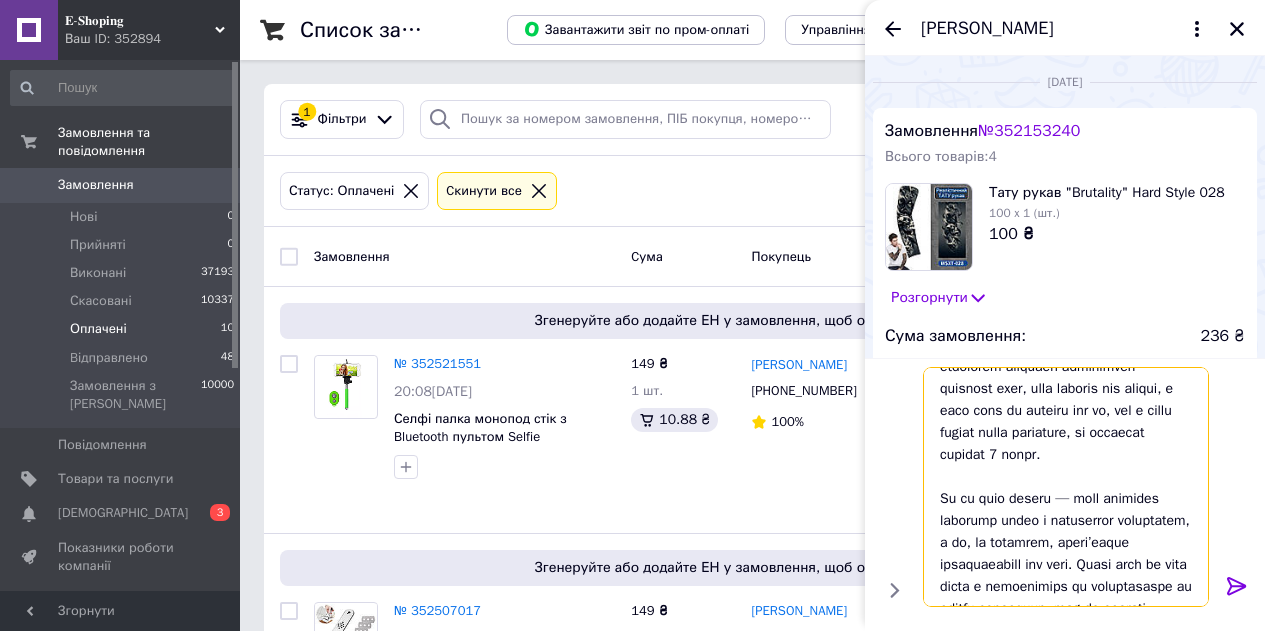 scroll, scrollTop: 100, scrollLeft: 0, axis: vertical 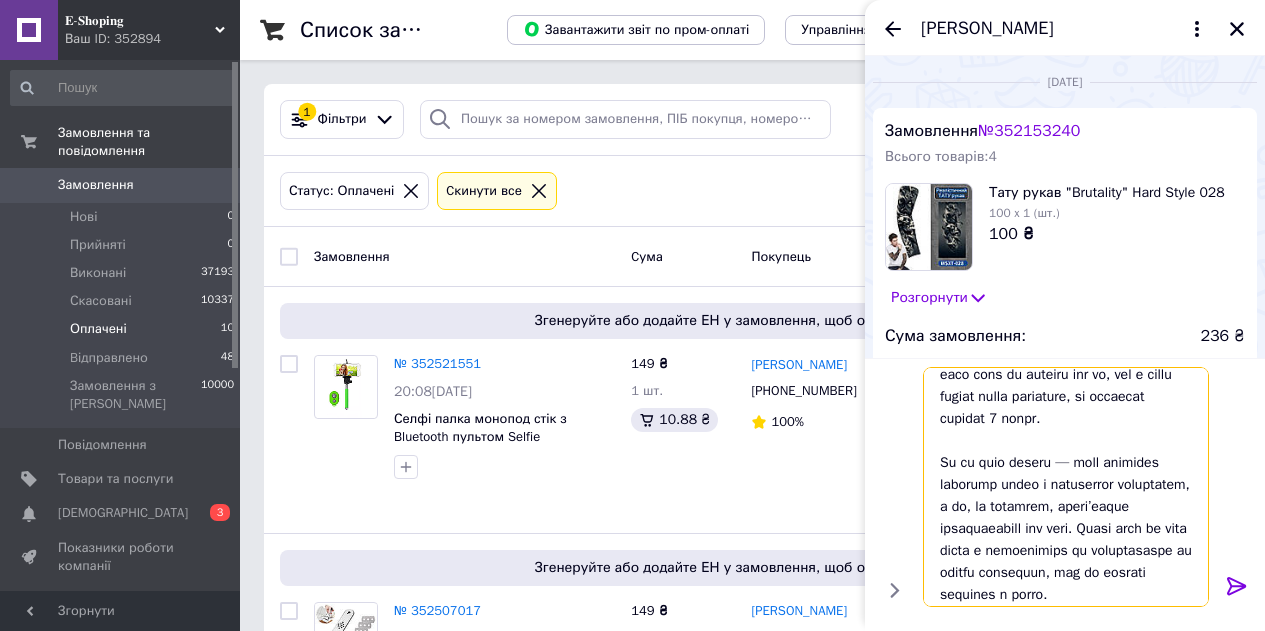 drag, startPoint x: 1127, startPoint y: 527, endPoint x: 1068, endPoint y: 527, distance: 59 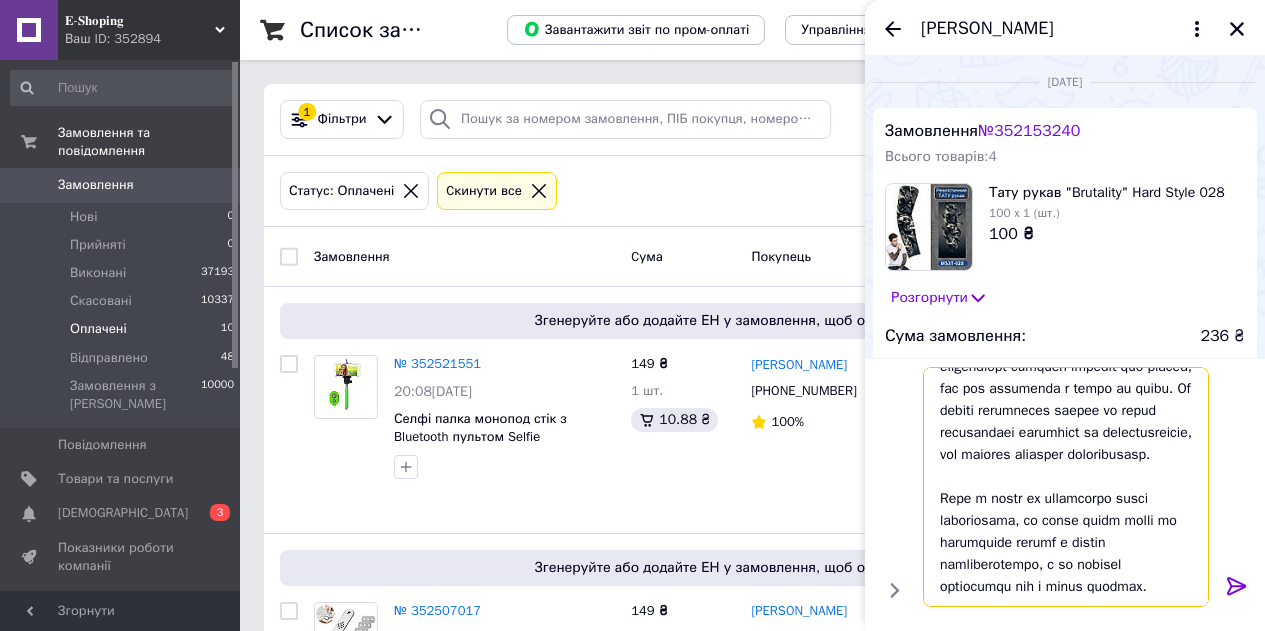 scroll, scrollTop: 482, scrollLeft: 0, axis: vertical 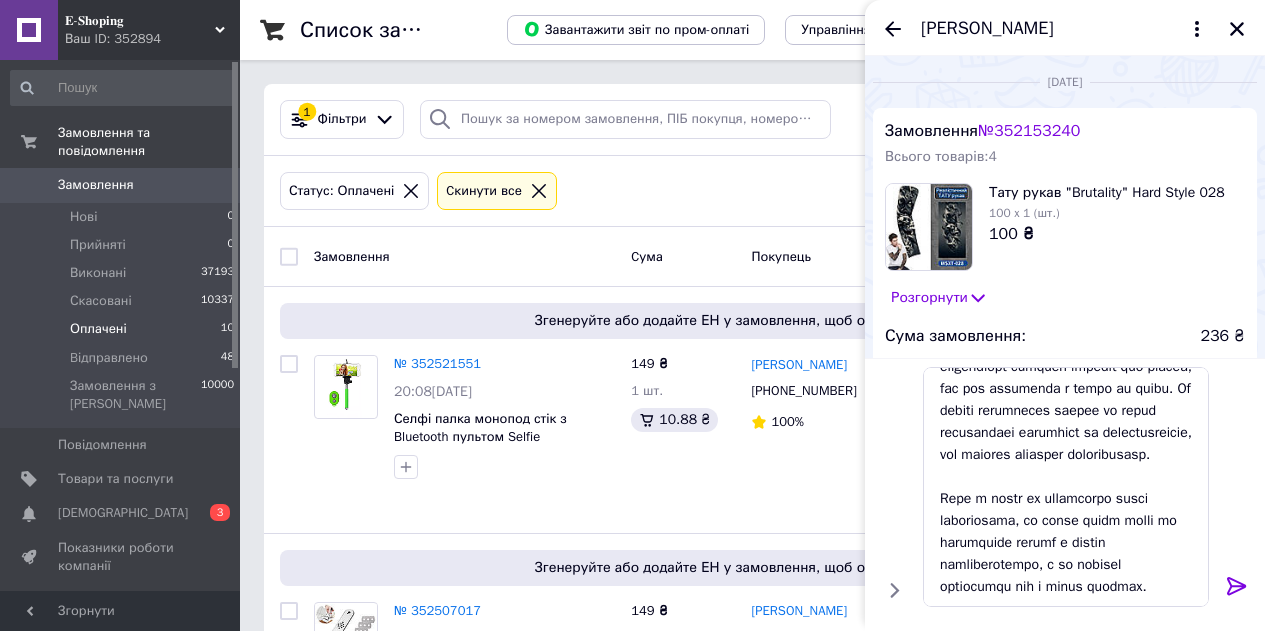 click 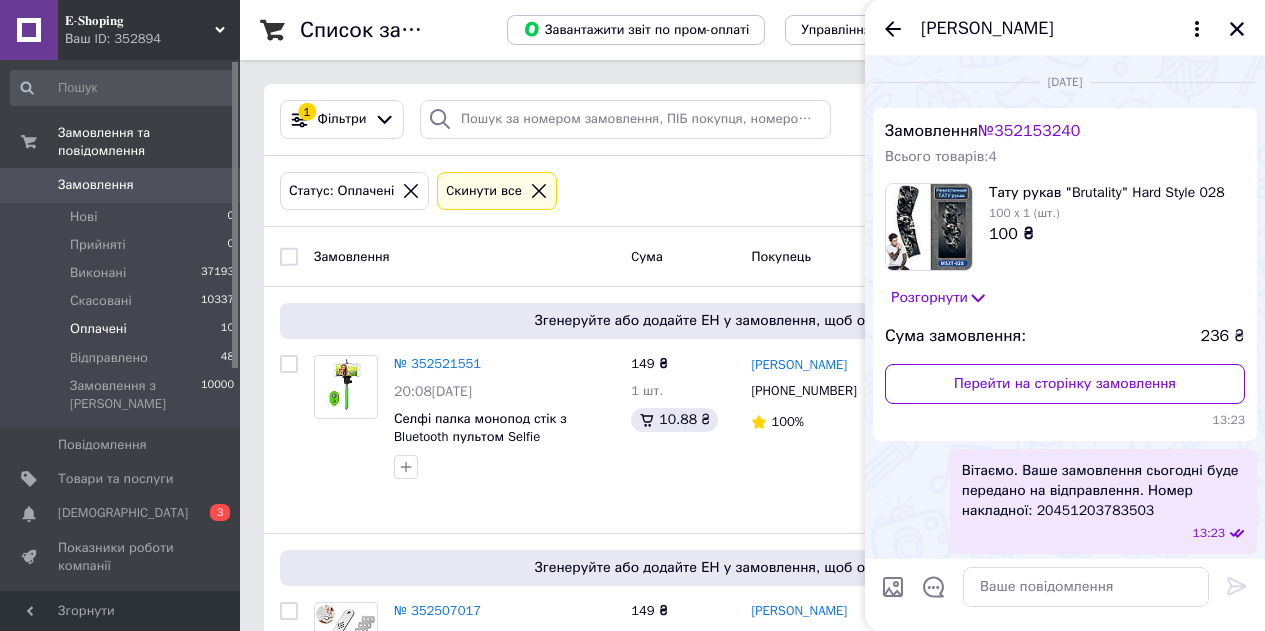 scroll, scrollTop: 0, scrollLeft: 0, axis: both 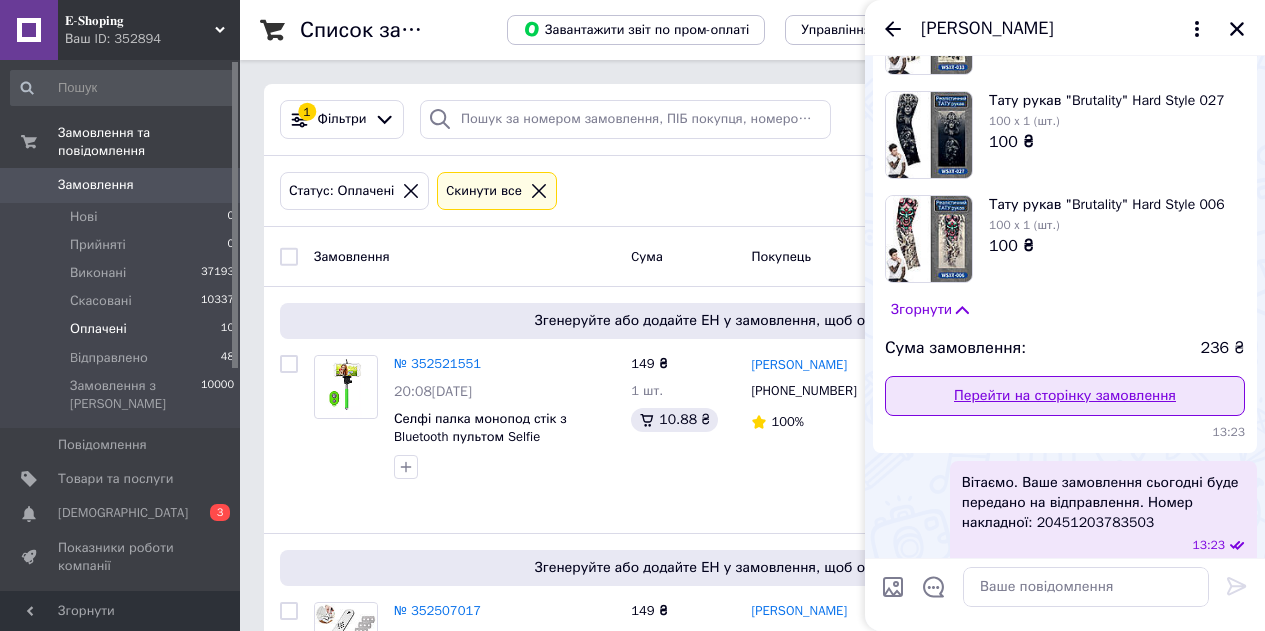 click on "Перейти на сторінку замовлення" at bounding box center [1065, 396] 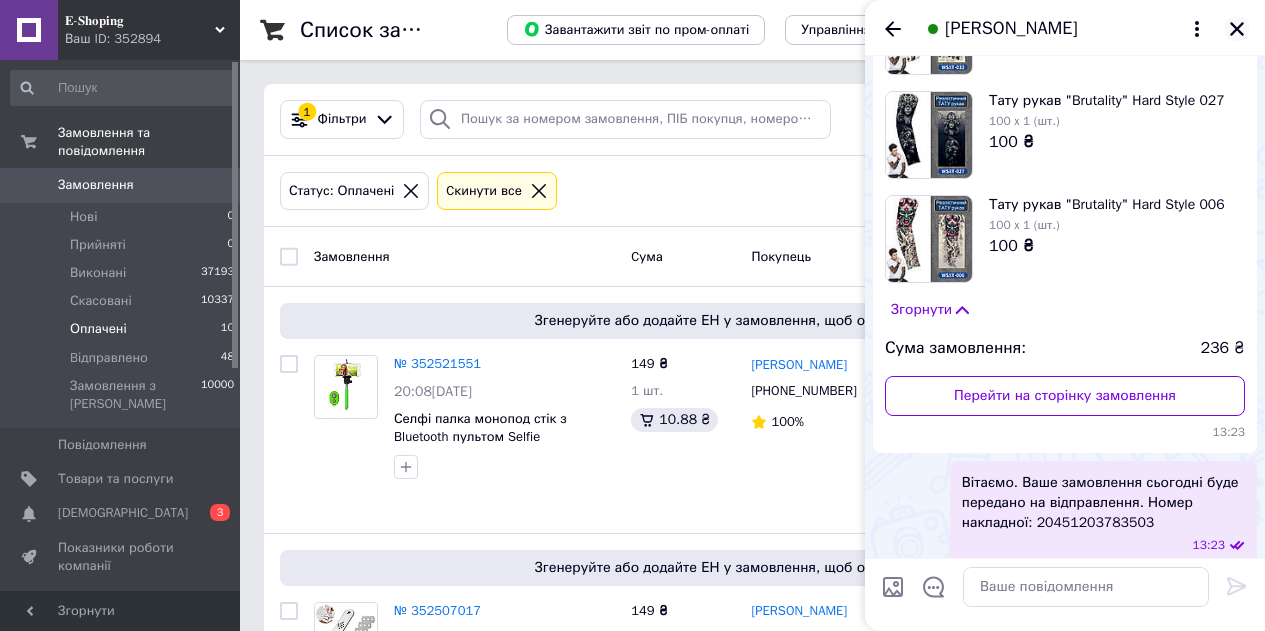 click 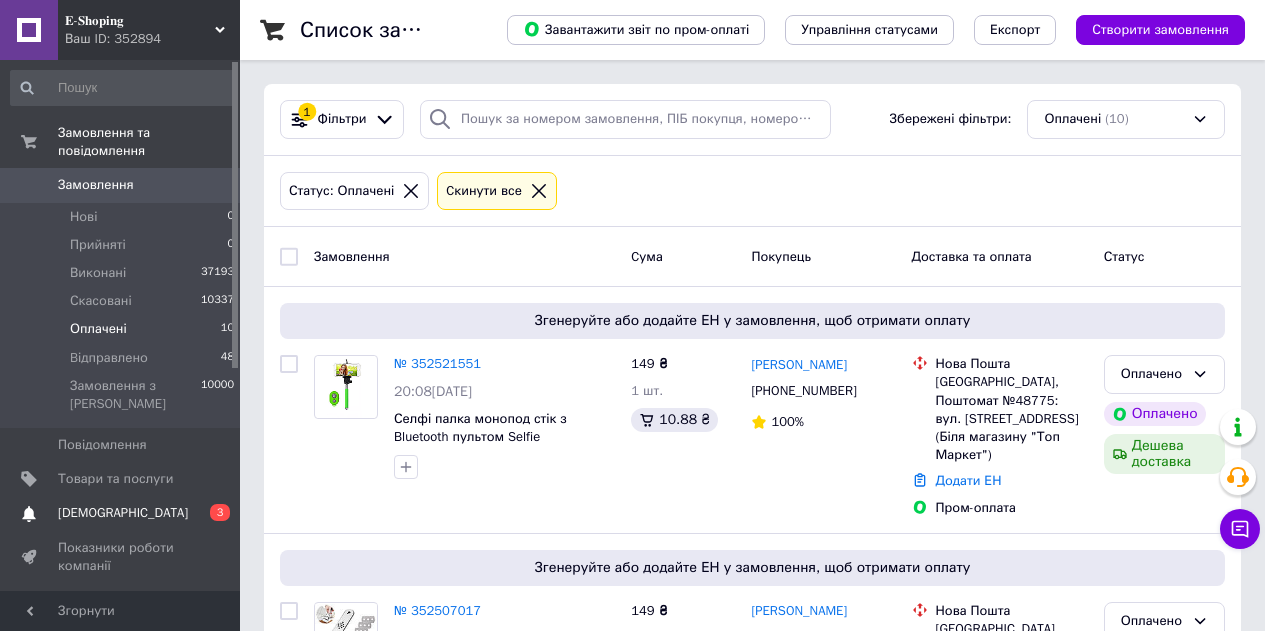 click on "Сповіщення 0 3" at bounding box center [123, 513] 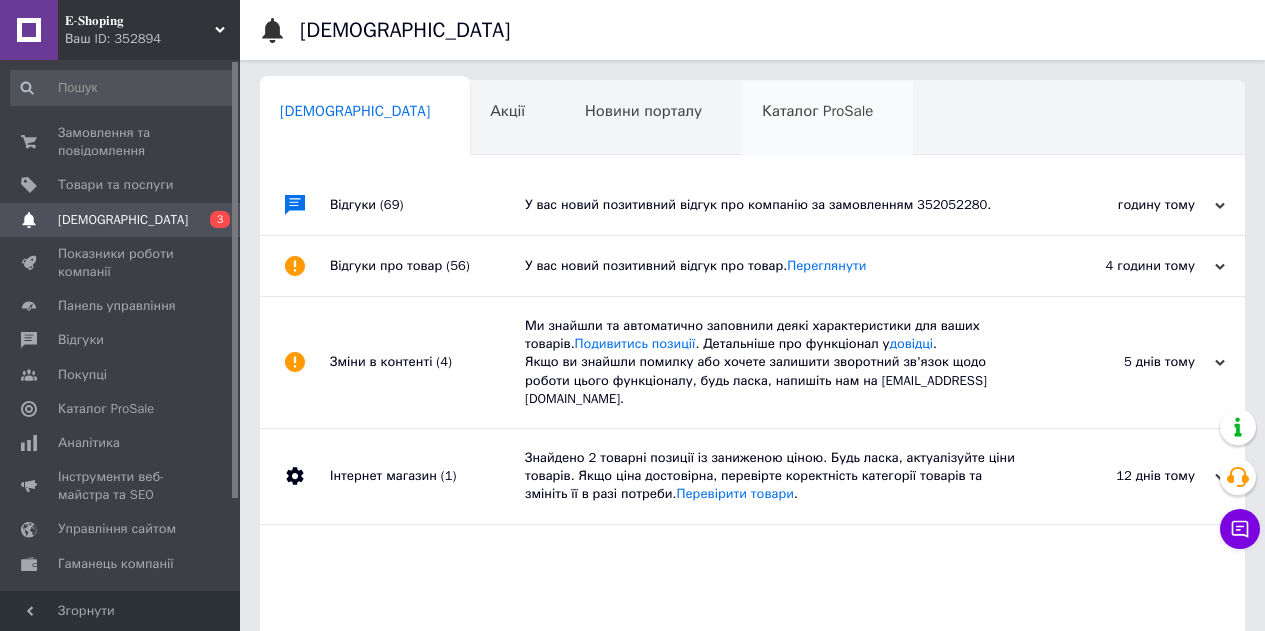 click on "Каталог ProSale" at bounding box center (817, 111) 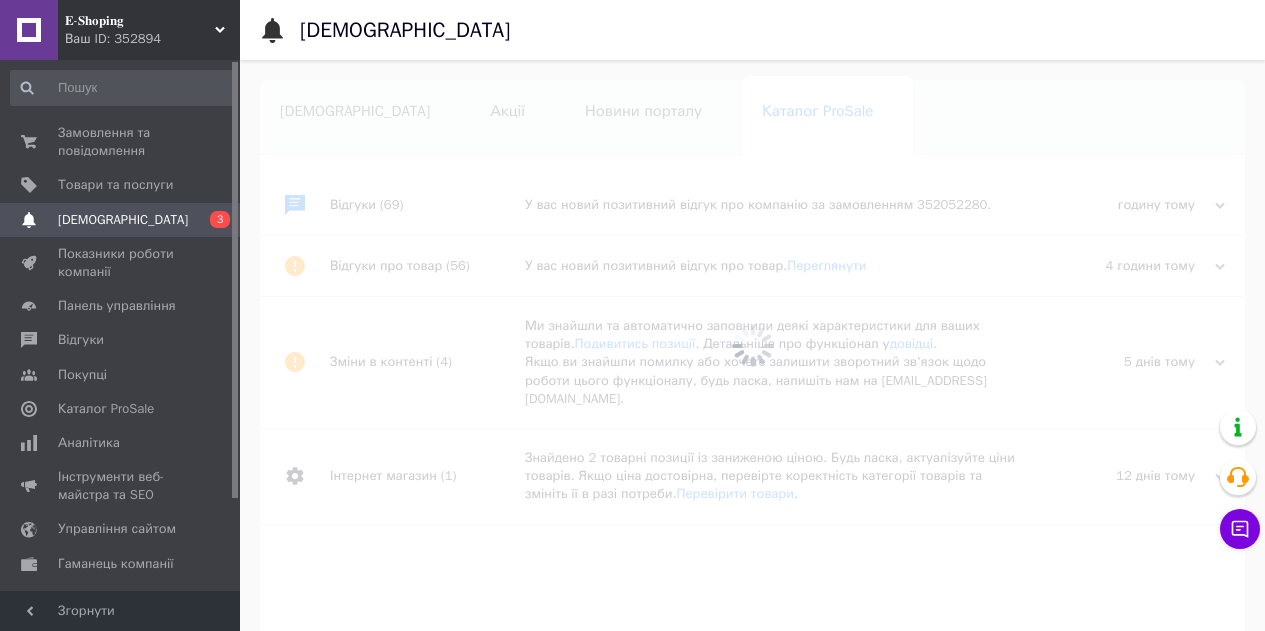 click on "Новини порталу" at bounding box center [643, 111] 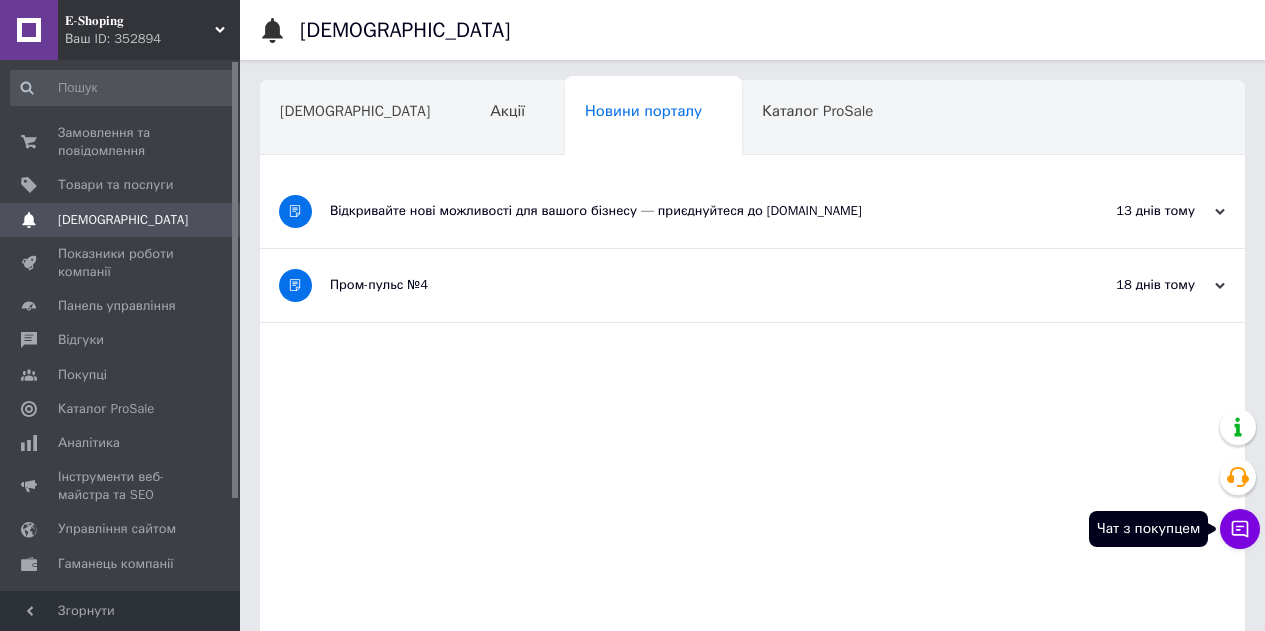 click 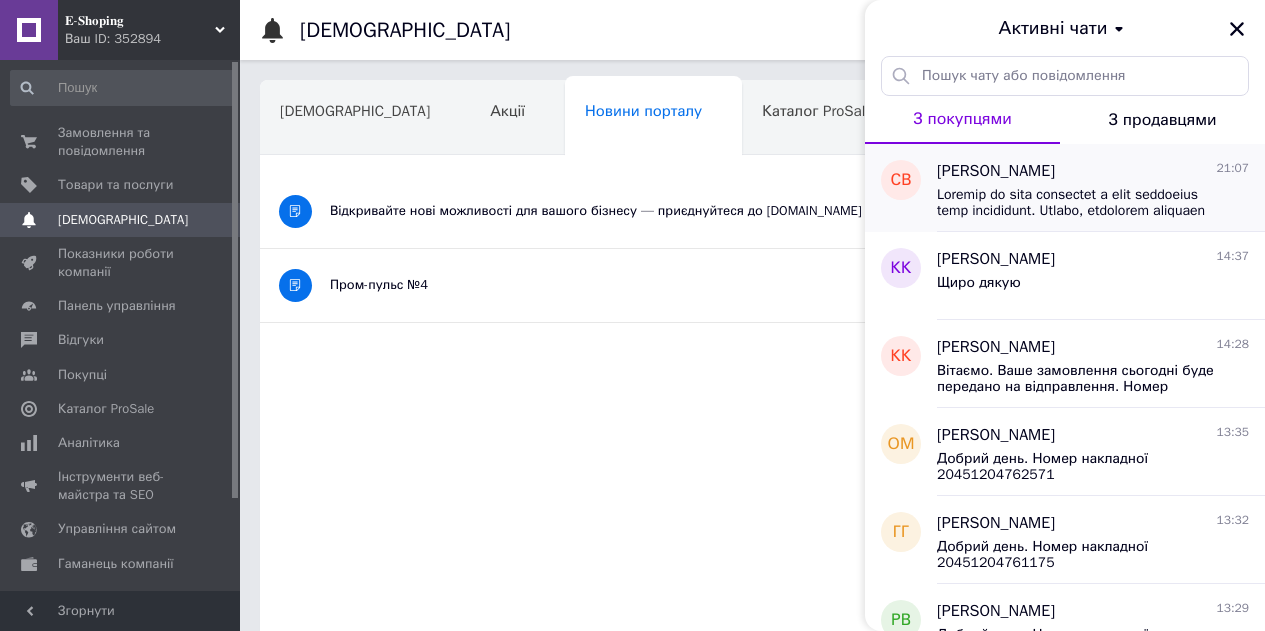 click at bounding box center (1079, 203) 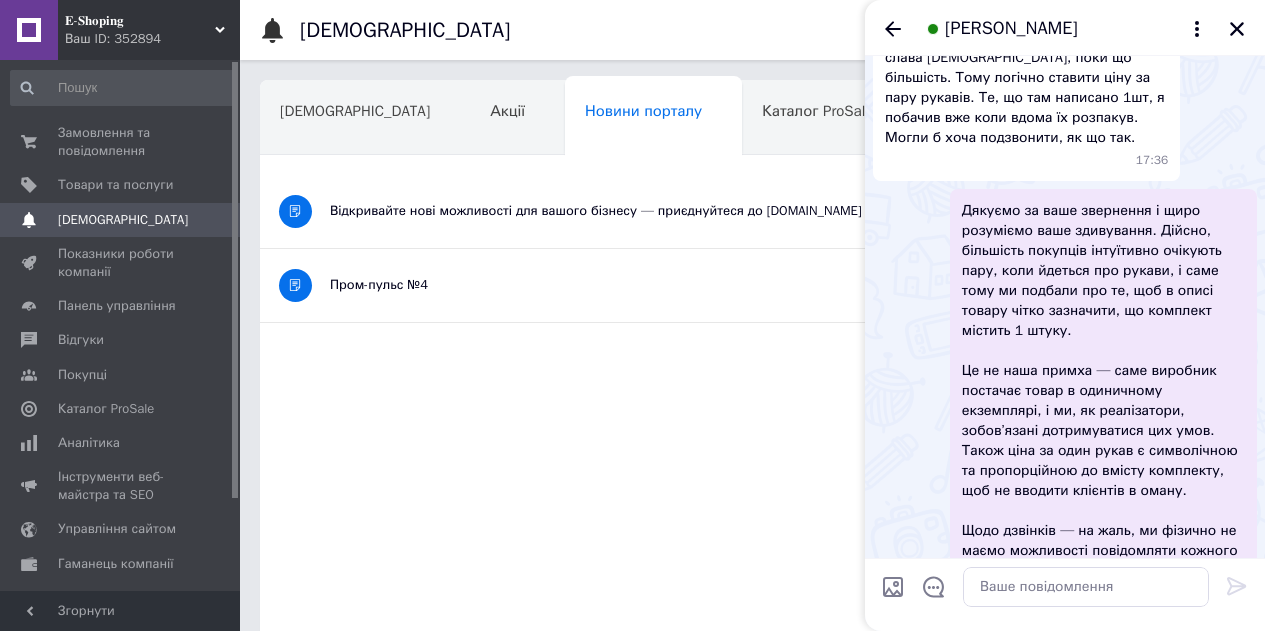 scroll, scrollTop: 882, scrollLeft: 0, axis: vertical 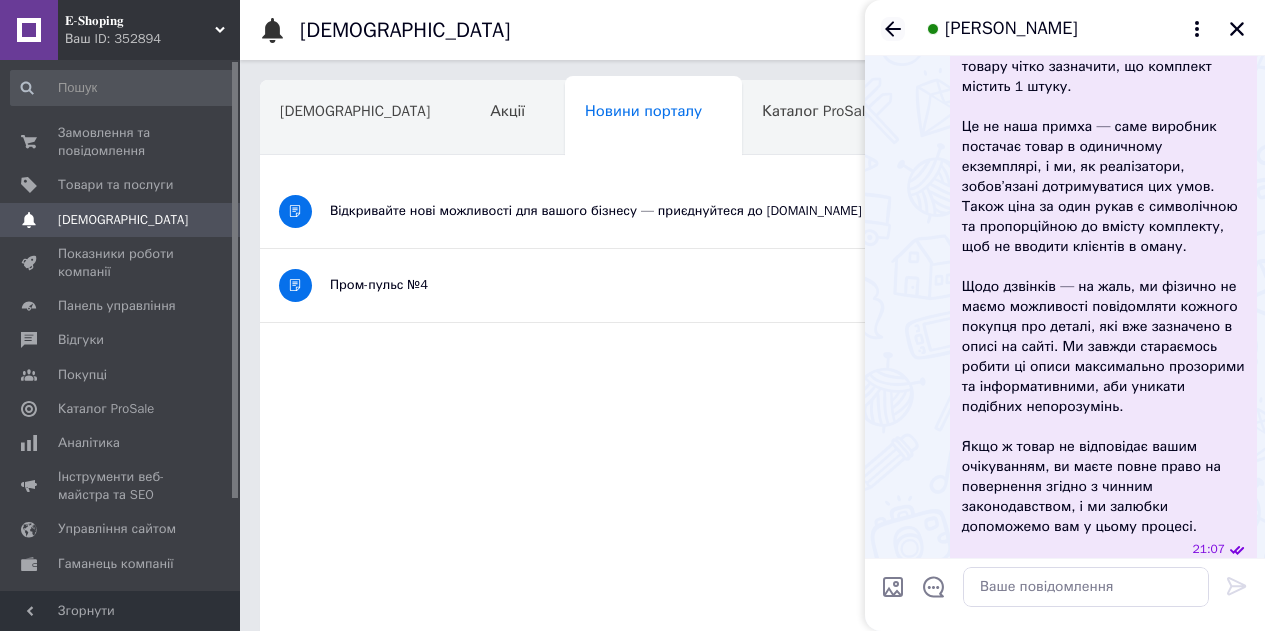 click 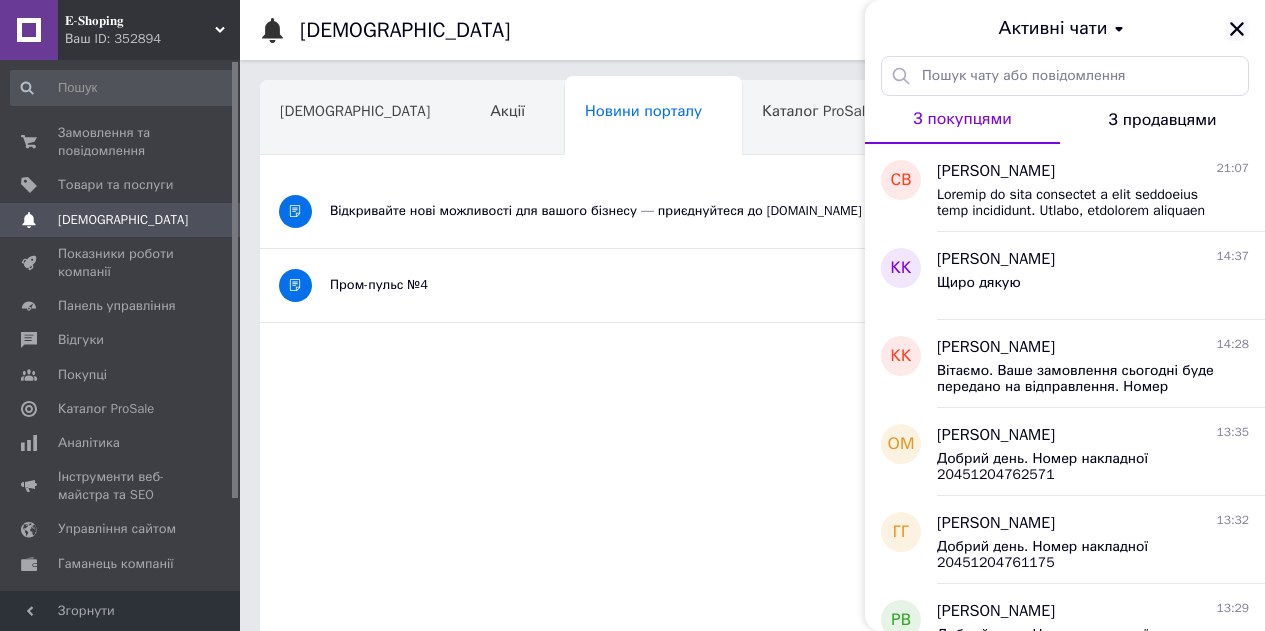 click 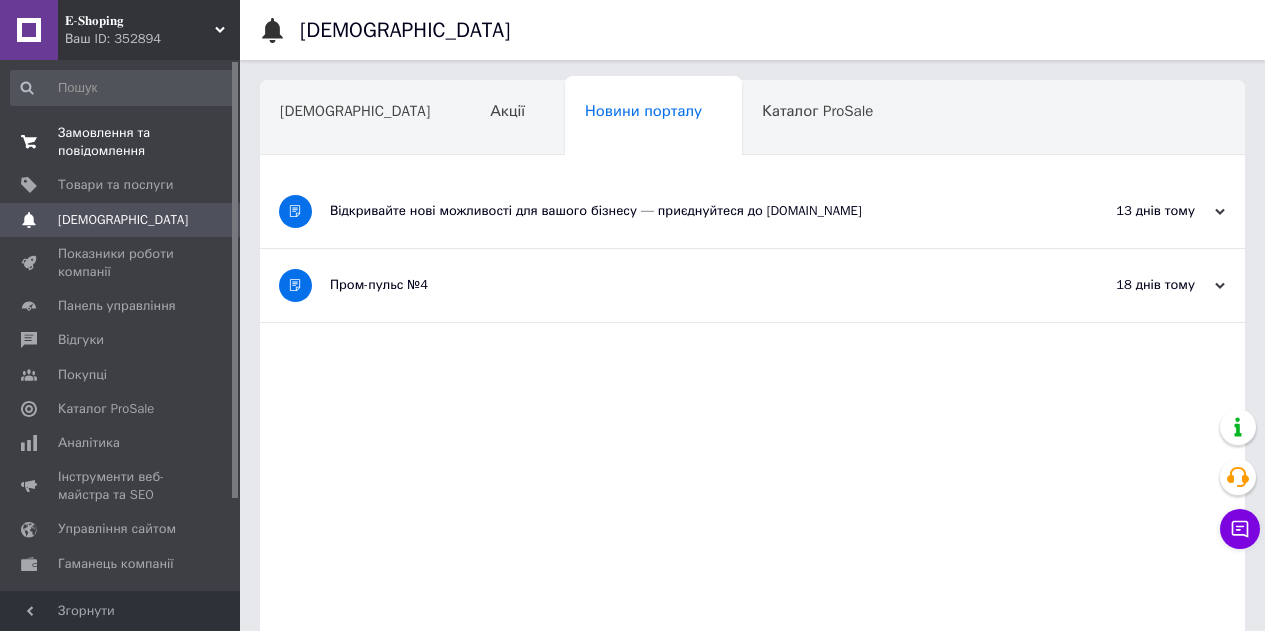 click on "Замовлення та повідомлення" at bounding box center [121, 142] 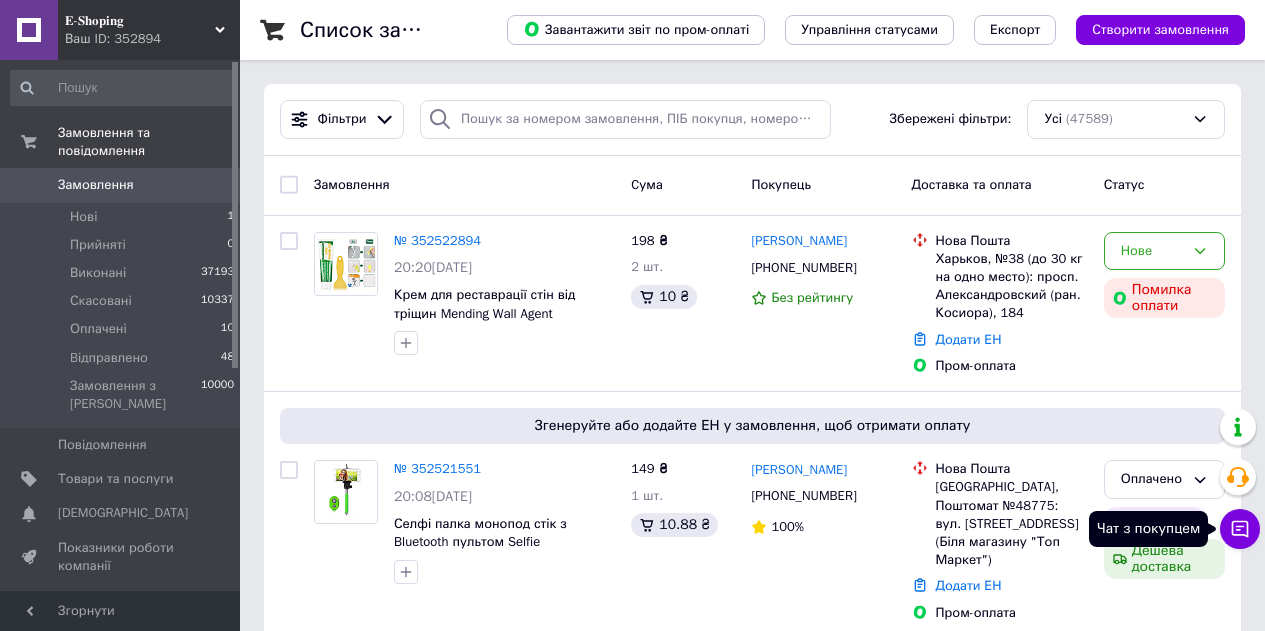 click on "Чат з покупцем" at bounding box center [1240, 529] 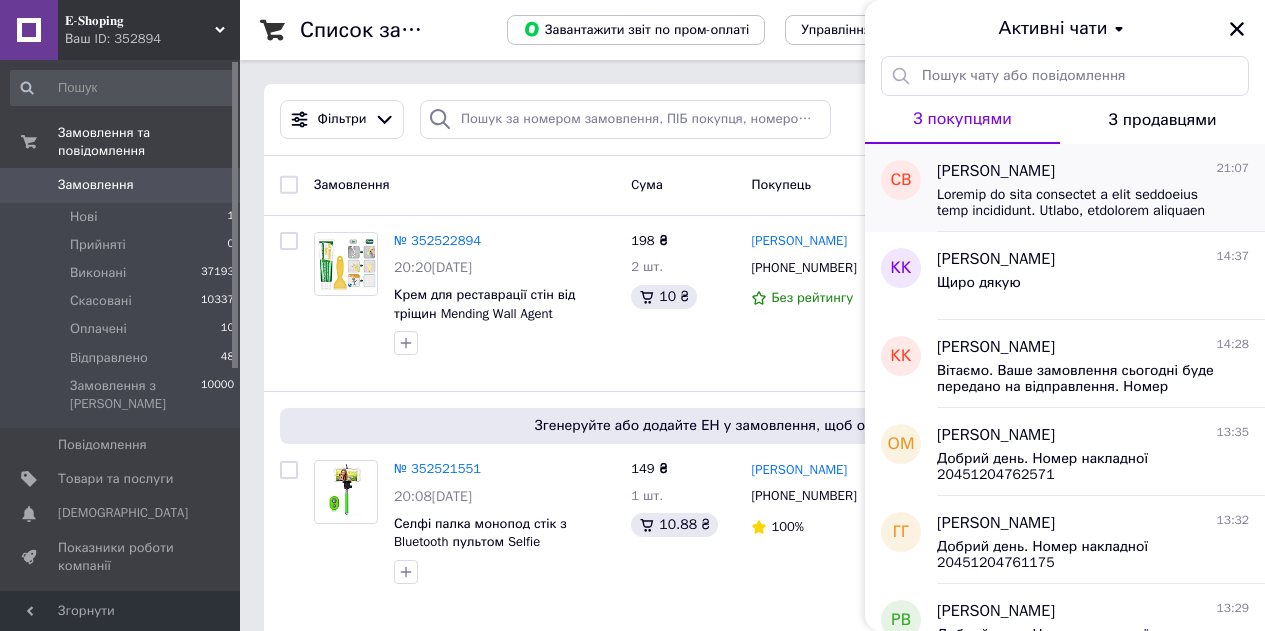 click at bounding box center (1079, 203) 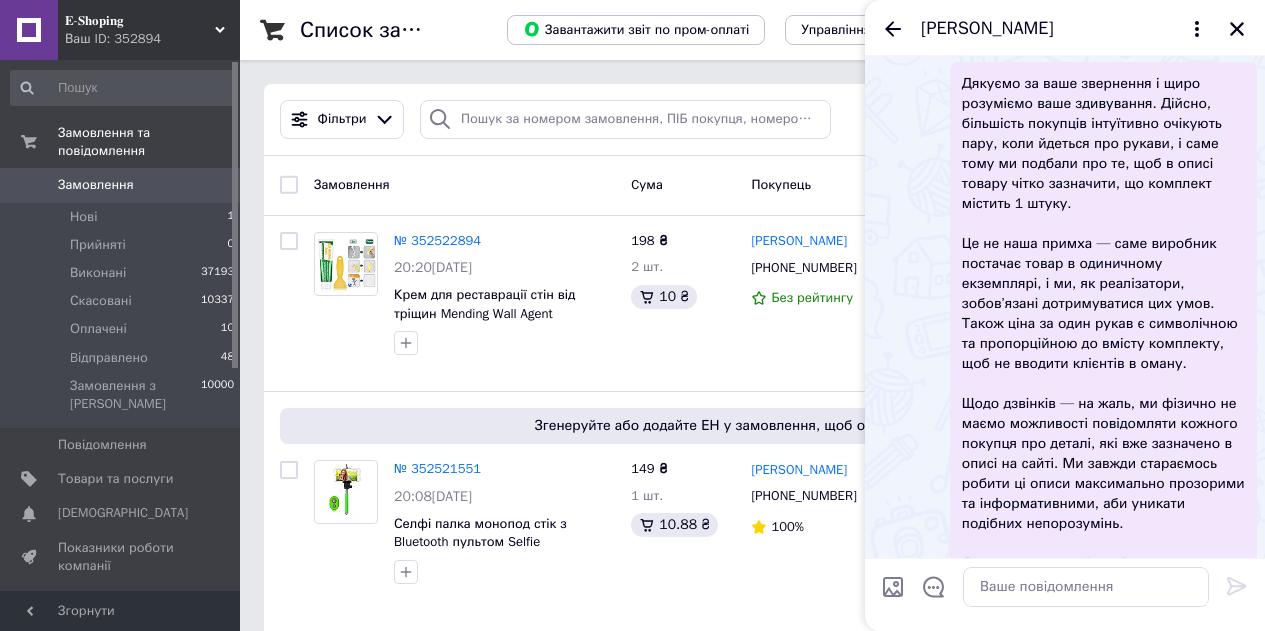 scroll, scrollTop: 838, scrollLeft: 0, axis: vertical 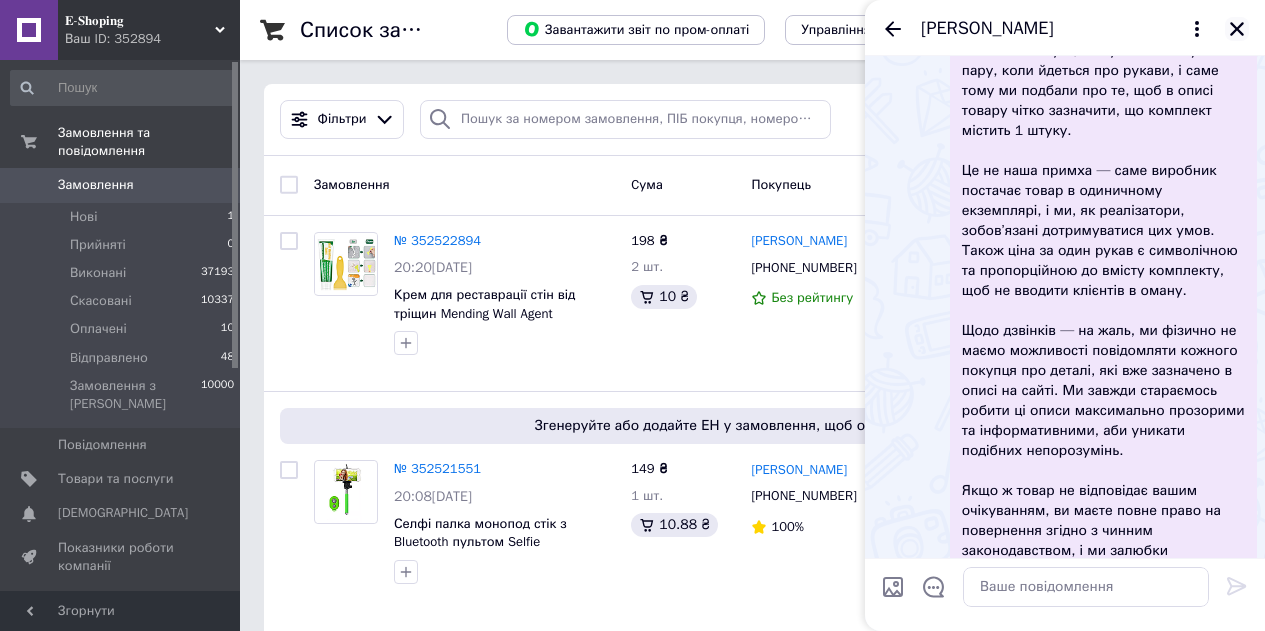 click 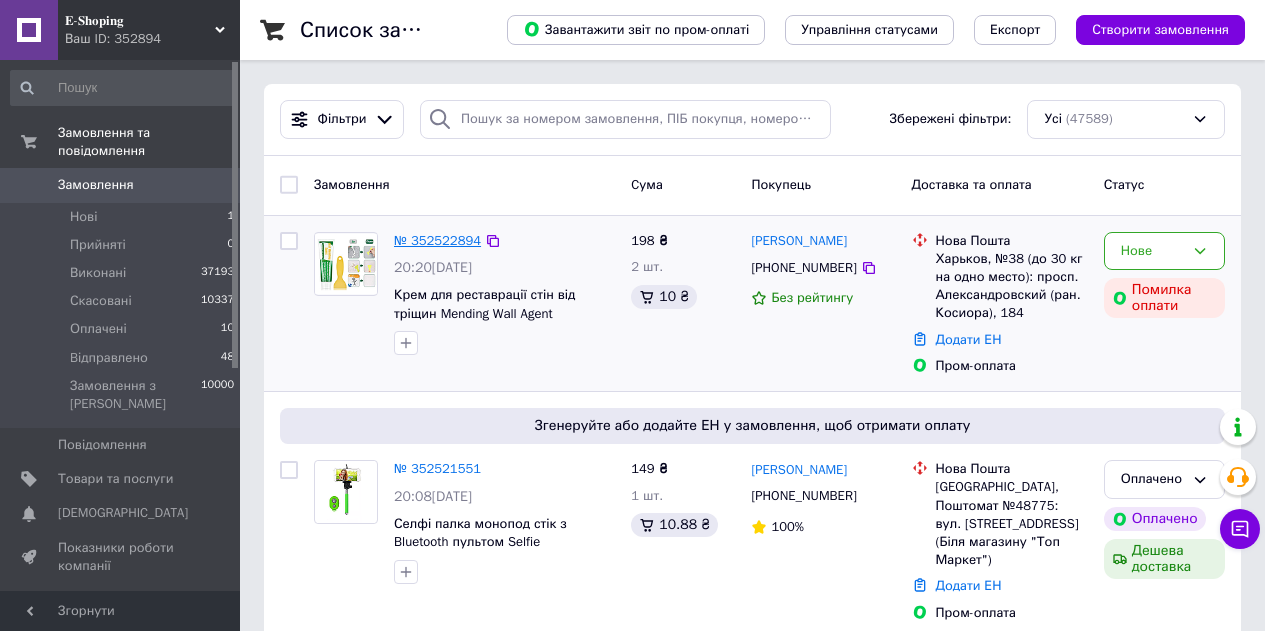 click on "№ 352522894" at bounding box center [437, 240] 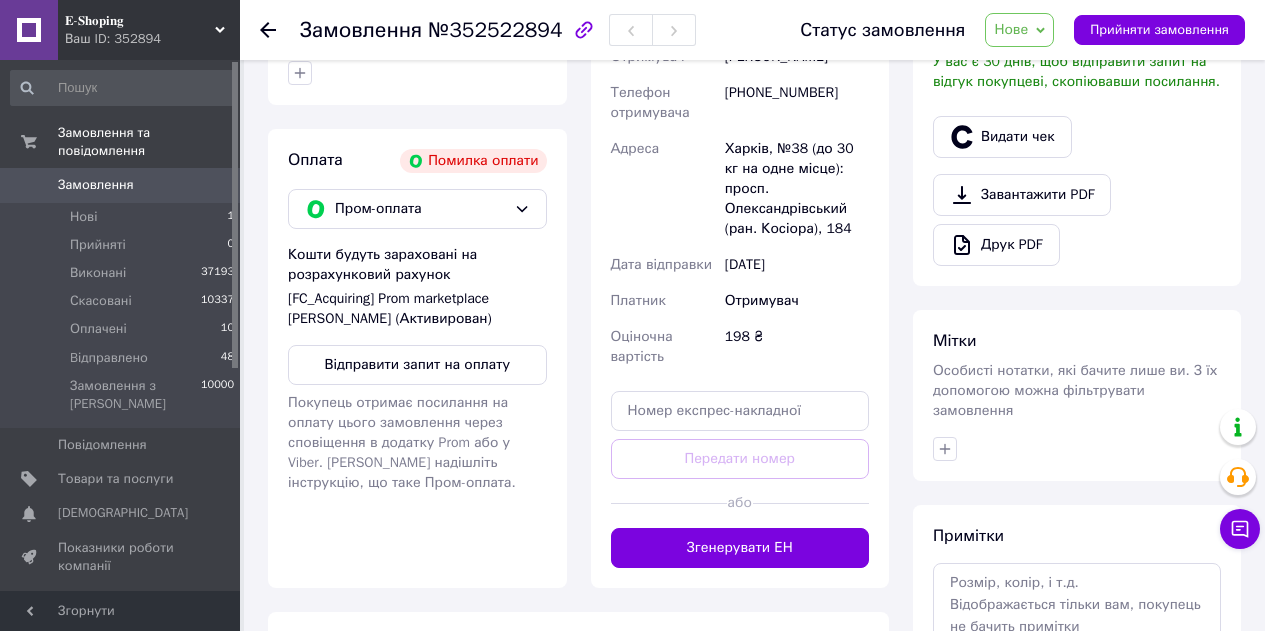 scroll, scrollTop: 821, scrollLeft: 0, axis: vertical 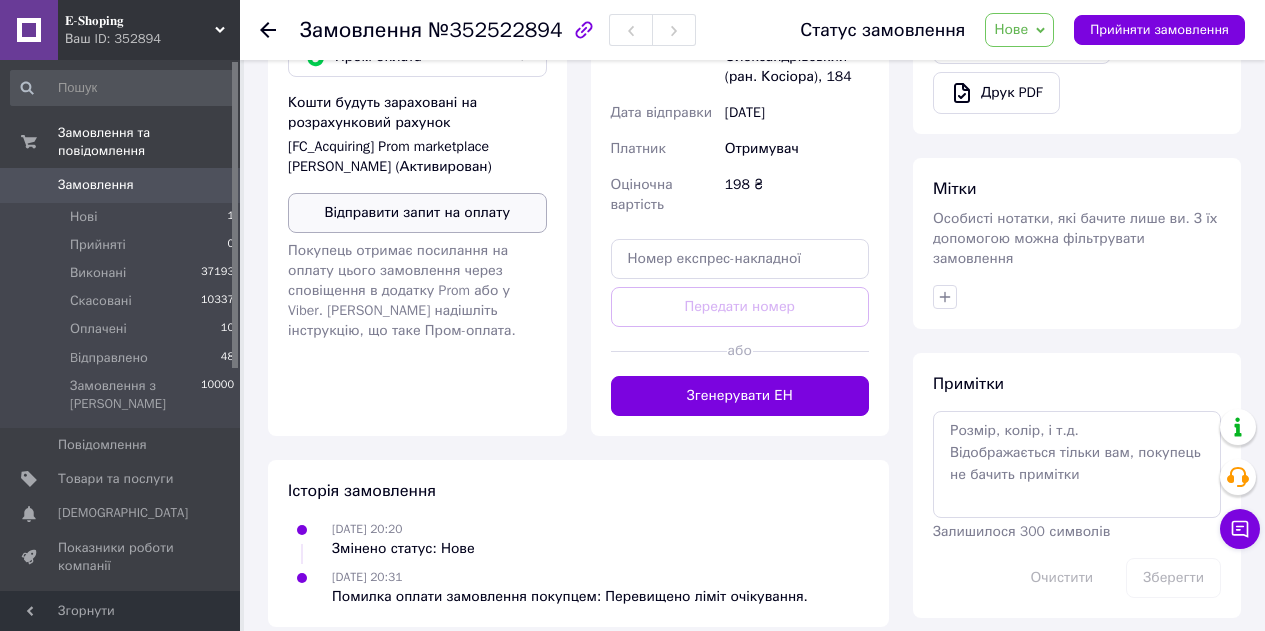 click on "Відправити запит на оплату" at bounding box center (417, 213) 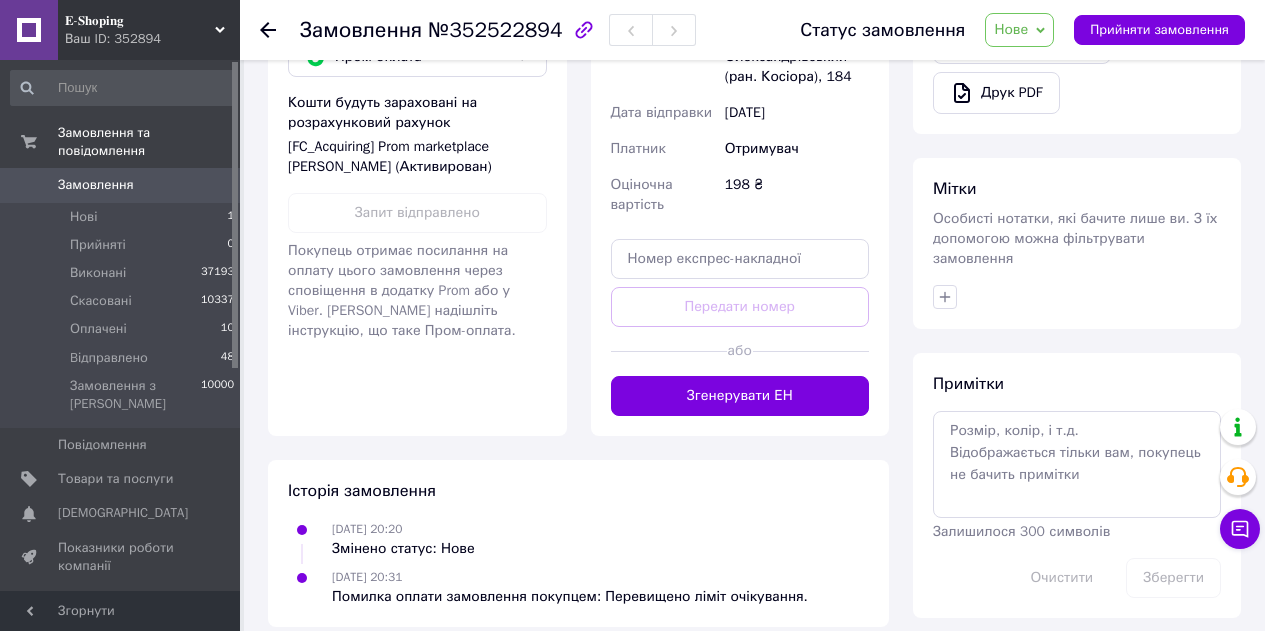 scroll, scrollTop: 421, scrollLeft: 0, axis: vertical 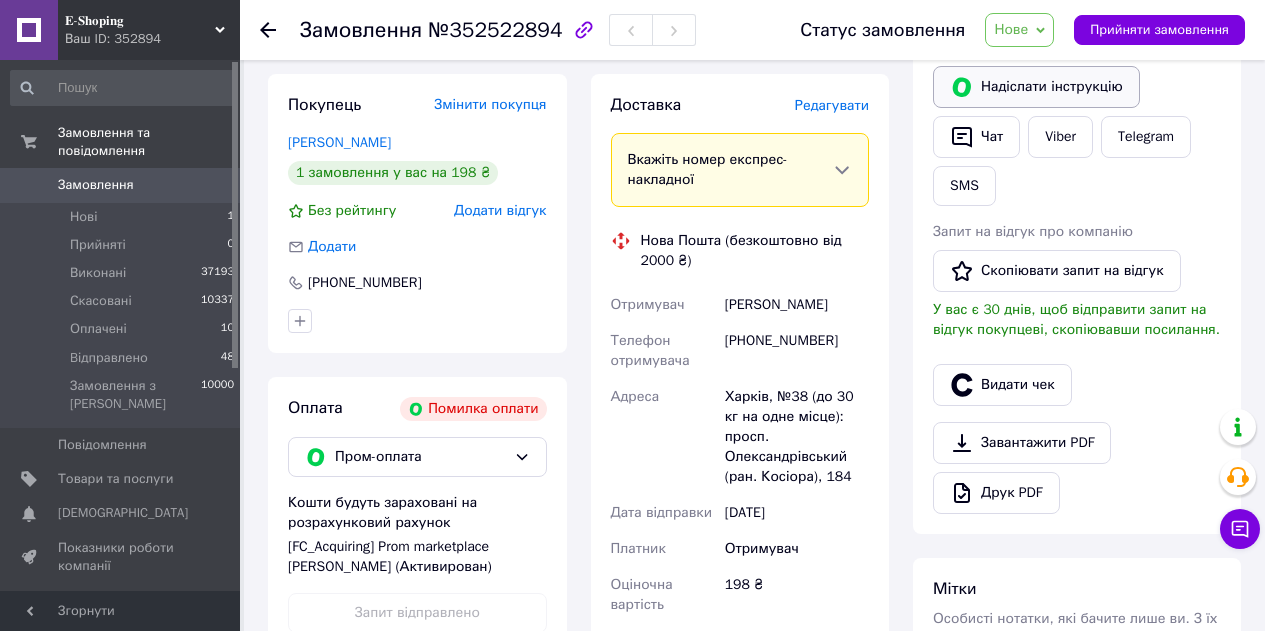click on "Надіслати інструкцію" at bounding box center [1036, 87] 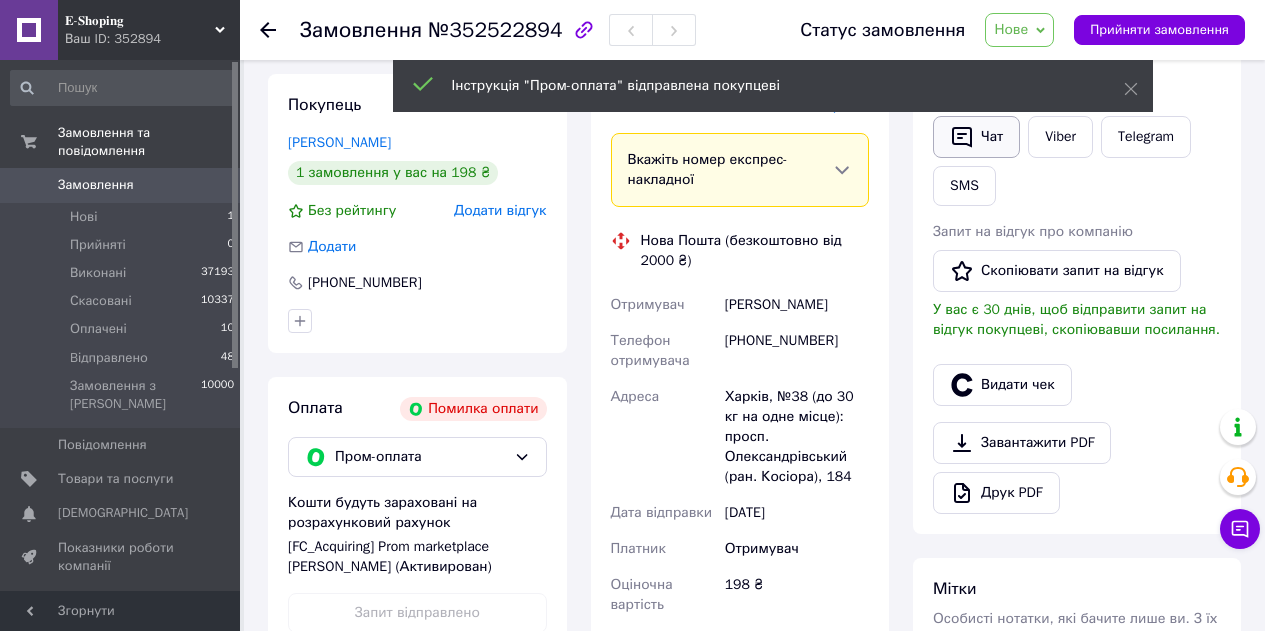 click on "Чат" at bounding box center [976, 137] 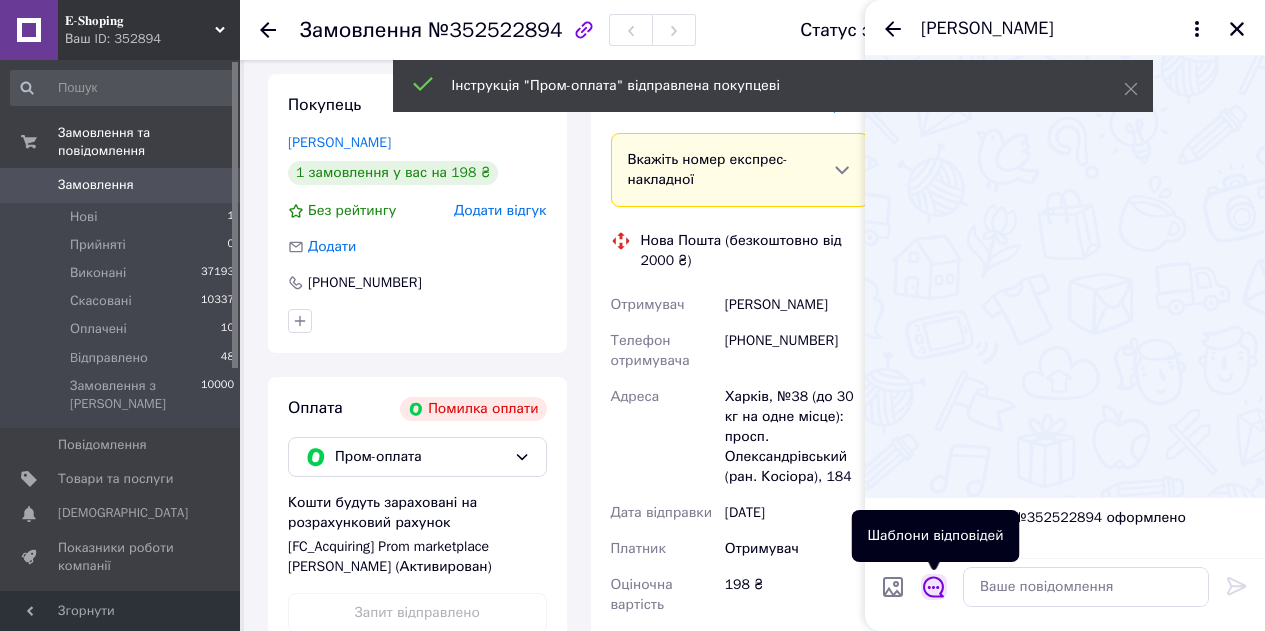 click 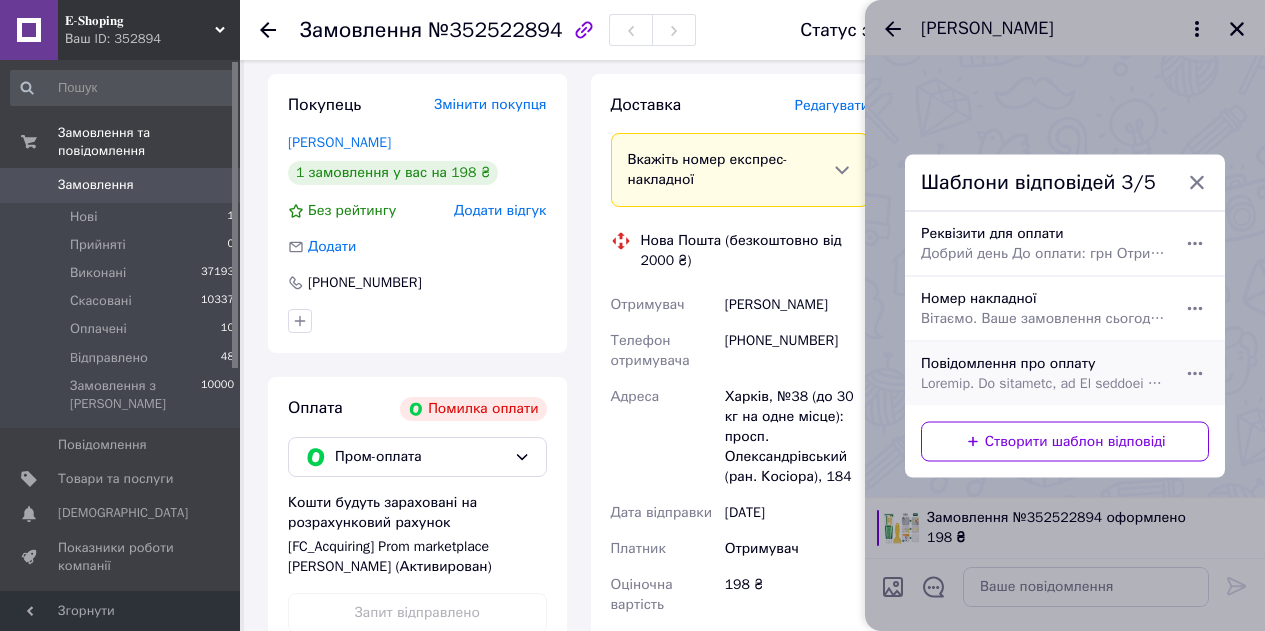 click on "Повідомлення про оплату" at bounding box center [1043, 373] 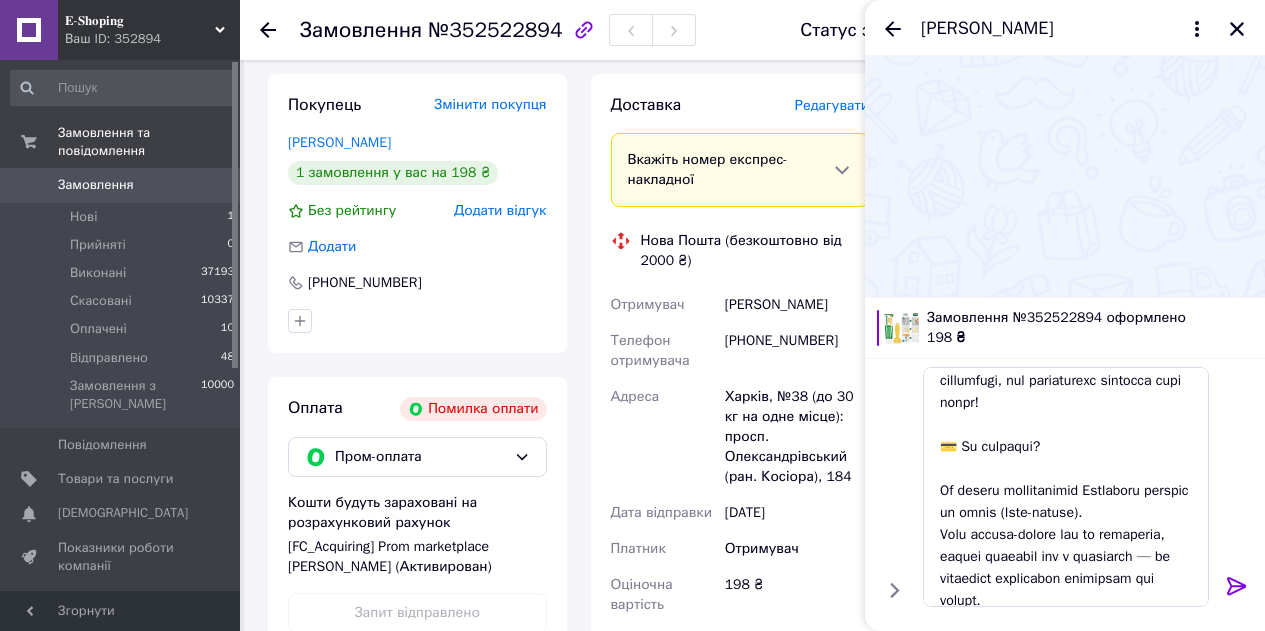 scroll, scrollTop: 200, scrollLeft: 0, axis: vertical 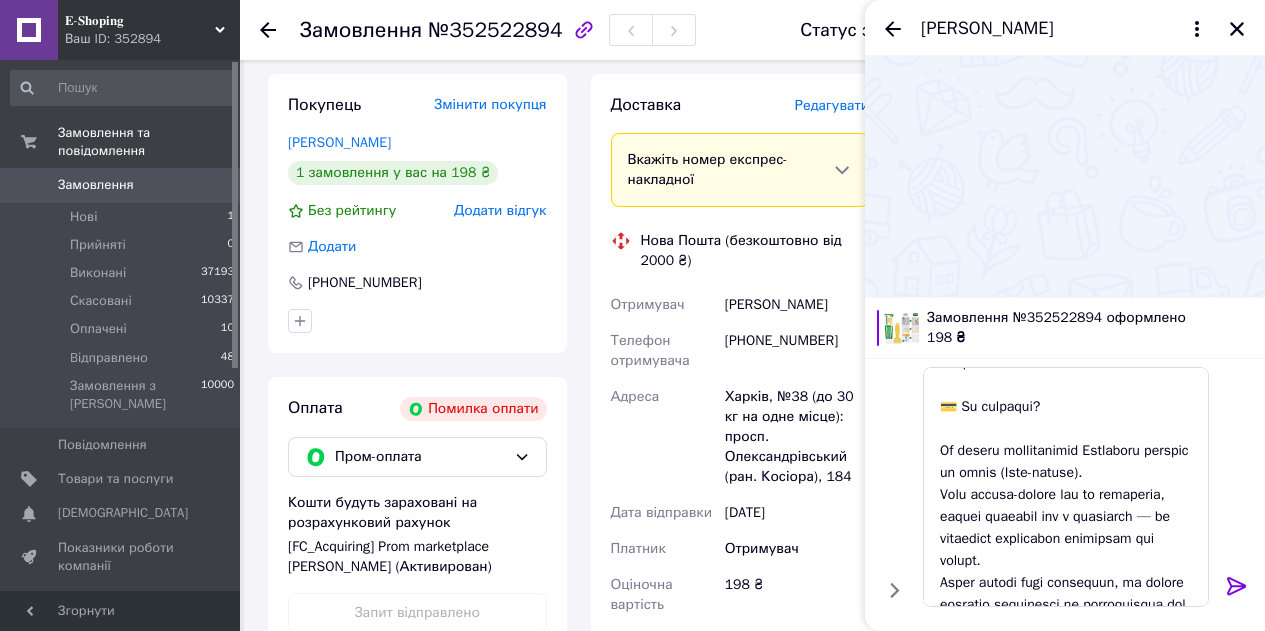 click 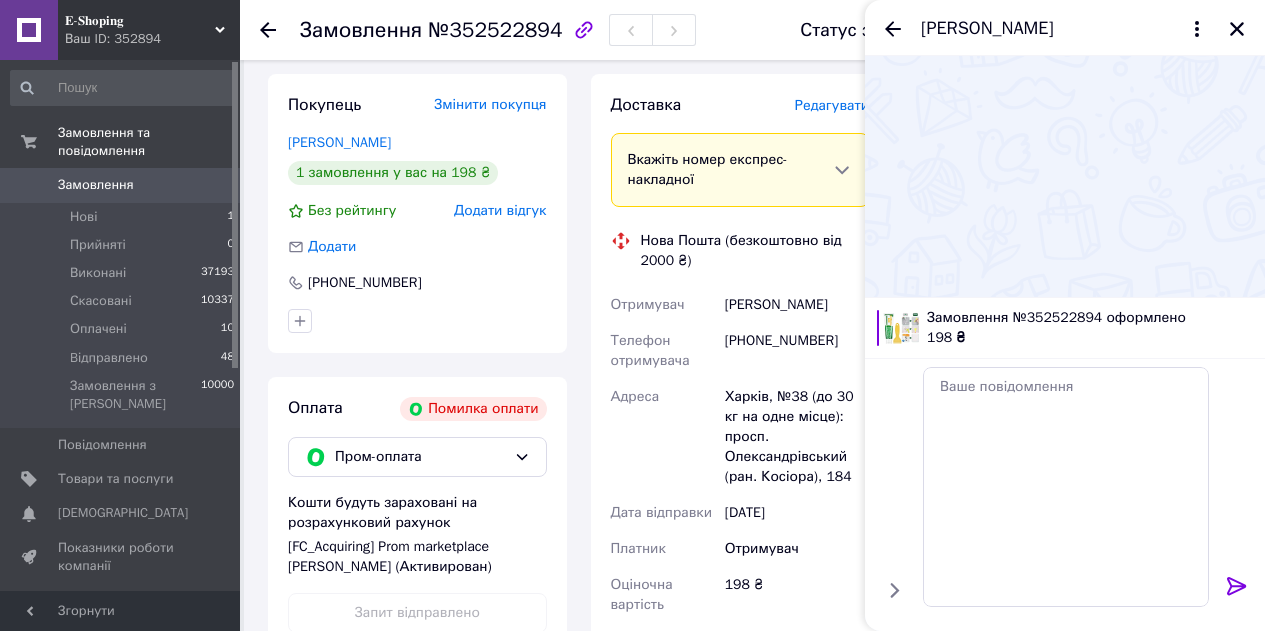 scroll, scrollTop: 0, scrollLeft: 0, axis: both 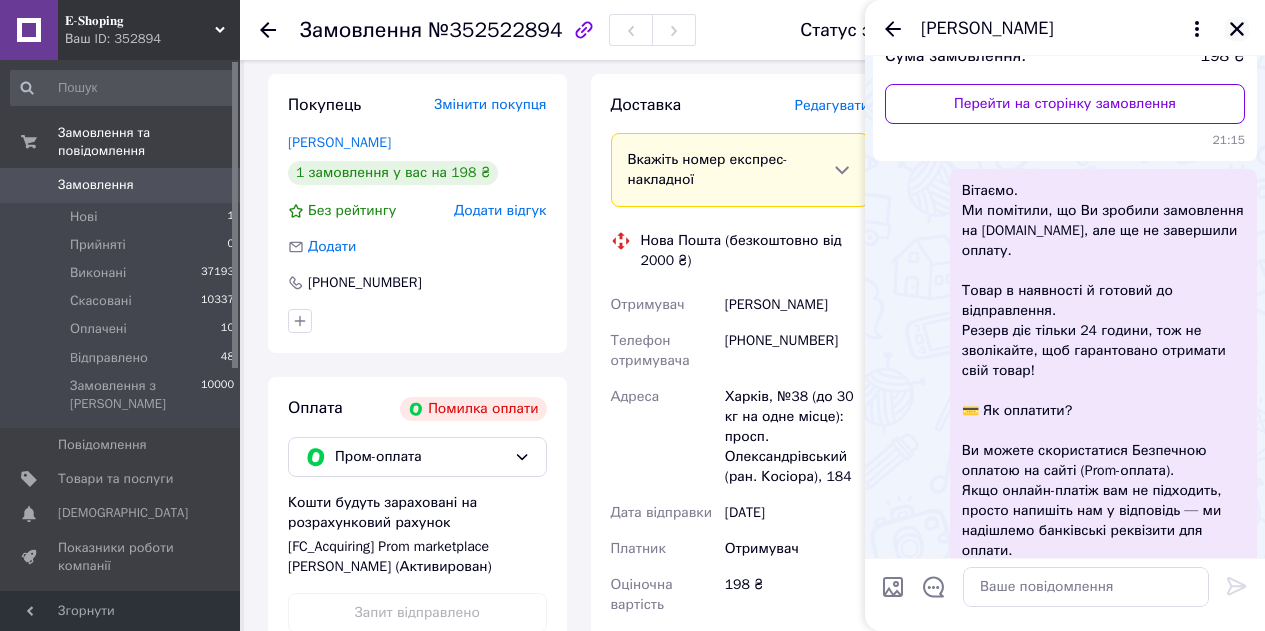 click 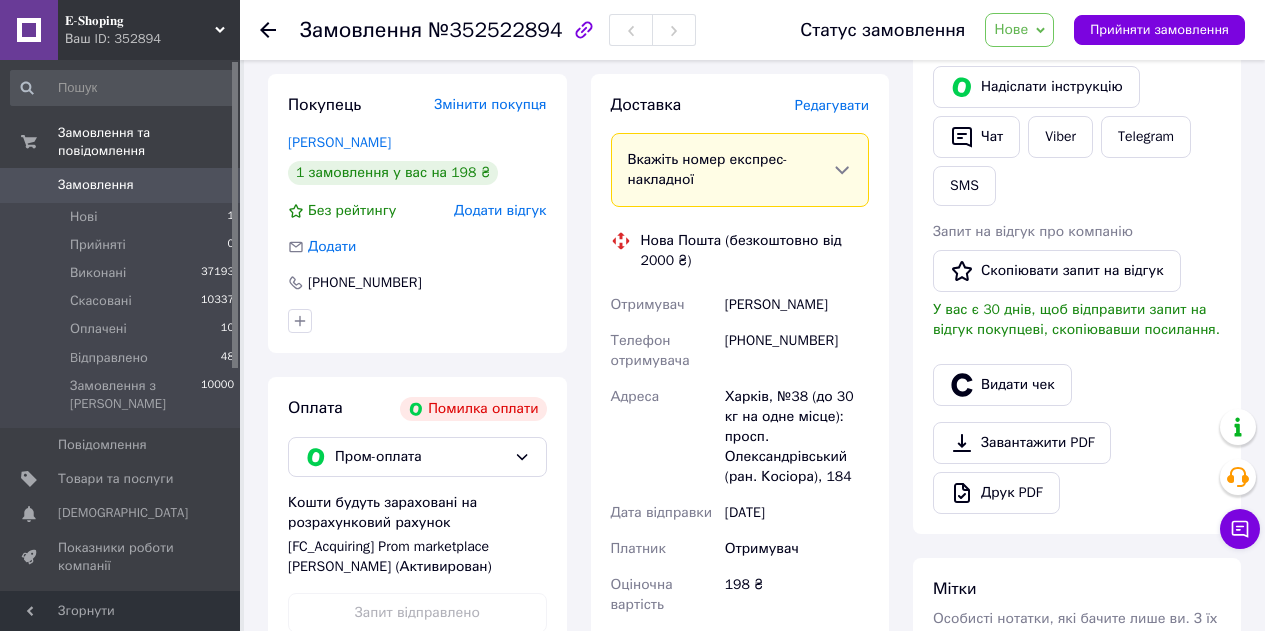scroll, scrollTop: 0, scrollLeft: 0, axis: both 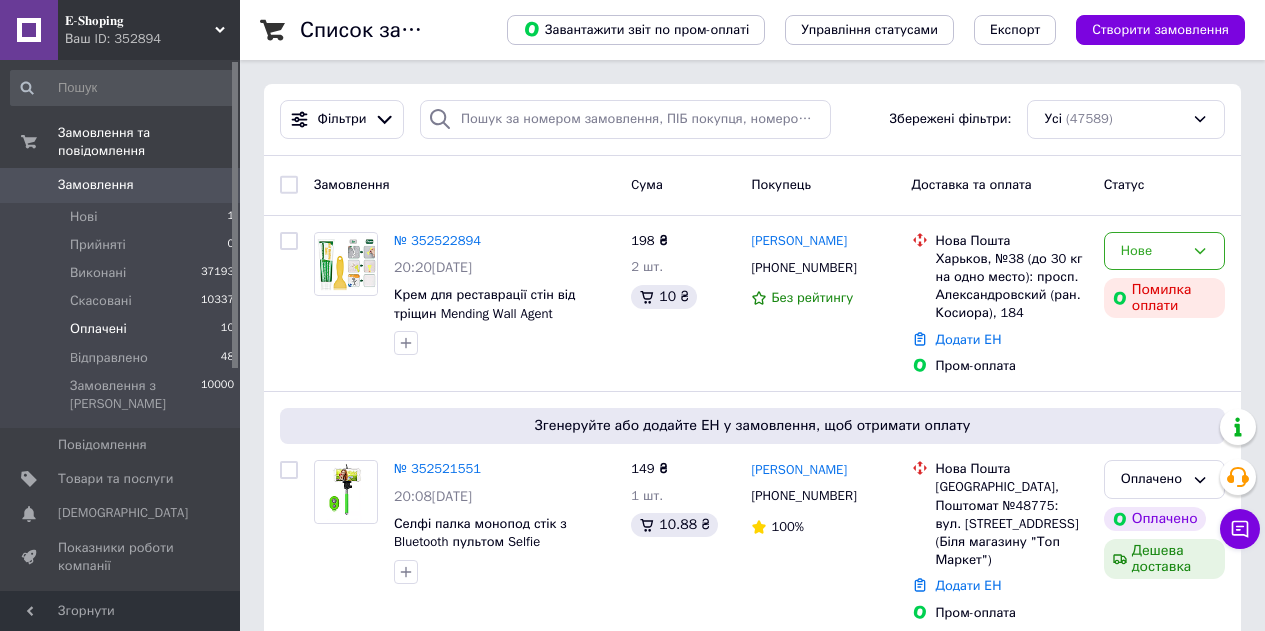 click on "Оплачені 10" at bounding box center [123, 329] 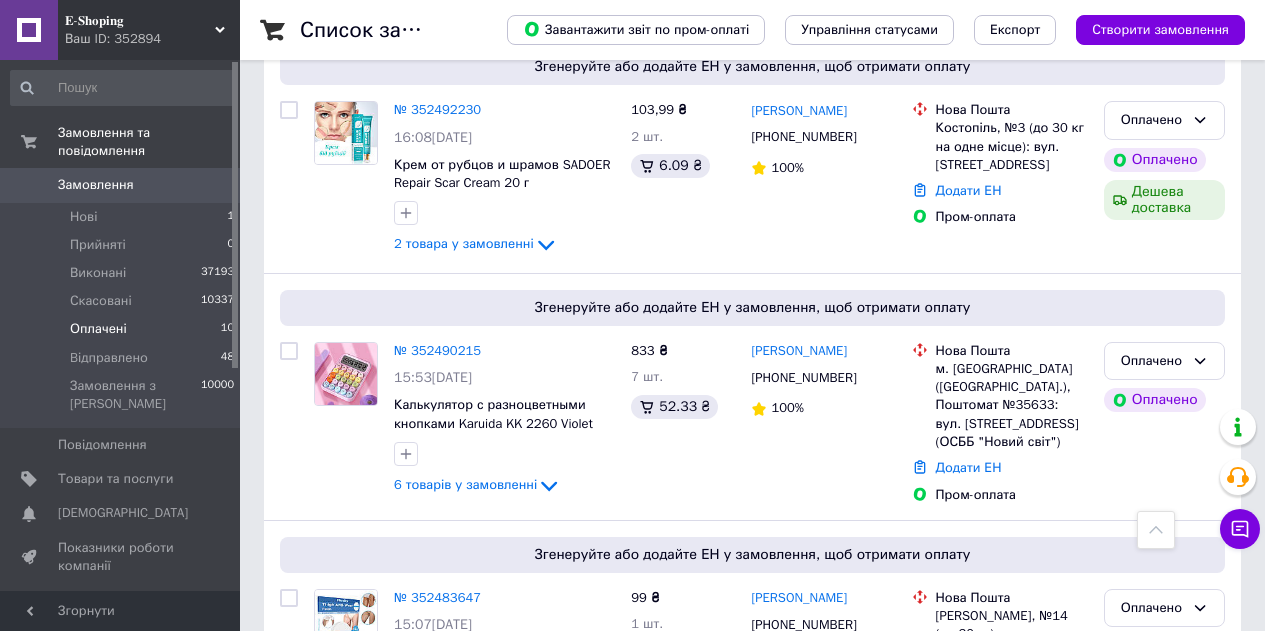 scroll, scrollTop: 1900, scrollLeft: 0, axis: vertical 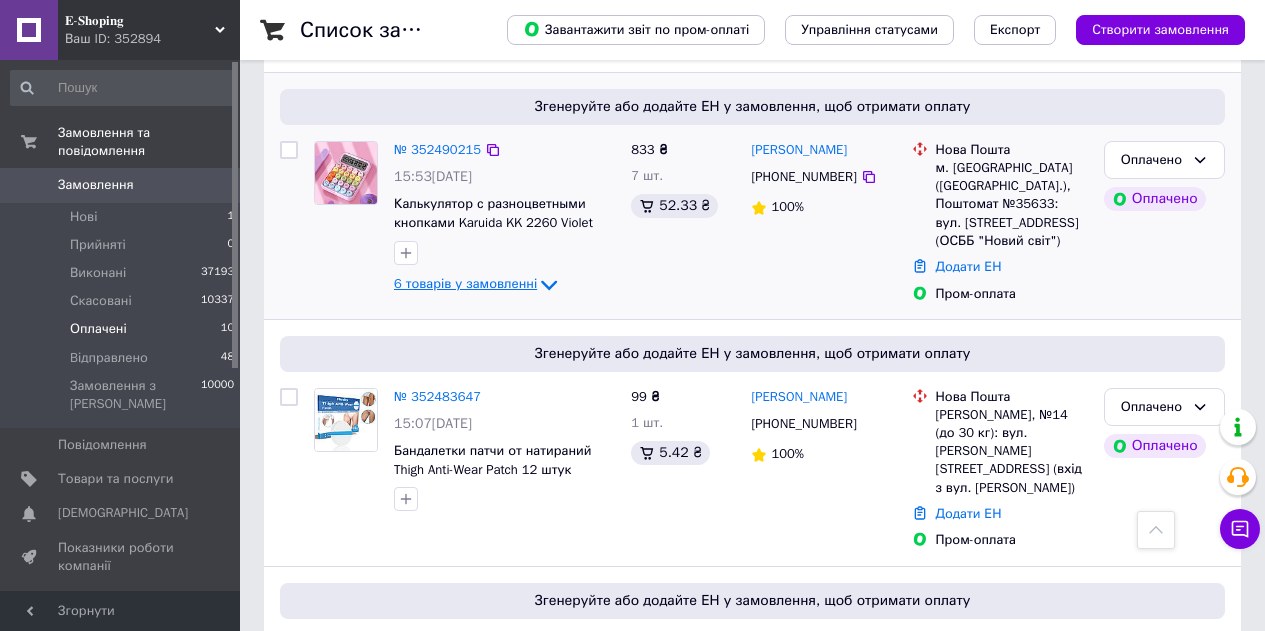 click on "6 товарів у замовленні" at bounding box center [465, 283] 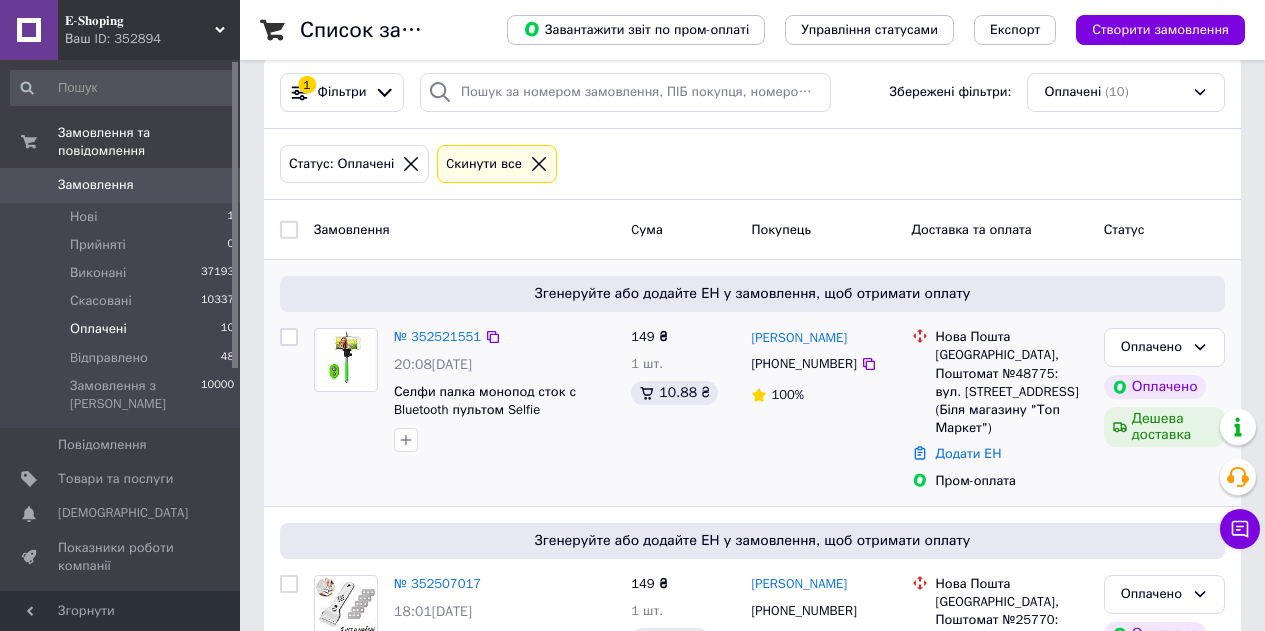 scroll, scrollTop: 0, scrollLeft: 0, axis: both 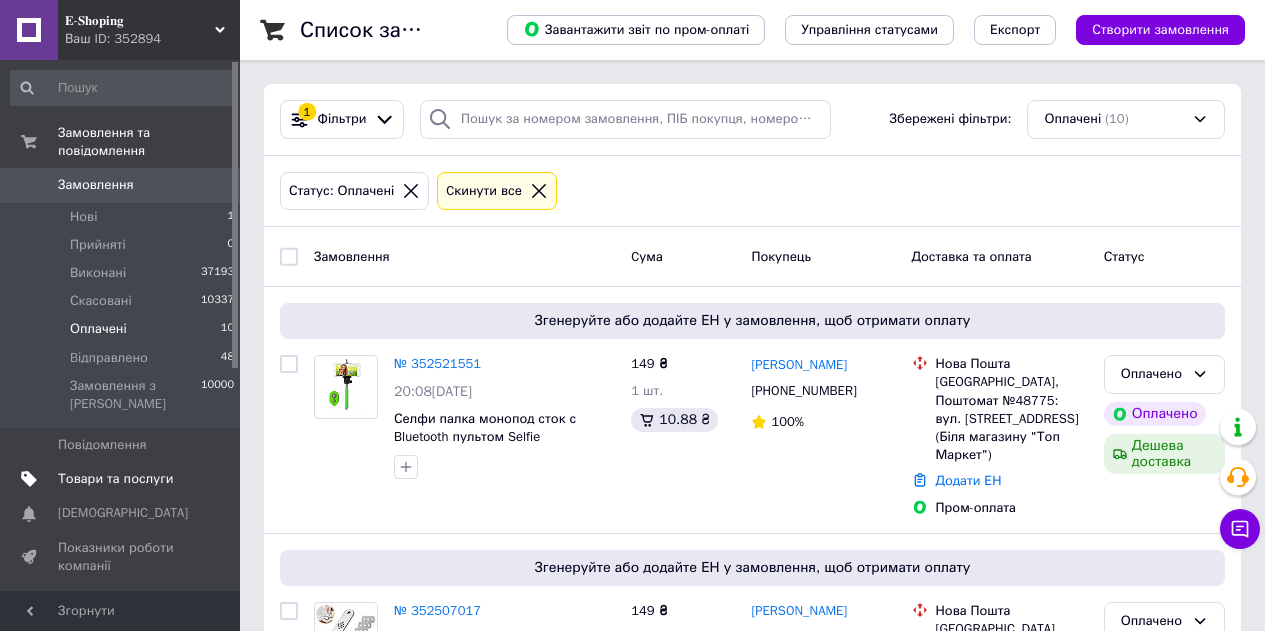 click on "Товари та послуги" at bounding box center (115, 479) 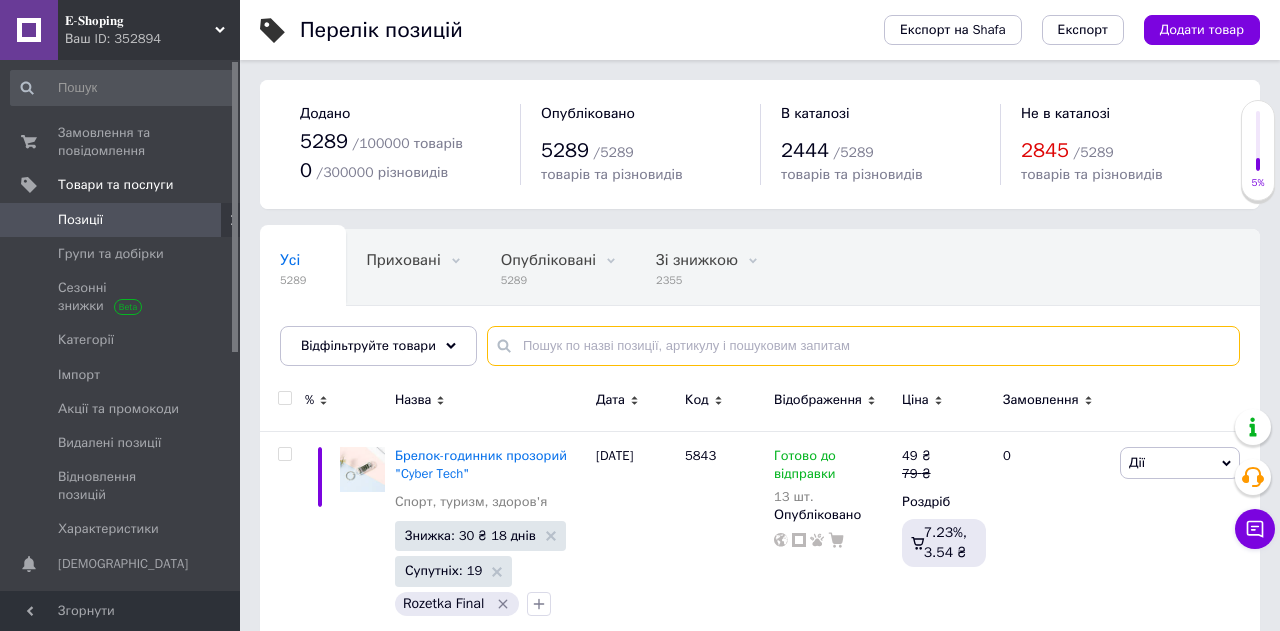 click at bounding box center (863, 346) 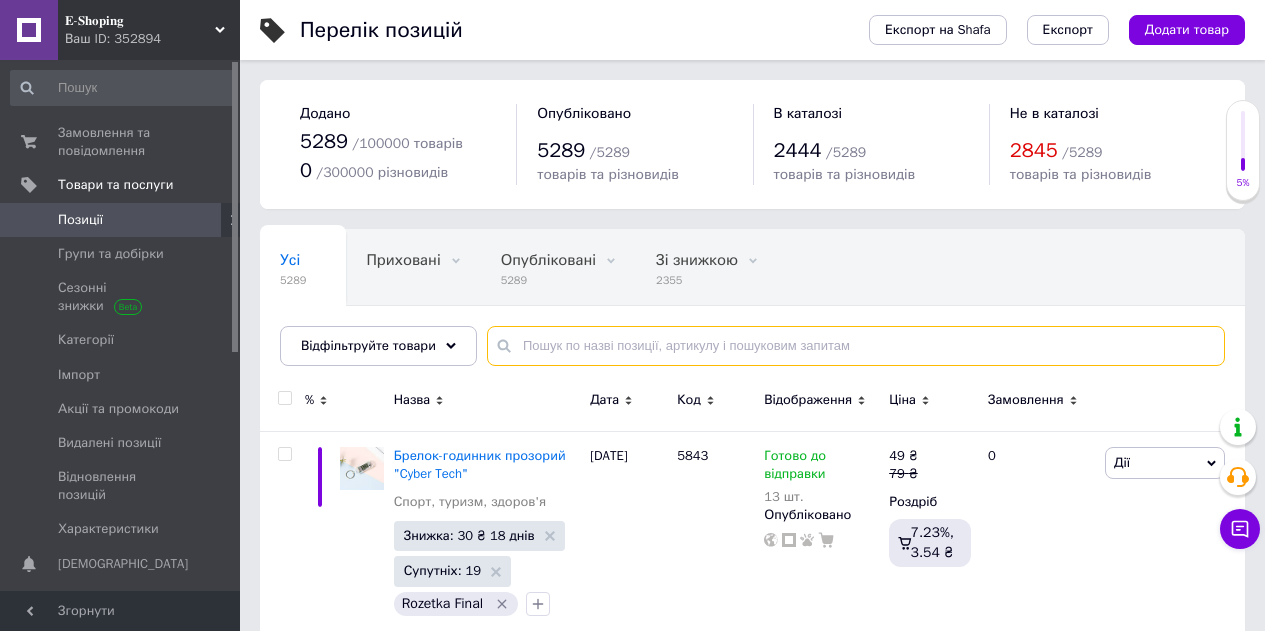 paste on "2729" 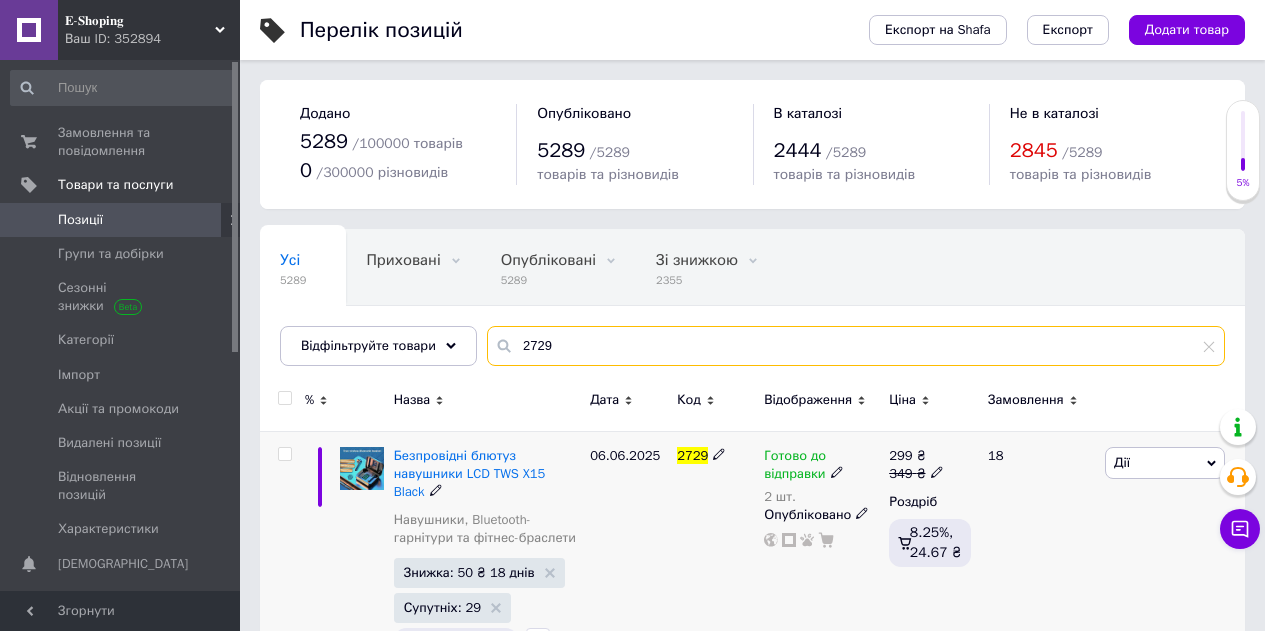 type on "2729" 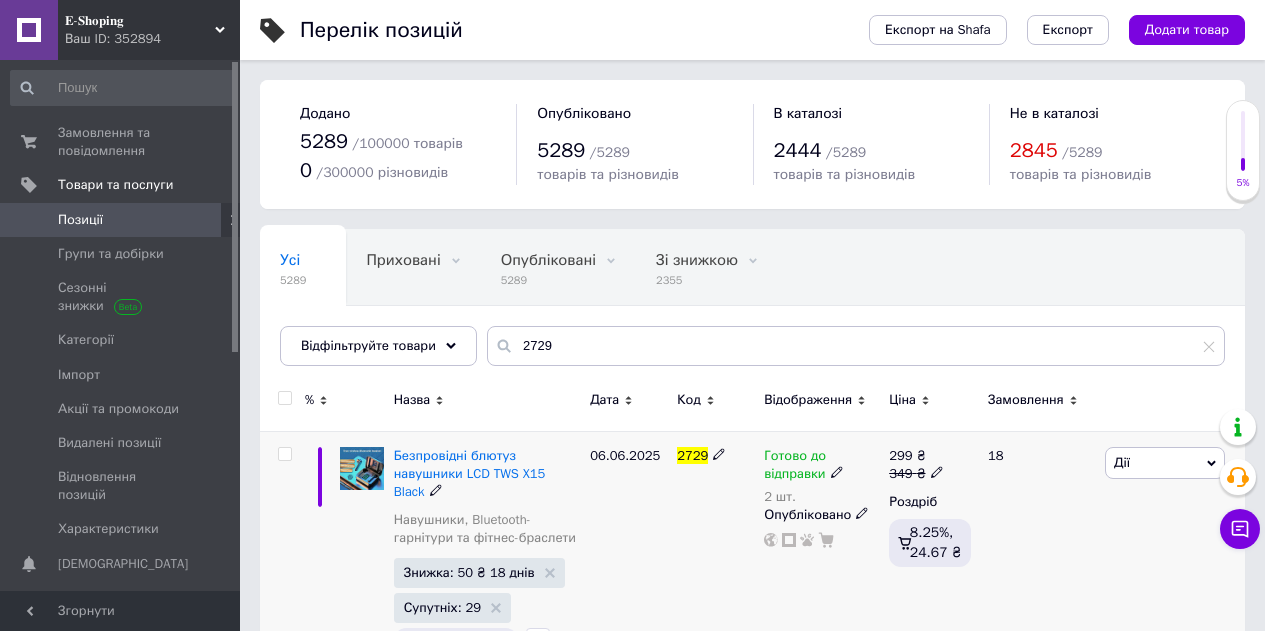 click on "Готово до відправки" at bounding box center [795, 467] 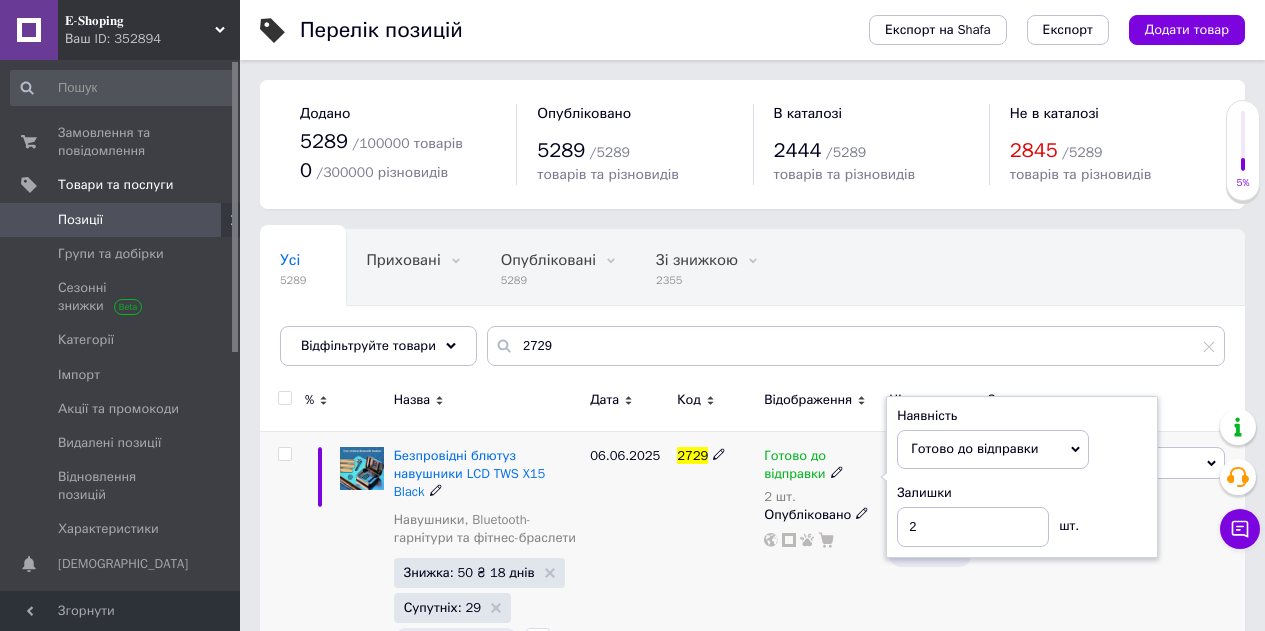 click on "Наявність Готово до відправки В наявності Немає в наявності Під замовлення Залишки 2 шт." at bounding box center (1022, 477) 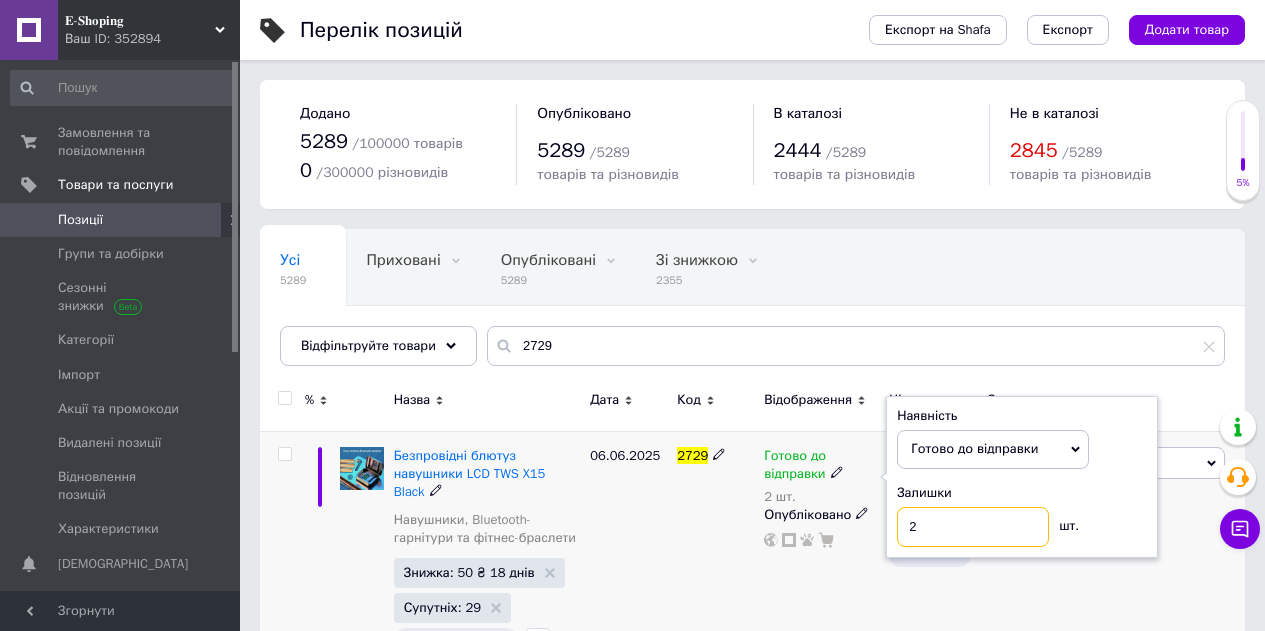 drag, startPoint x: 926, startPoint y: 525, endPoint x: 902, endPoint y: 522, distance: 24.186773 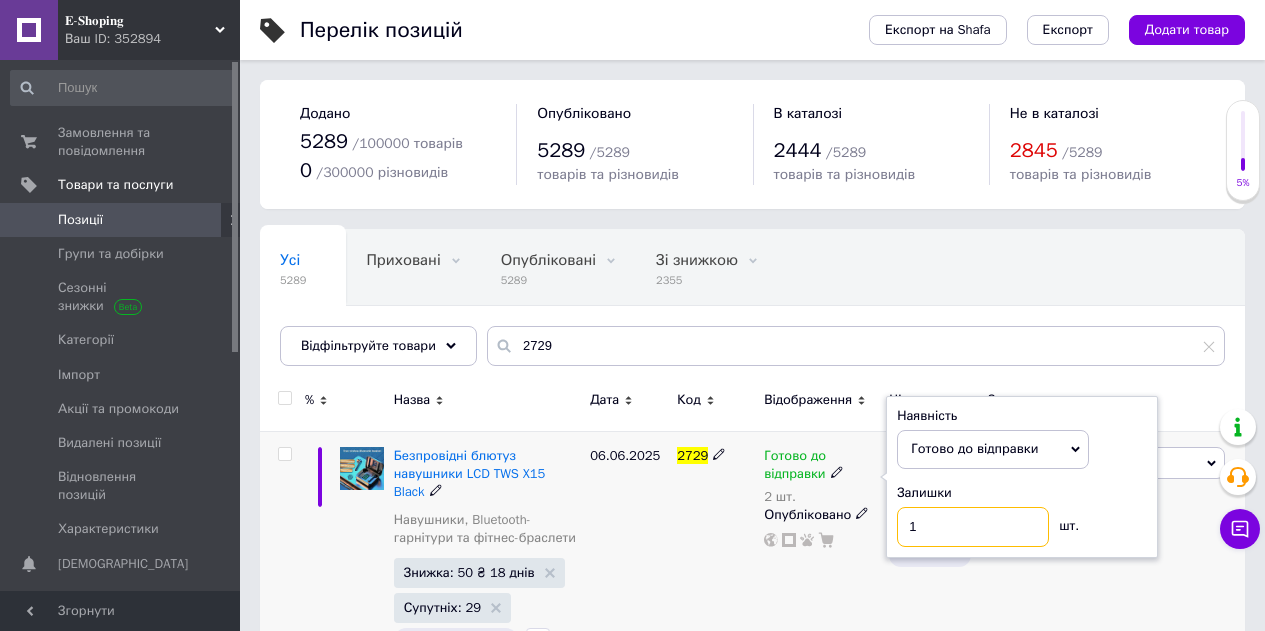 type on "1" 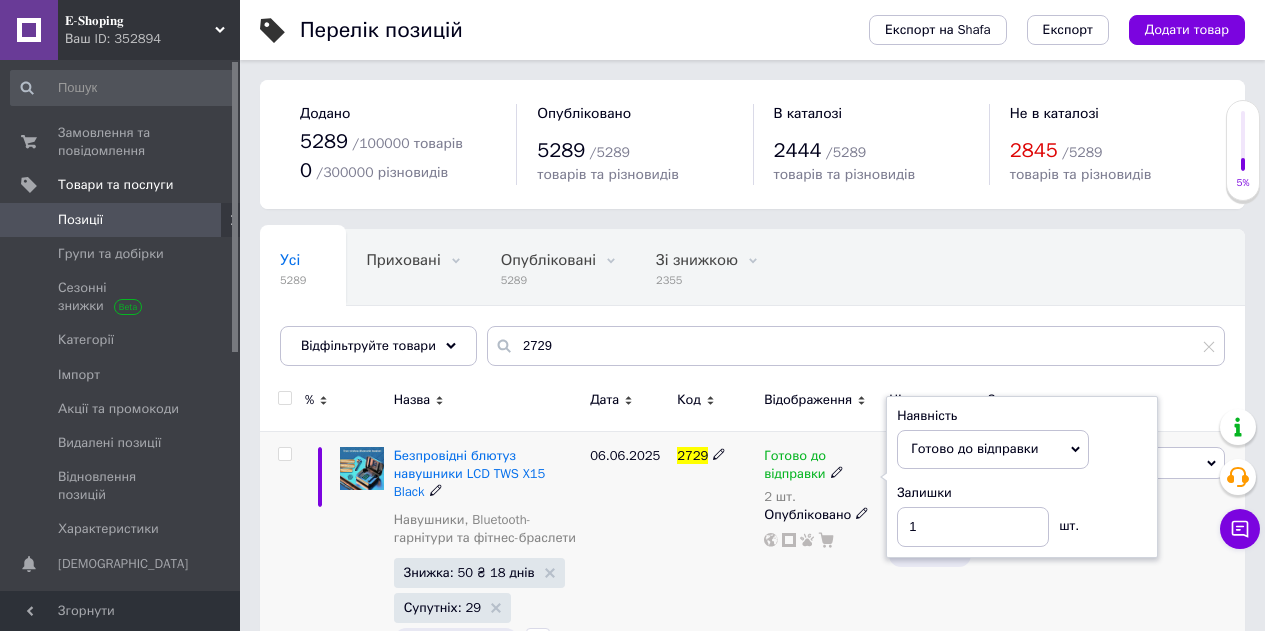 click on "06.06.2025" at bounding box center (628, 554) 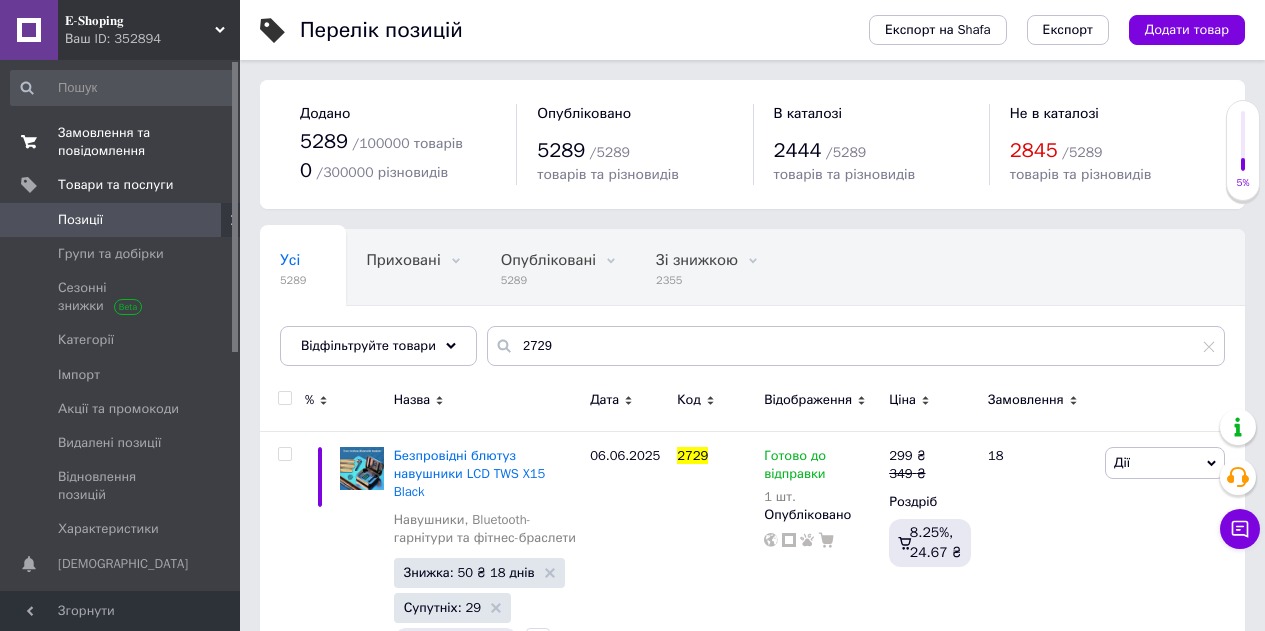 click on "Замовлення та повідомлення" at bounding box center (121, 142) 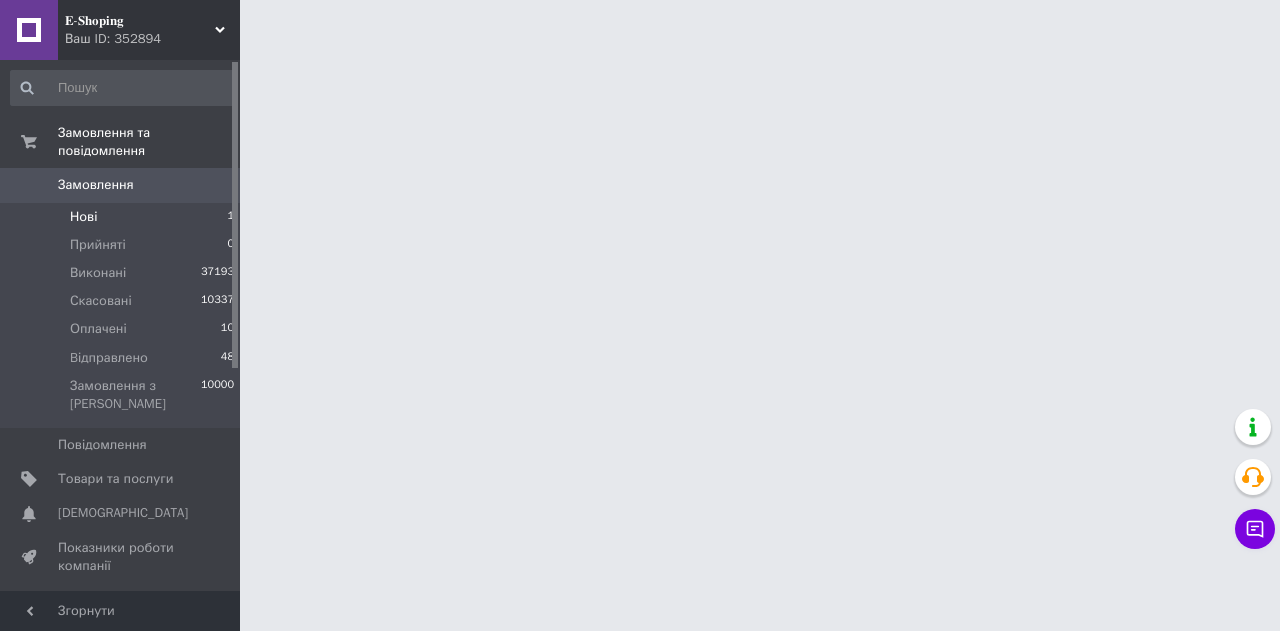 click on "Нові" at bounding box center [83, 217] 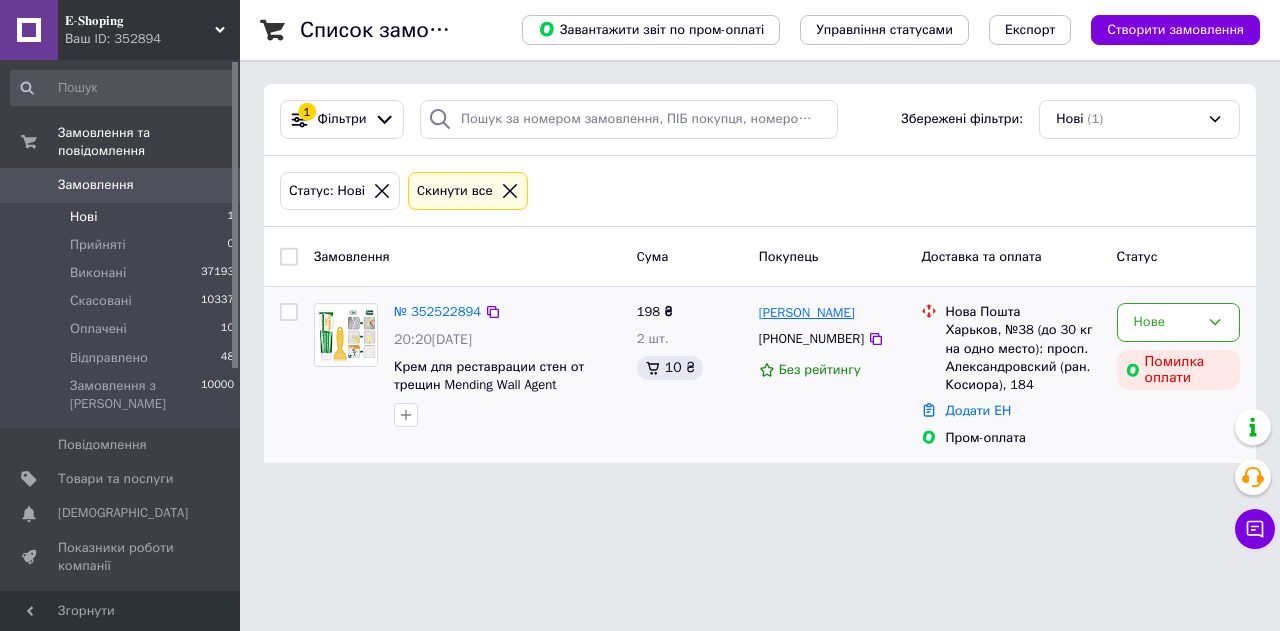 click on "Ольга Головина" at bounding box center [807, 313] 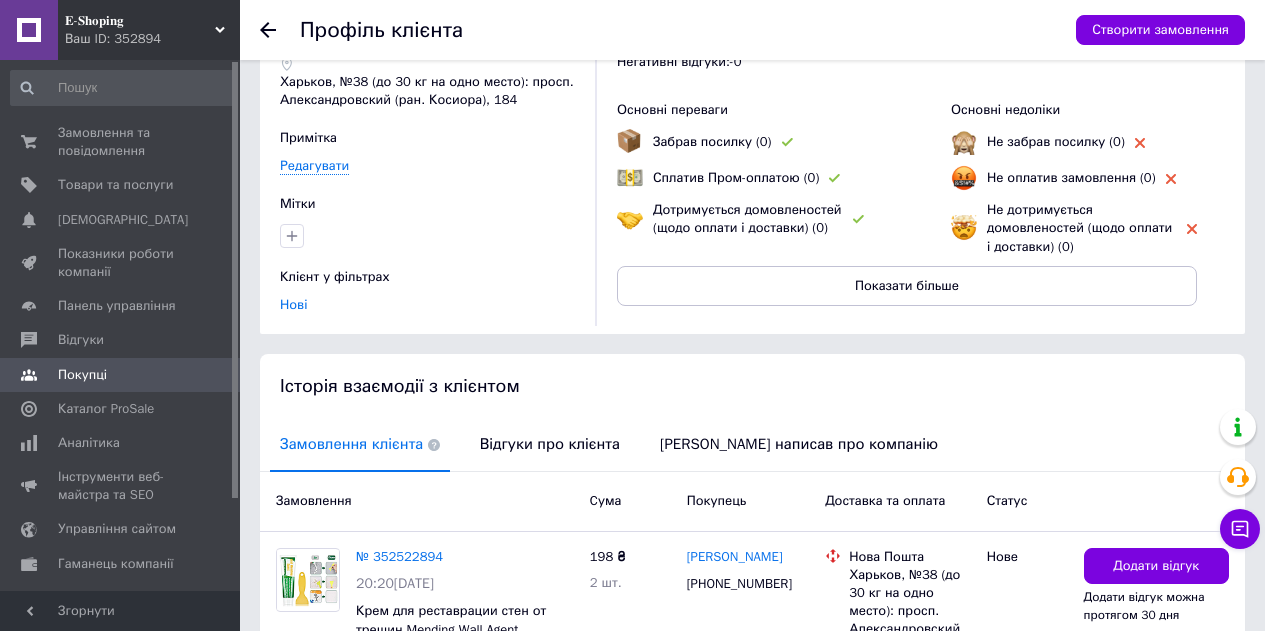 scroll, scrollTop: 284, scrollLeft: 0, axis: vertical 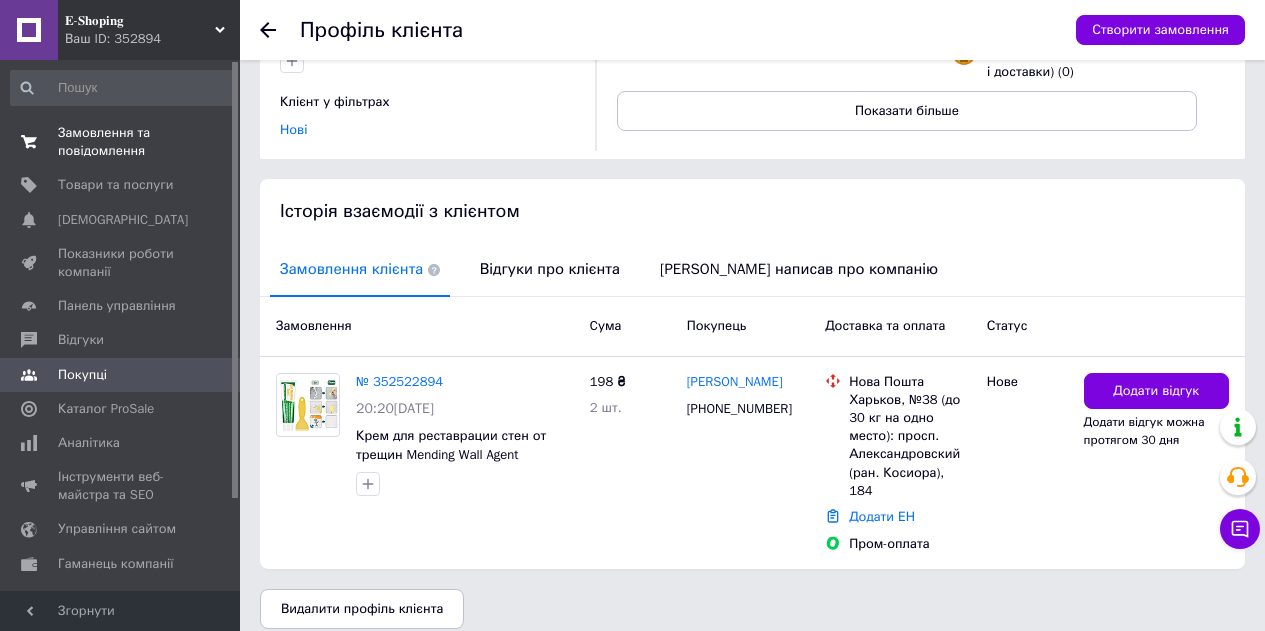 click on "Замовлення та повідомлення" at bounding box center [121, 142] 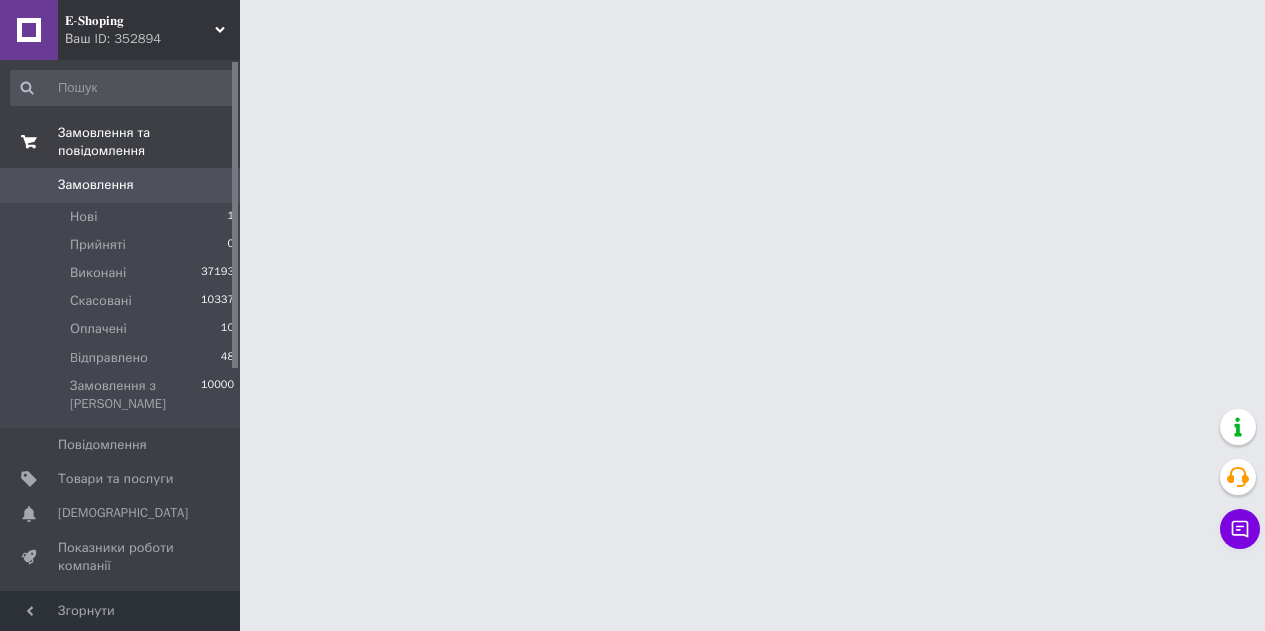 scroll, scrollTop: 0, scrollLeft: 0, axis: both 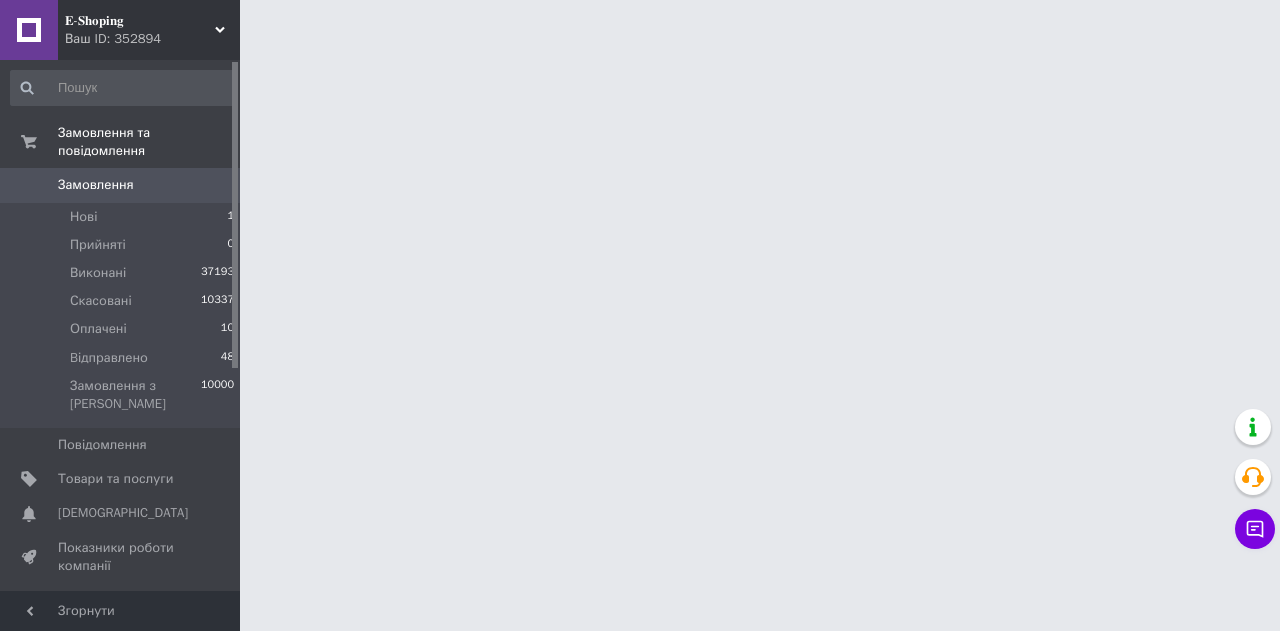 click at bounding box center (640, 25) 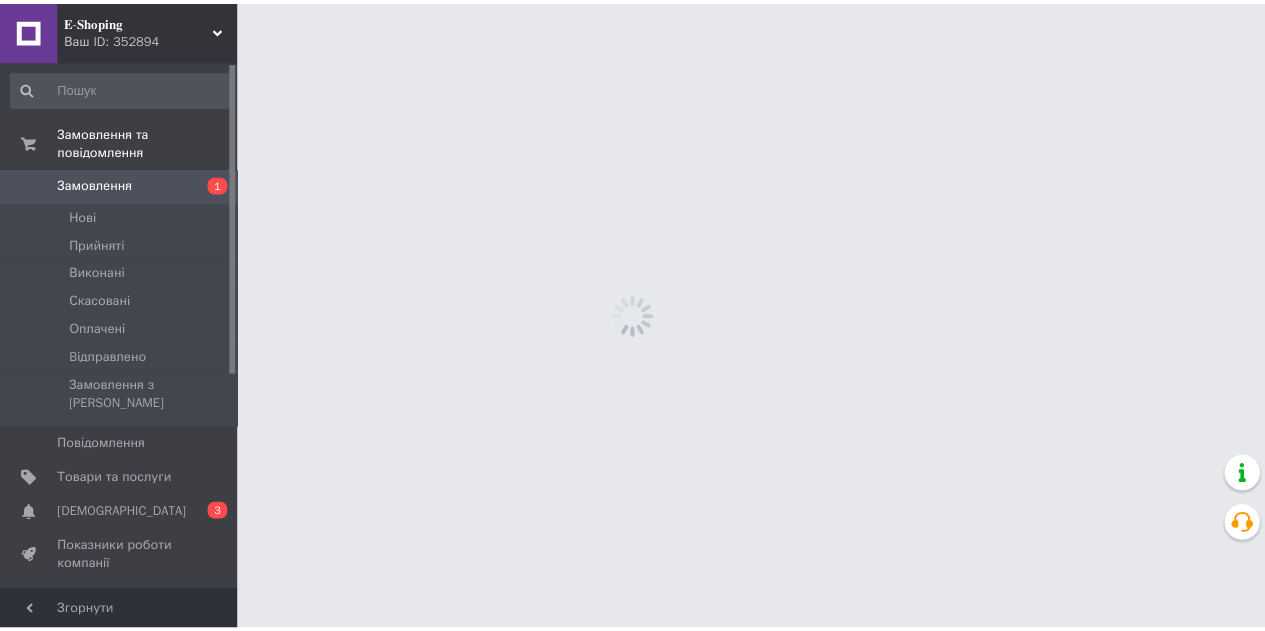 scroll, scrollTop: 0, scrollLeft: 0, axis: both 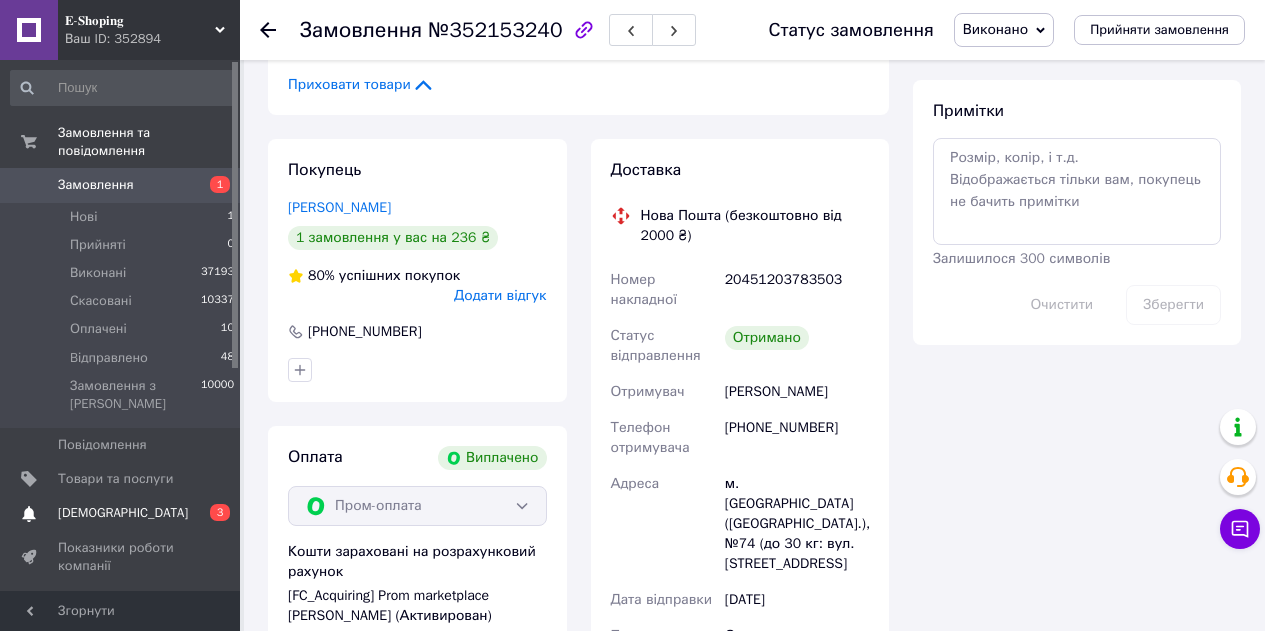 click on "[DEMOGRAPHIC_DATA]" at bounding box center [123, 513] 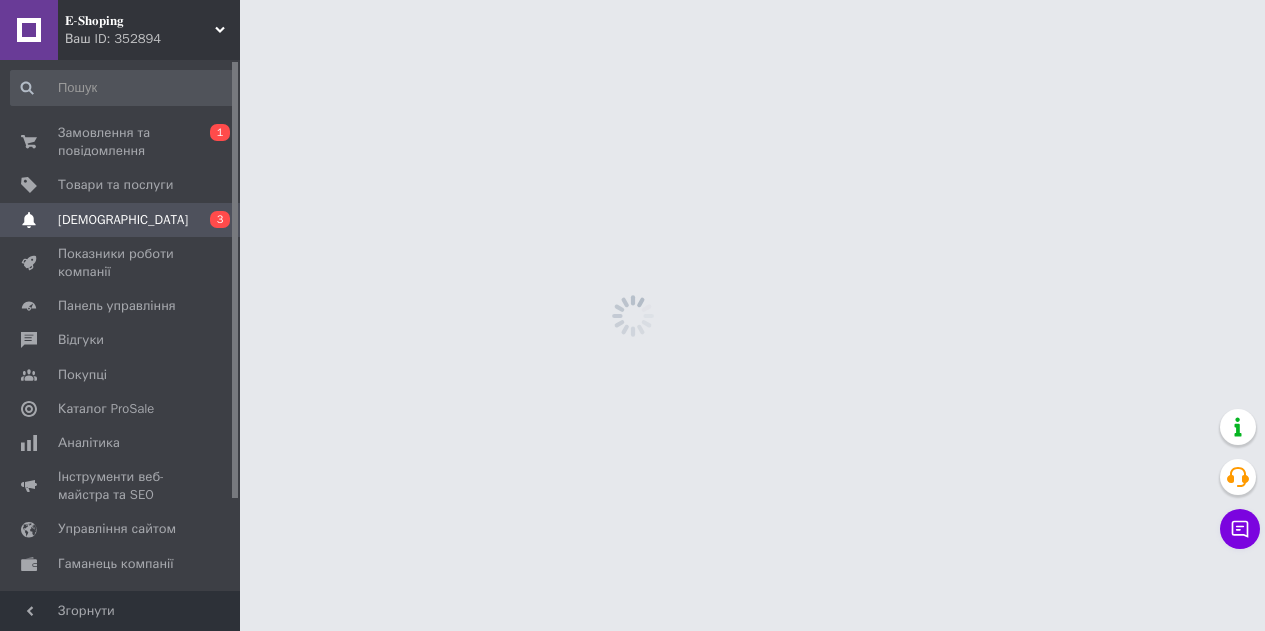 scroll, scrollTop: 0, scrollLeft: 0, axis: both 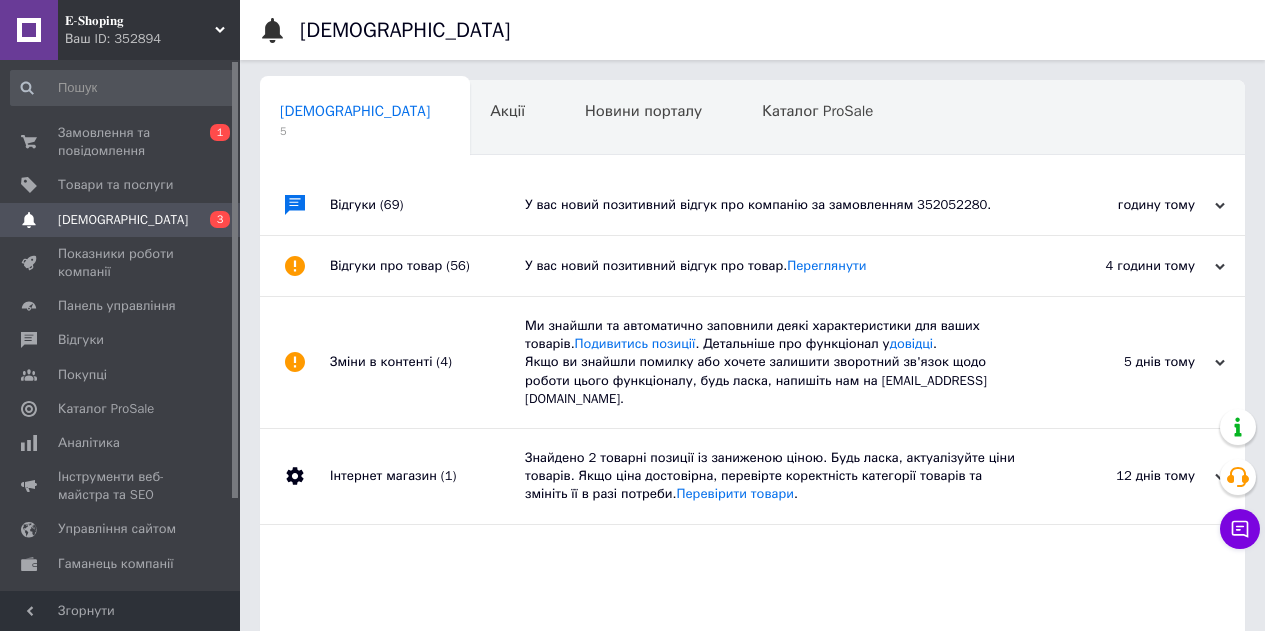click on "У вас новий позитивний відгук про товар.  Переглянути" at bounding box center (775, 266) 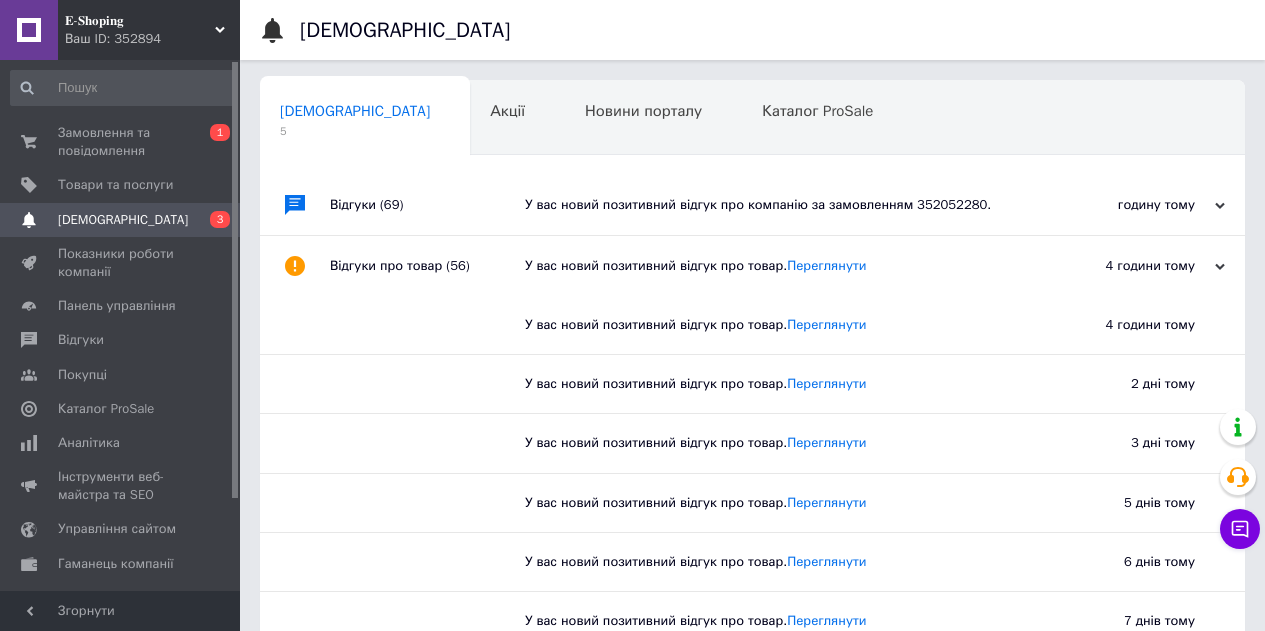 click on "годину тому 13.07.2025" at bounding box center [1135, 205] 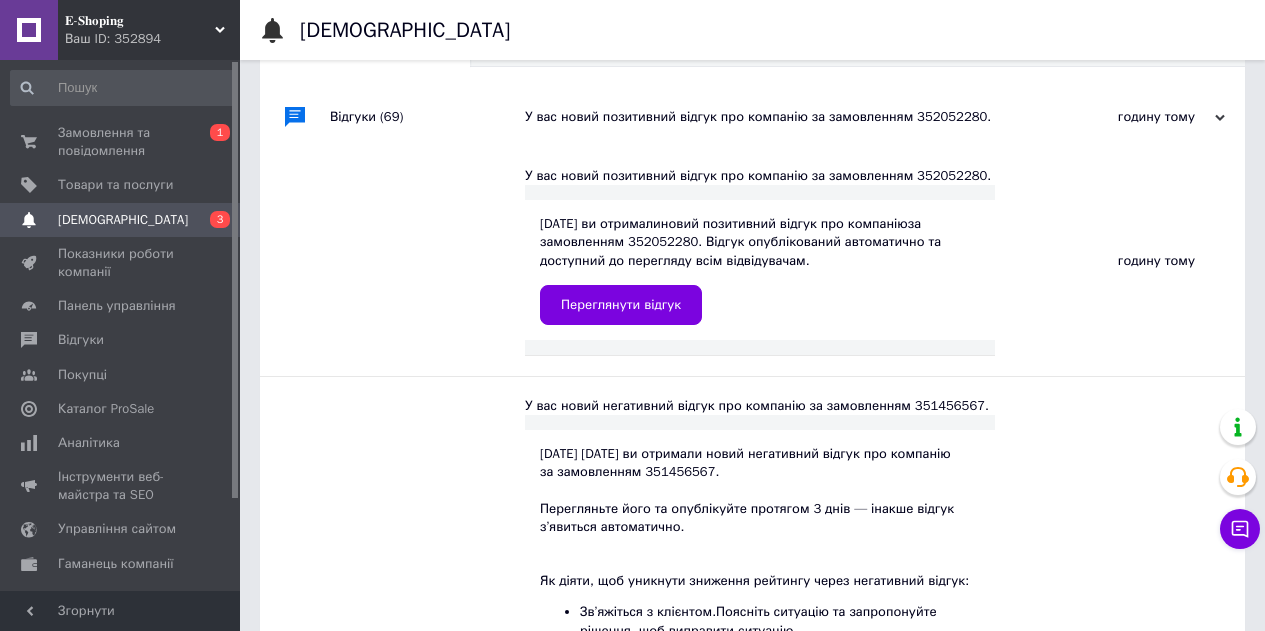 scroll, scrollTop: 200, scrollLeft: 0, axis: vertical 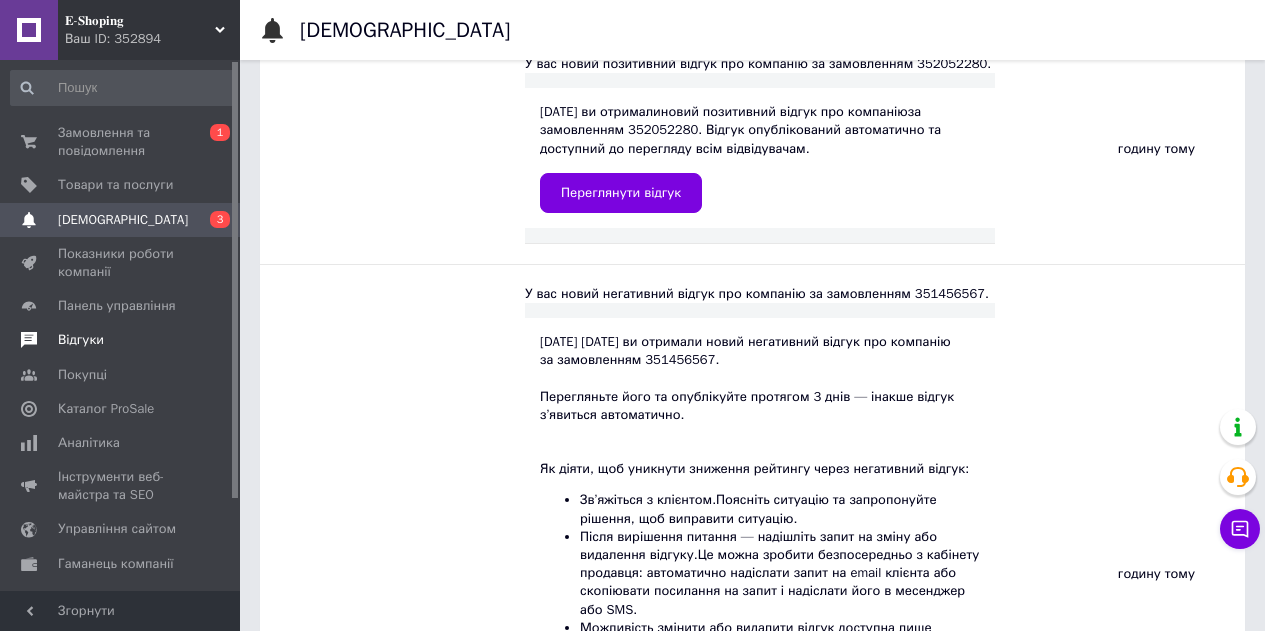 click on "Відгуки" at bounding box center [81, 340] 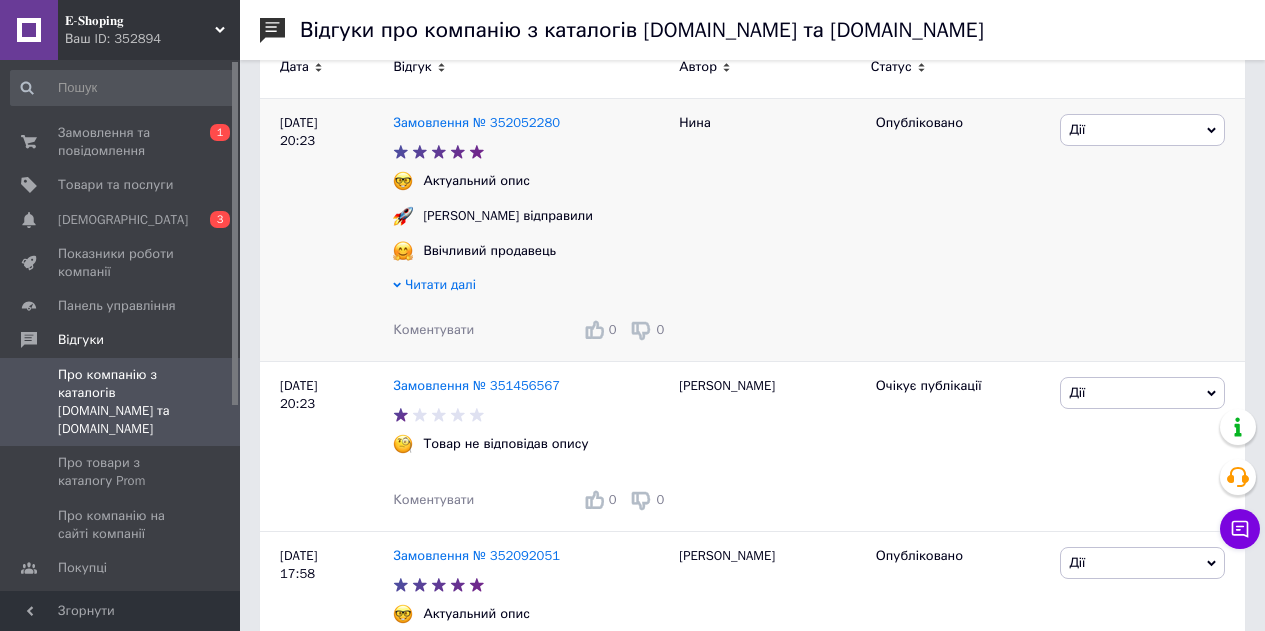 scroll, scrollTop: 400, scrollLeft: 0, axis: vertical 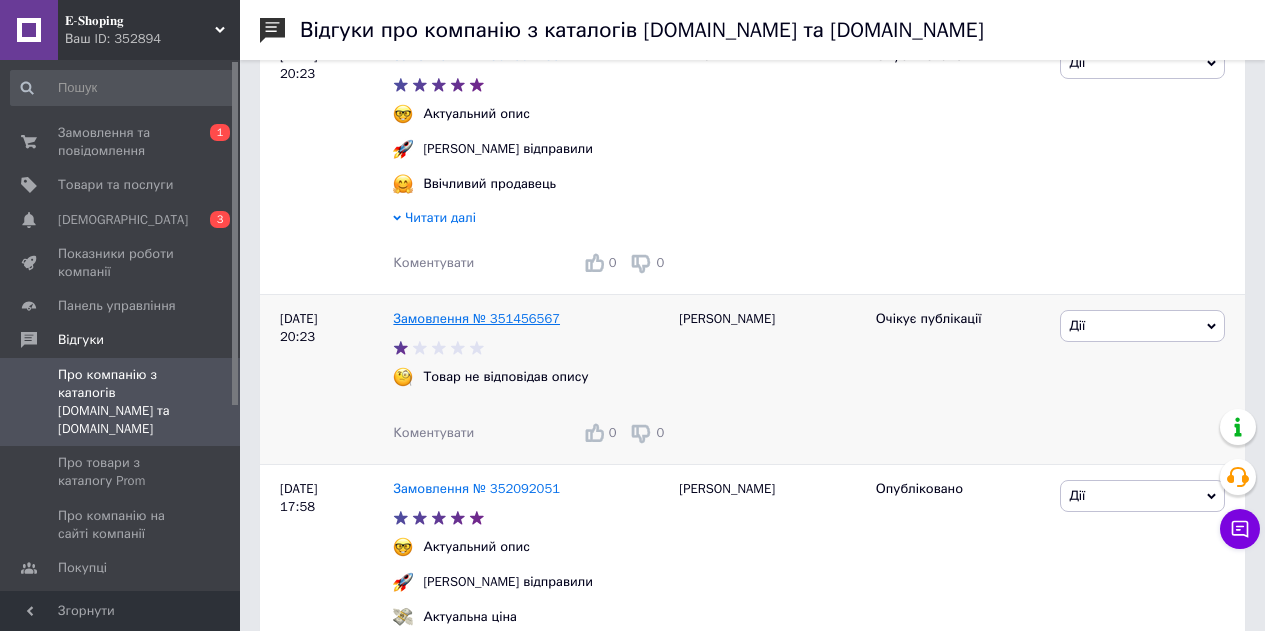 click on "Замовлення № 351456567" at bounding box center [476, 318] 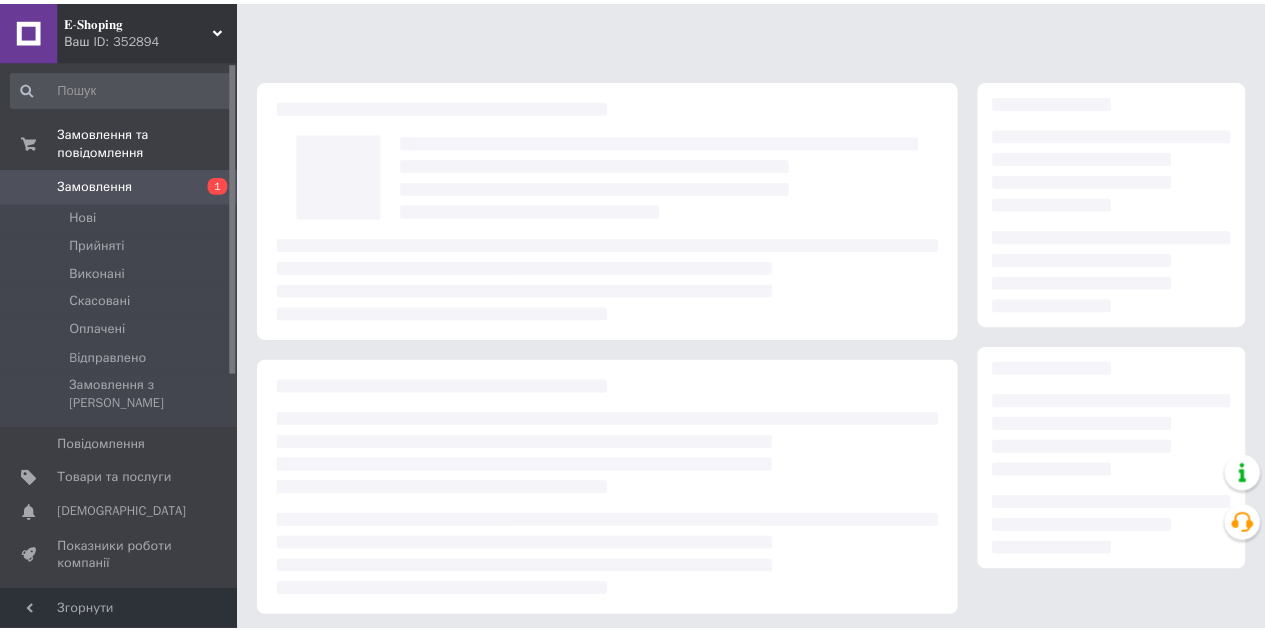 scroll, scrollTop: 0, scrollLeft: 0, axis: both 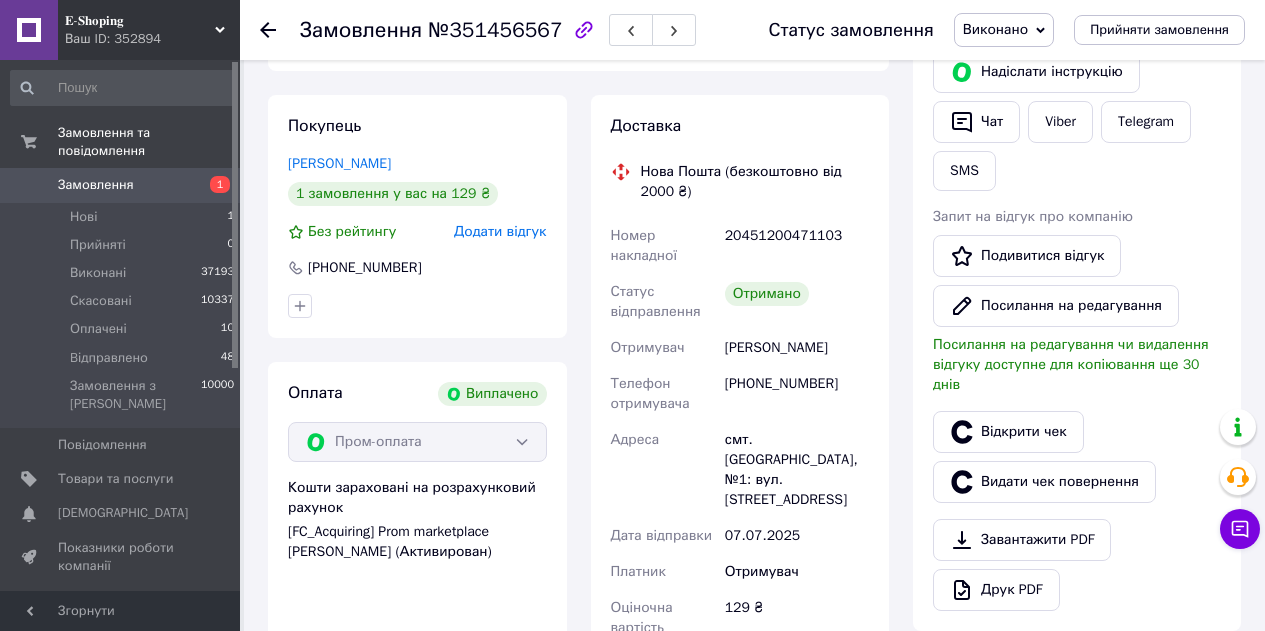 click on "Додати відгук" at bounding box center (500, 231) 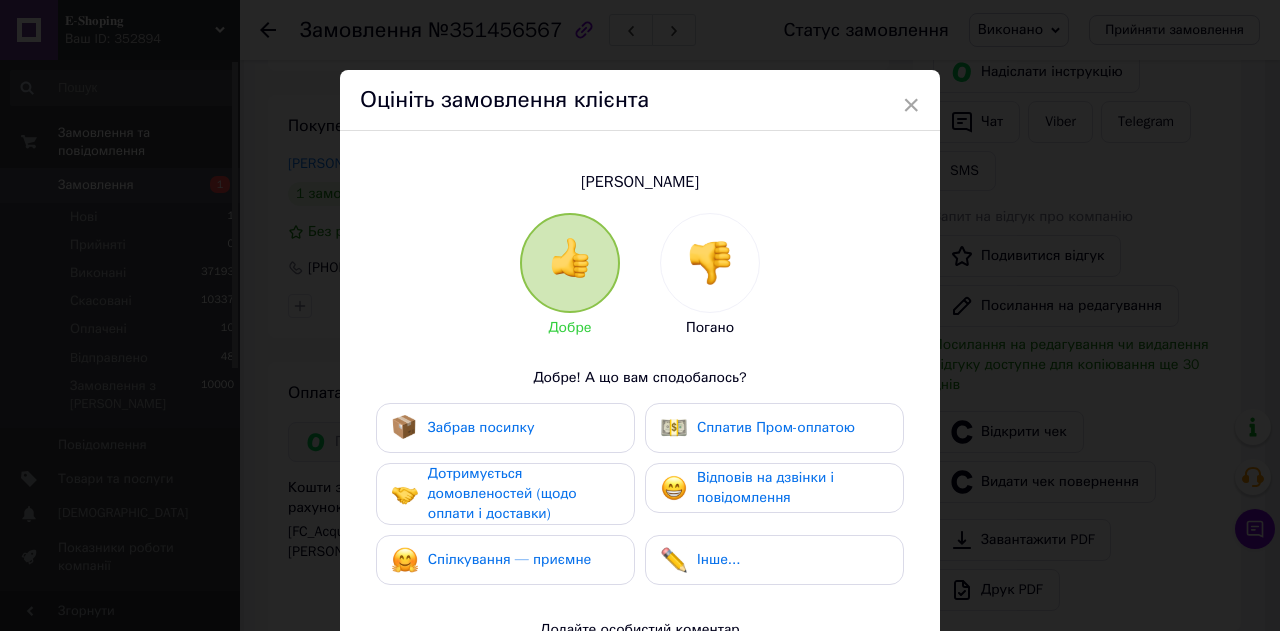 click at bounding box center [710, 263] 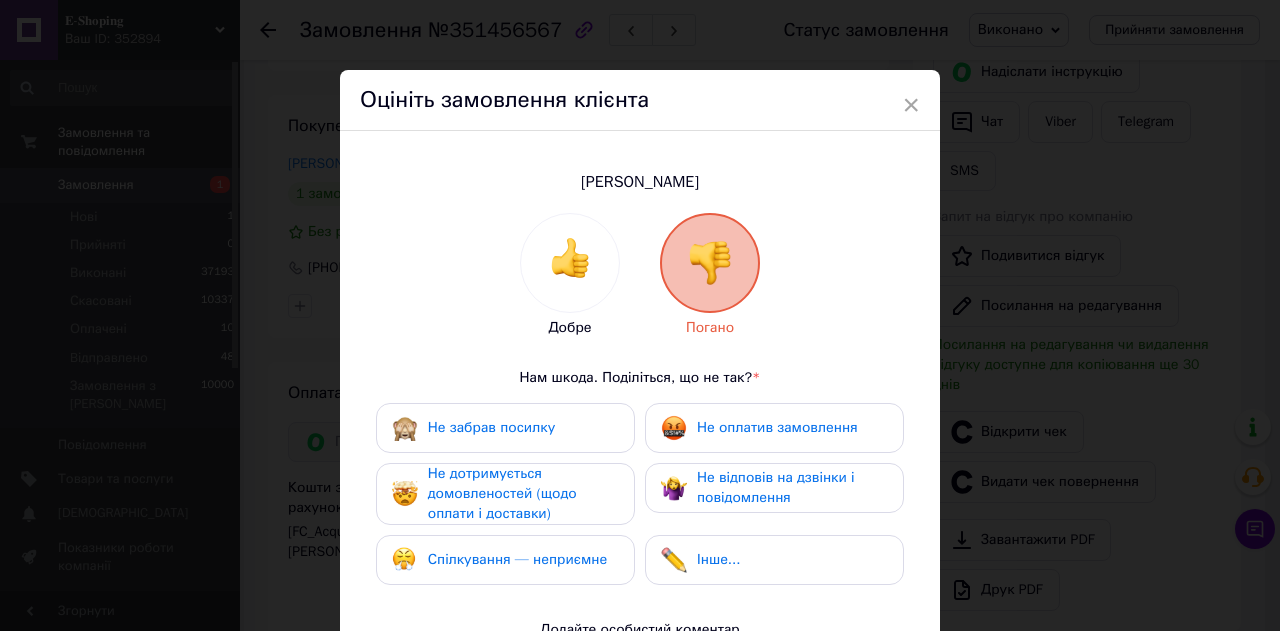 click on "Не оплатив замовлення" at bounding box center (777, 427) 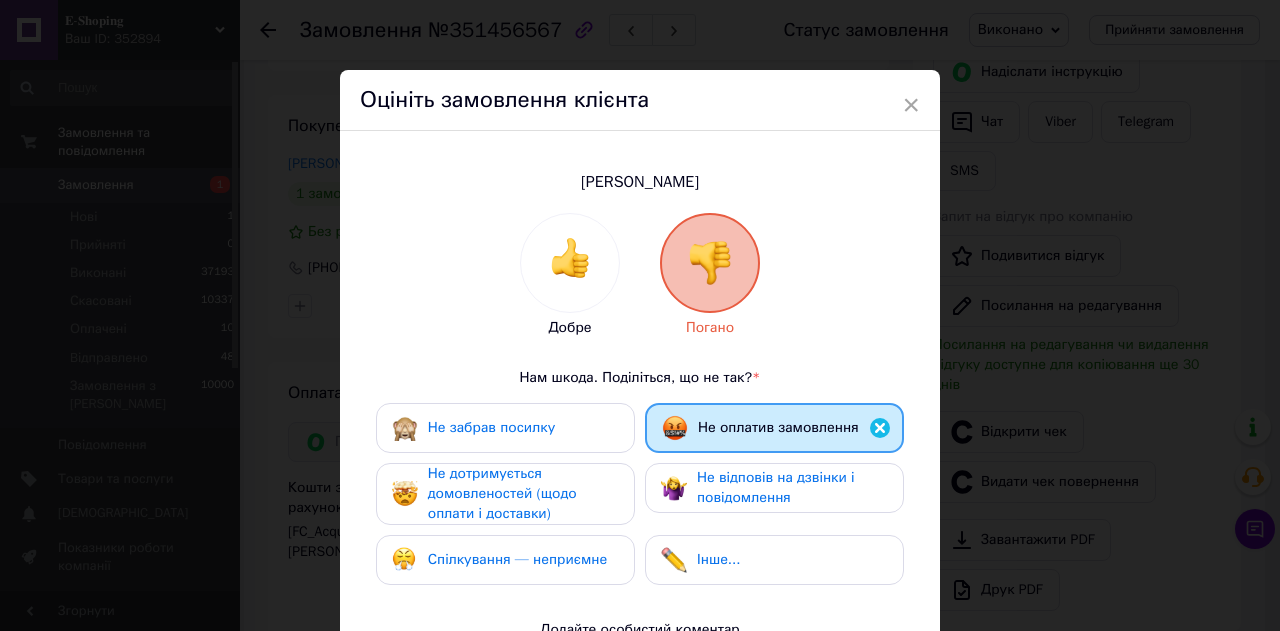 click on "Спілкування — неприємне" at bounding box center [499, 560] 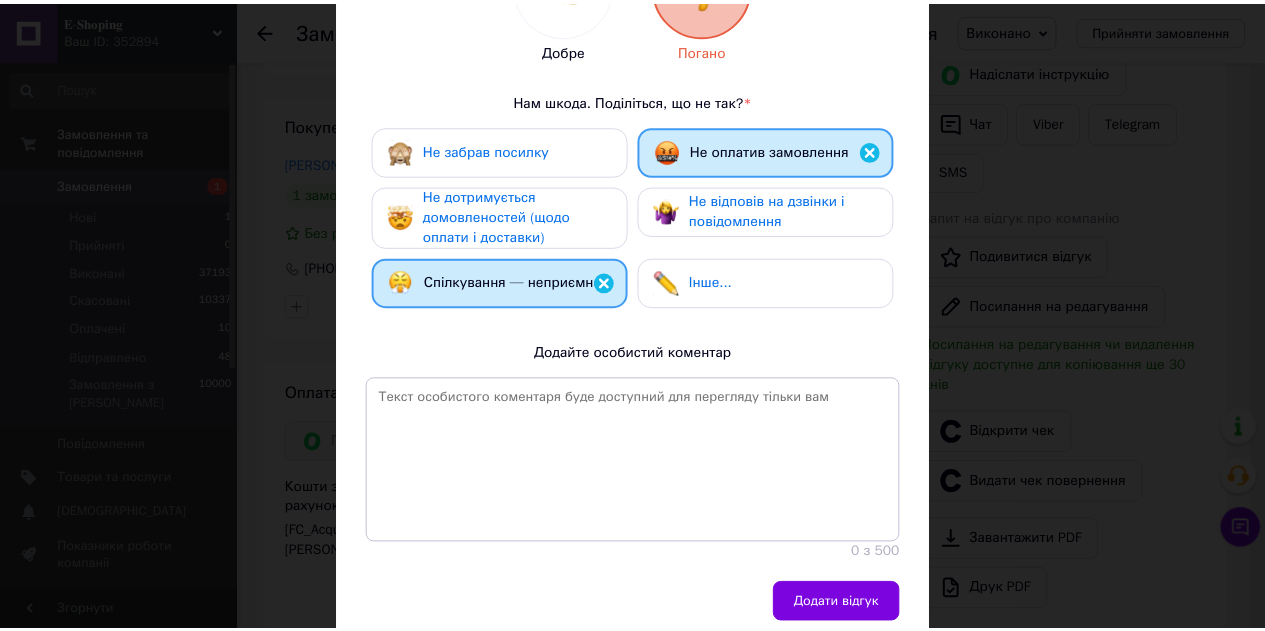 scroll, scrollTop: 359, scrollLeft: 0, axis: vertical 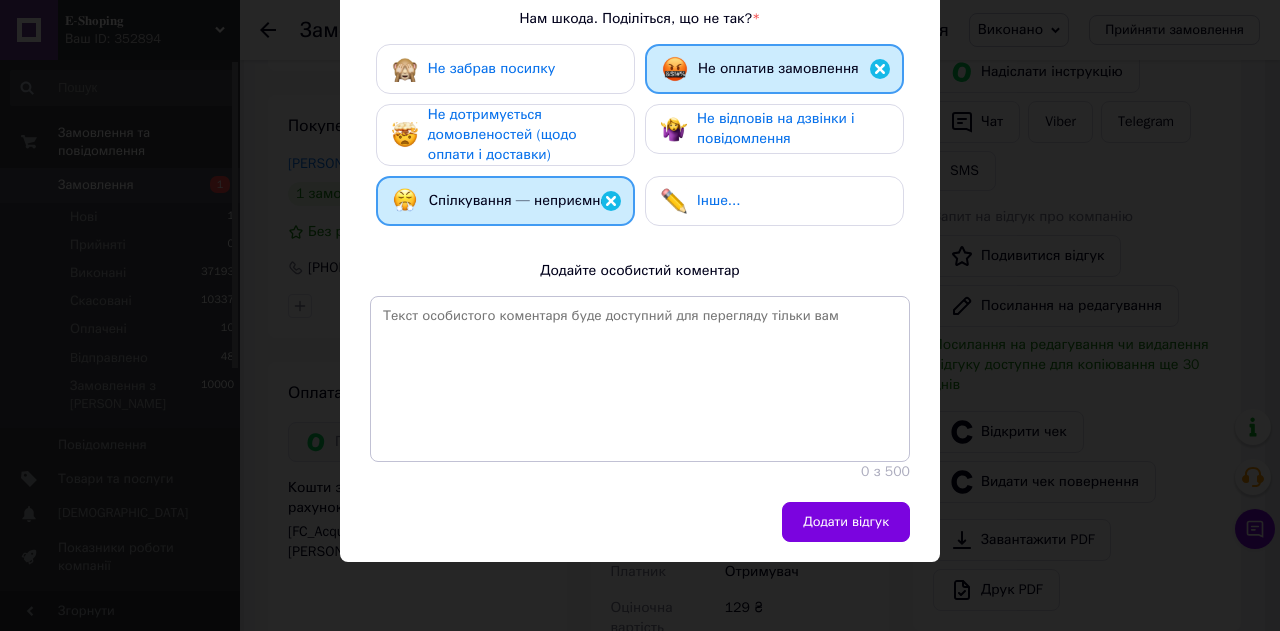 click on "Не оплатив замовлення" at bounding box center [778, 68] 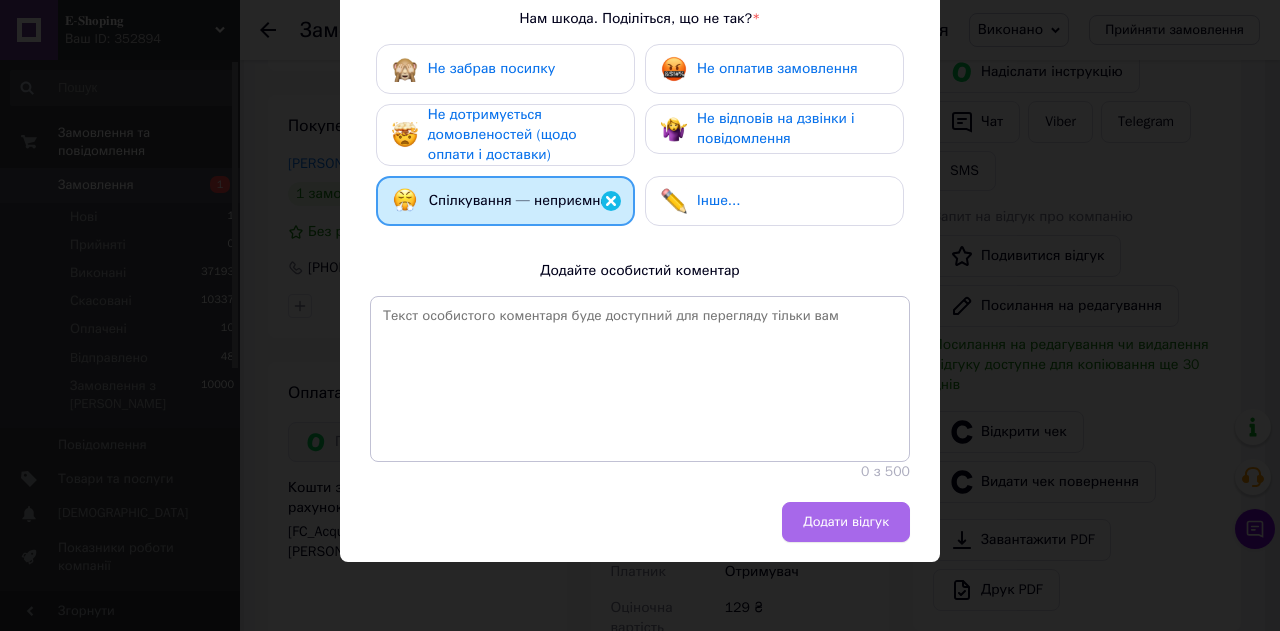 click on "Додати відгук" at bounding box center [846, 522] 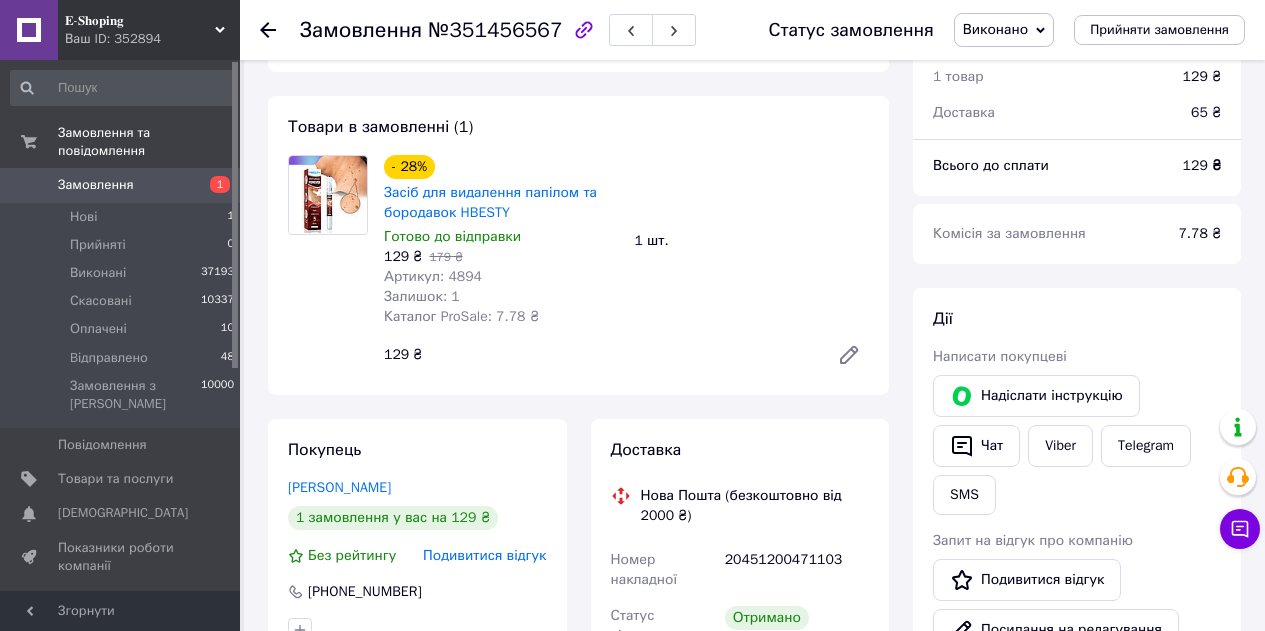 scroll, scrollTop: 100, scrollLeft: 0, axis: vertical 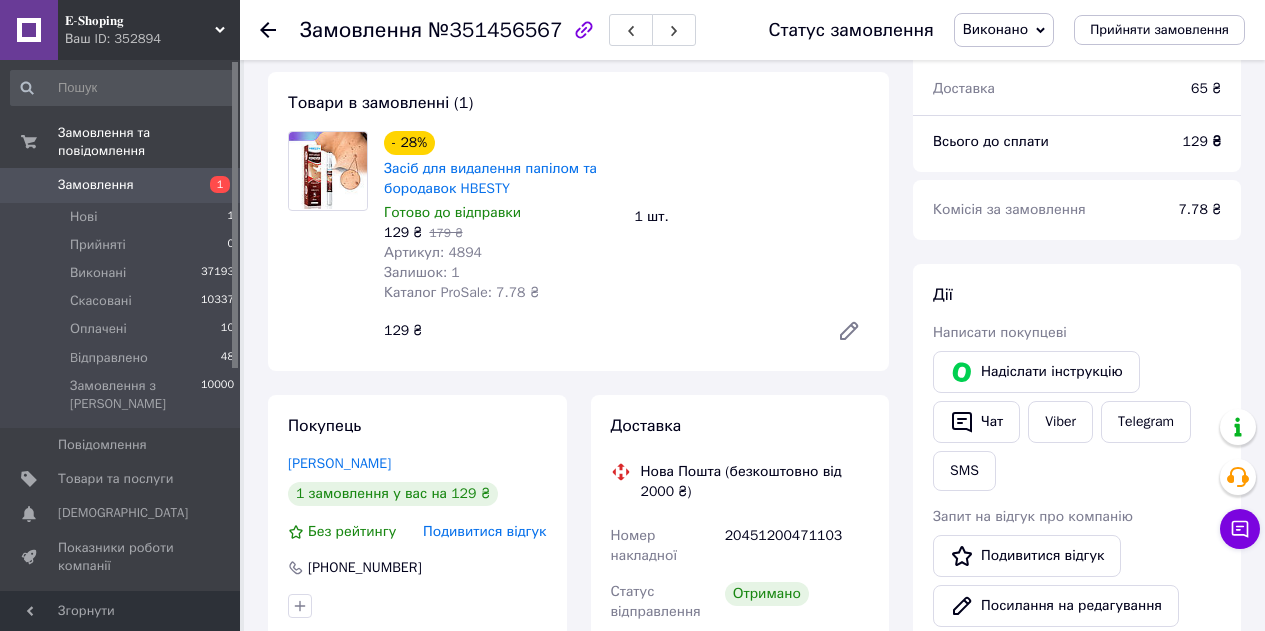 click on "Покупець Гришин Александр 1 замовлення у вас на 129 ₴ Без рейтингу   Подивитися відгук +380994680525" at bounding box center [417, 516] 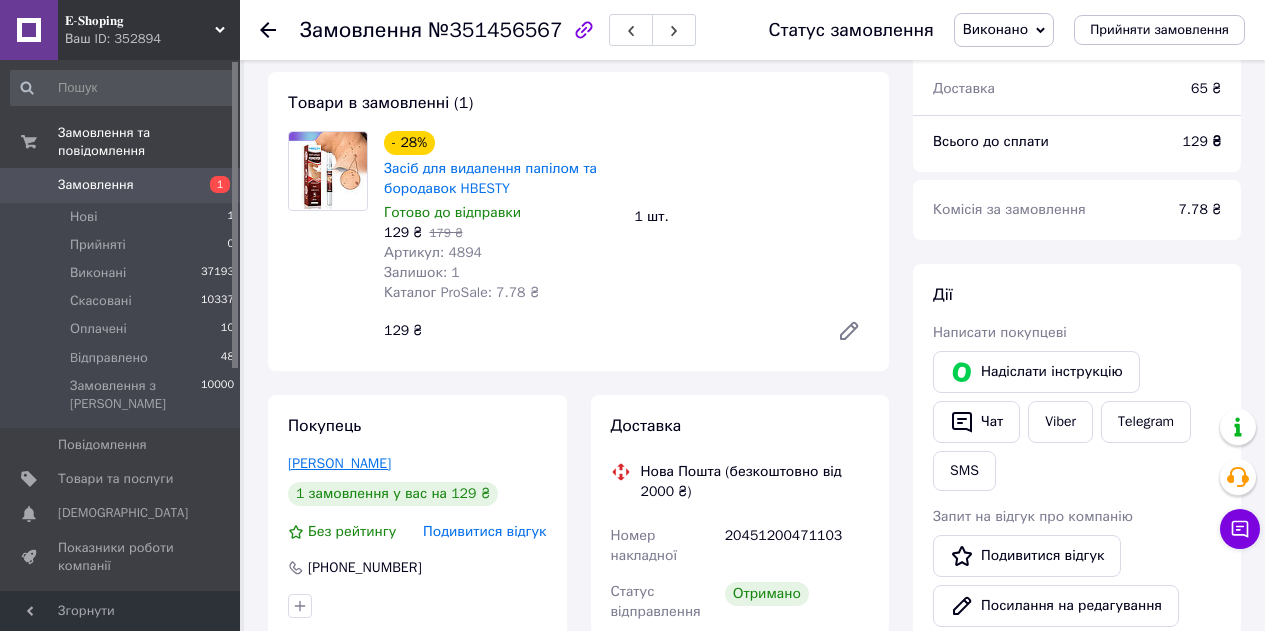 click on "[PERSON_NAME]" at bounding box center (339, 463) 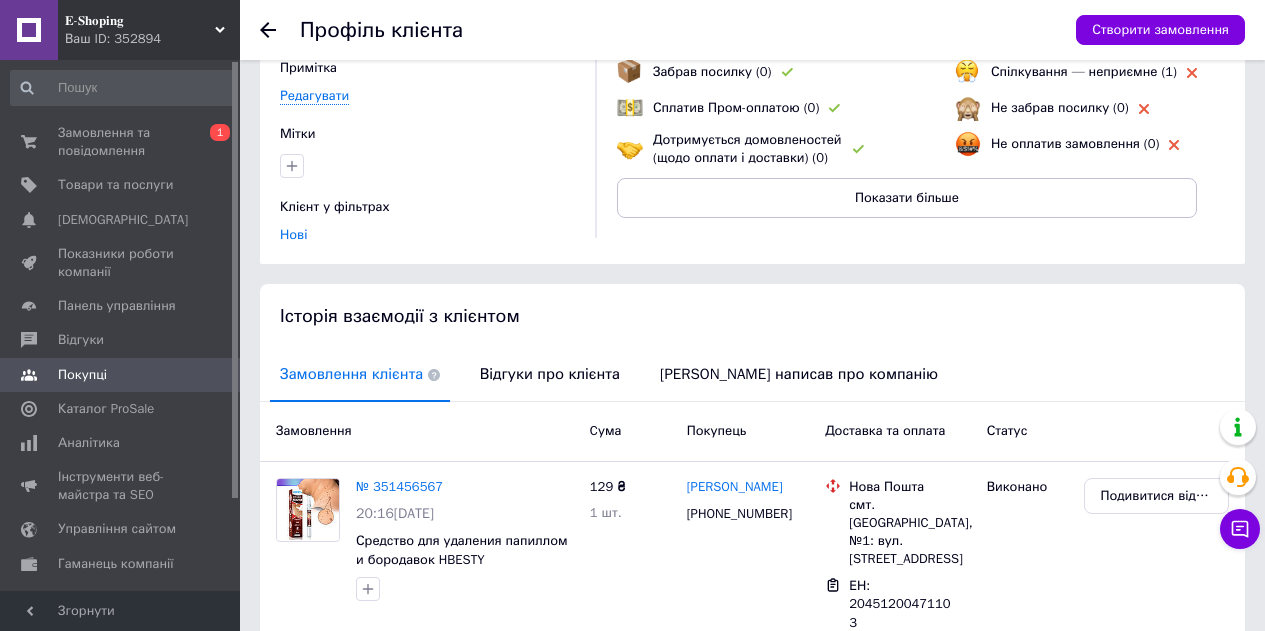 scroll, scrollTop: 268, scrollLeft: 0, axis: vertical 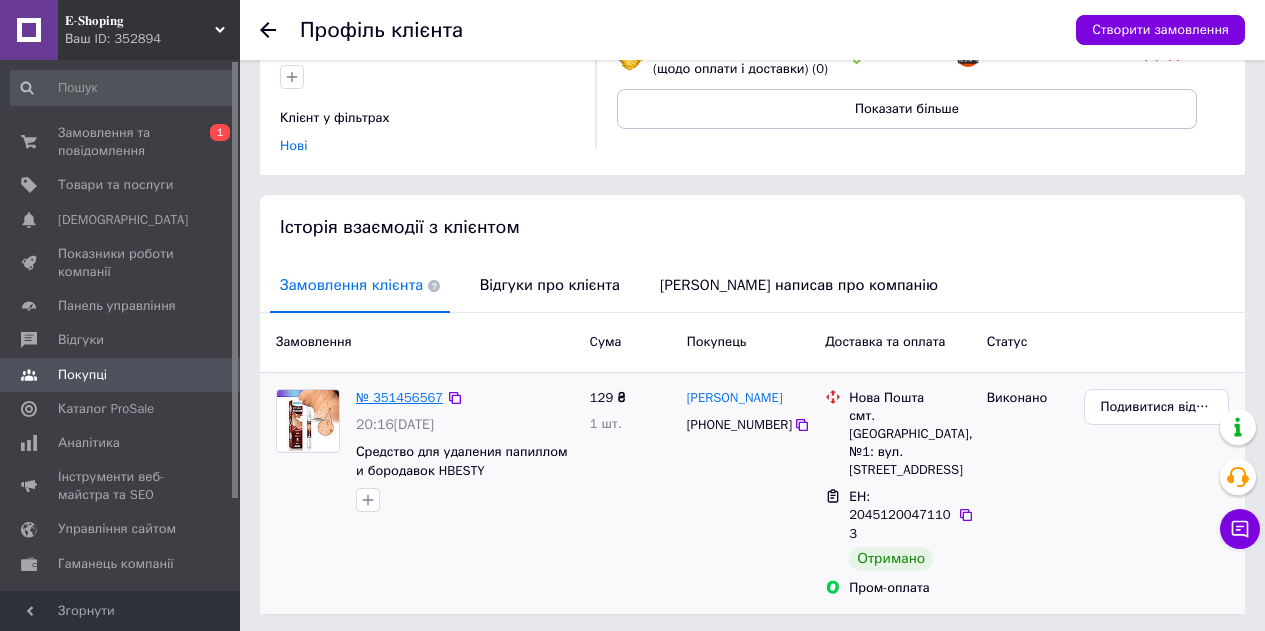 click on "№ 351456567" at bounding box center (399, 397) 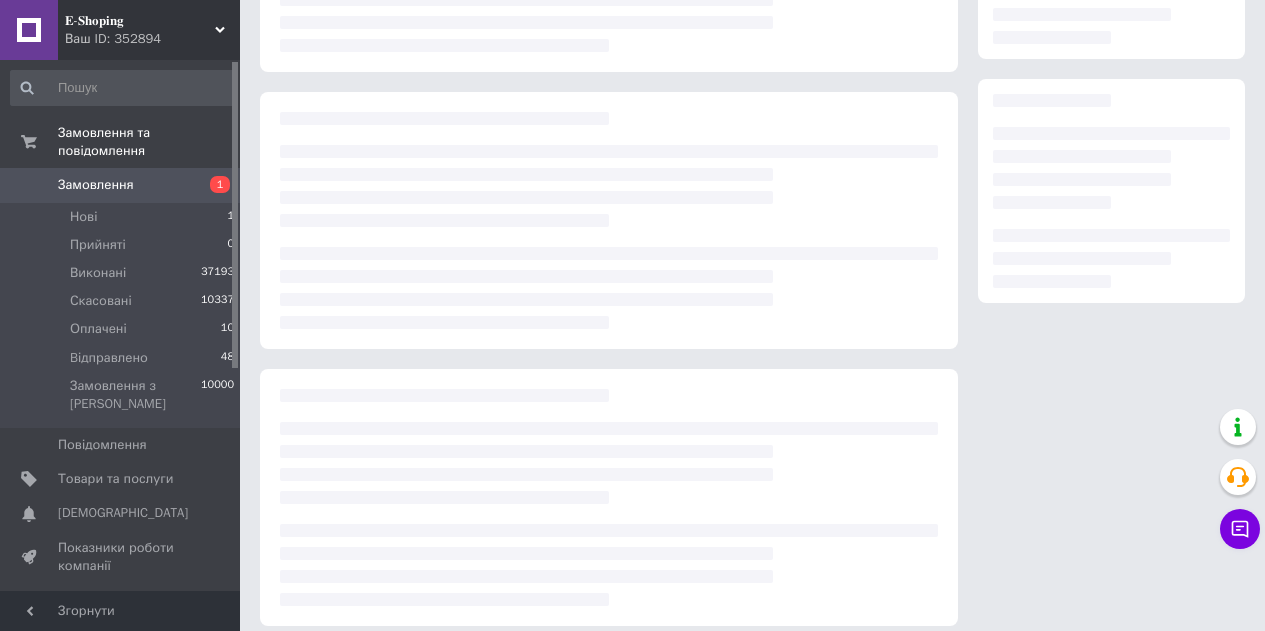 scroll, scrollTop: 0, scrollLeft: 0, axis: both 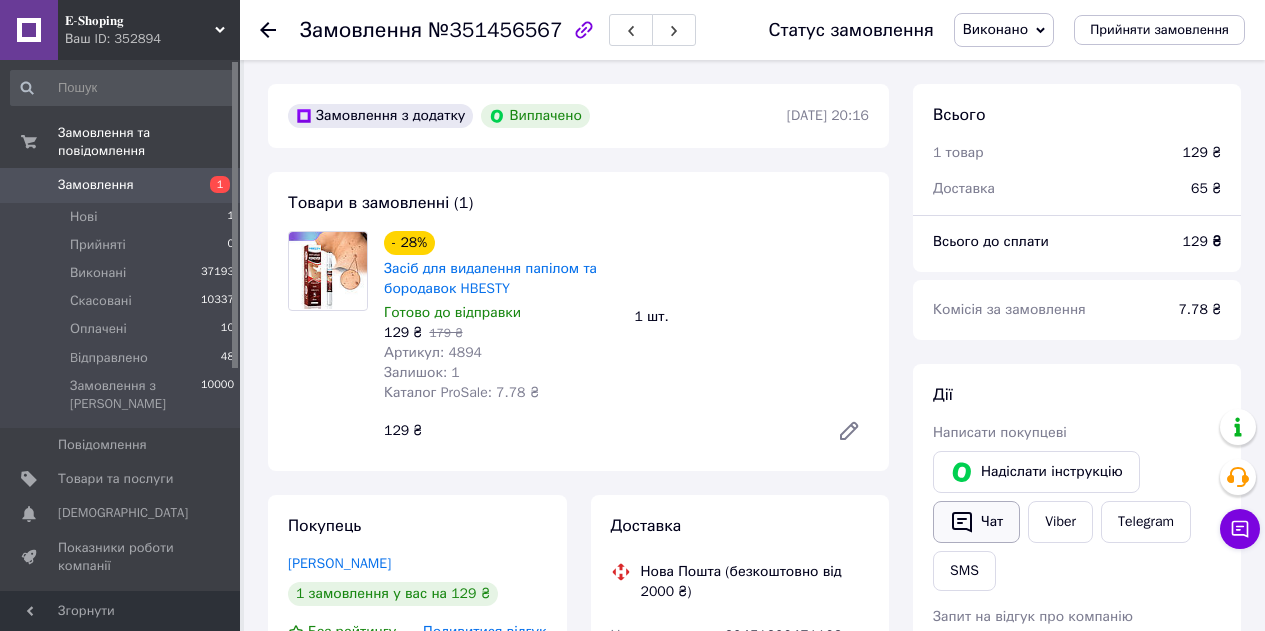 click on "Чат" at bounding box center (976, 522) 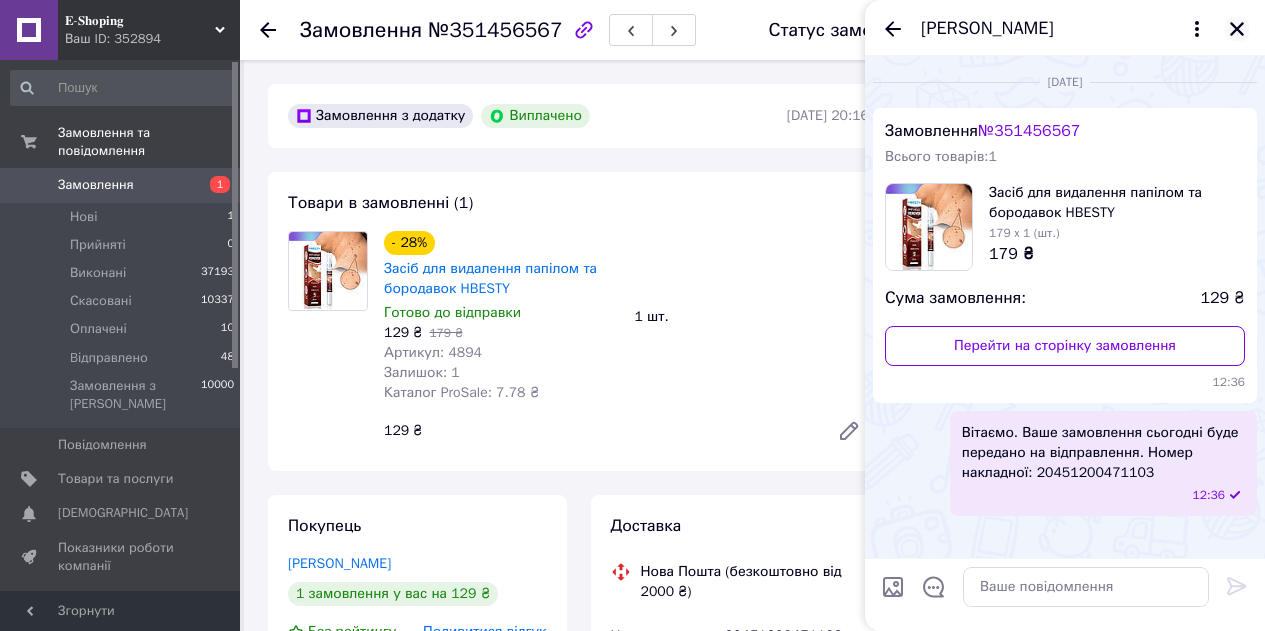 click 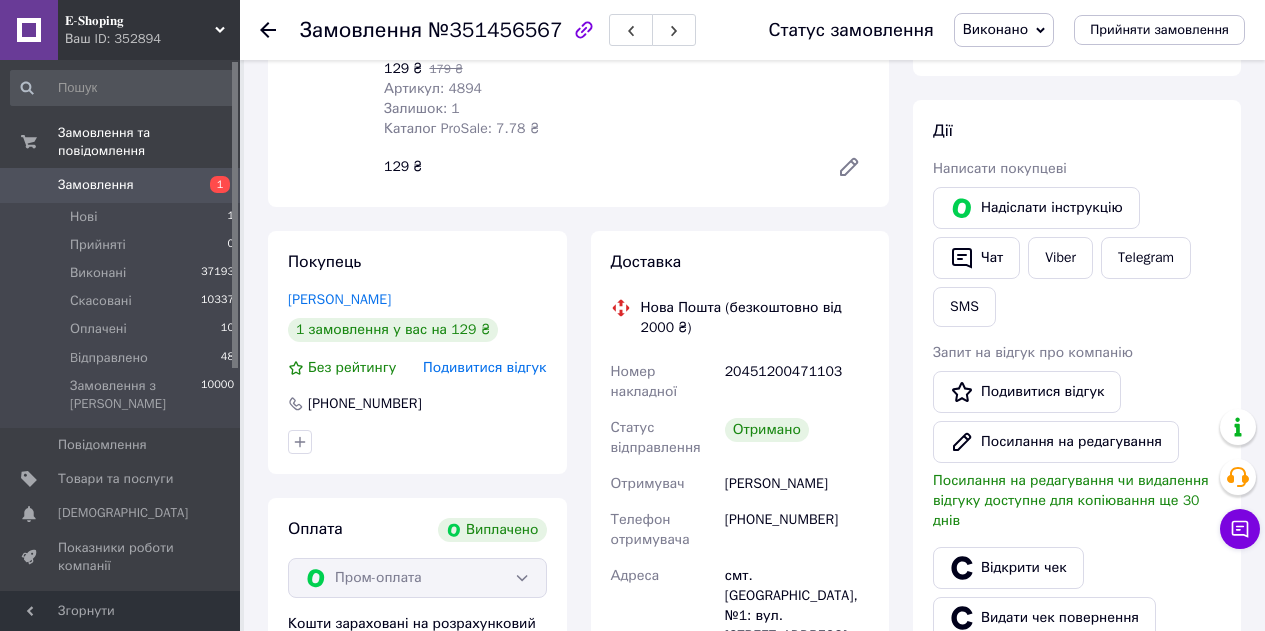 scroll, scrollTop: 500, scrollLeft: 0, axis: vertical 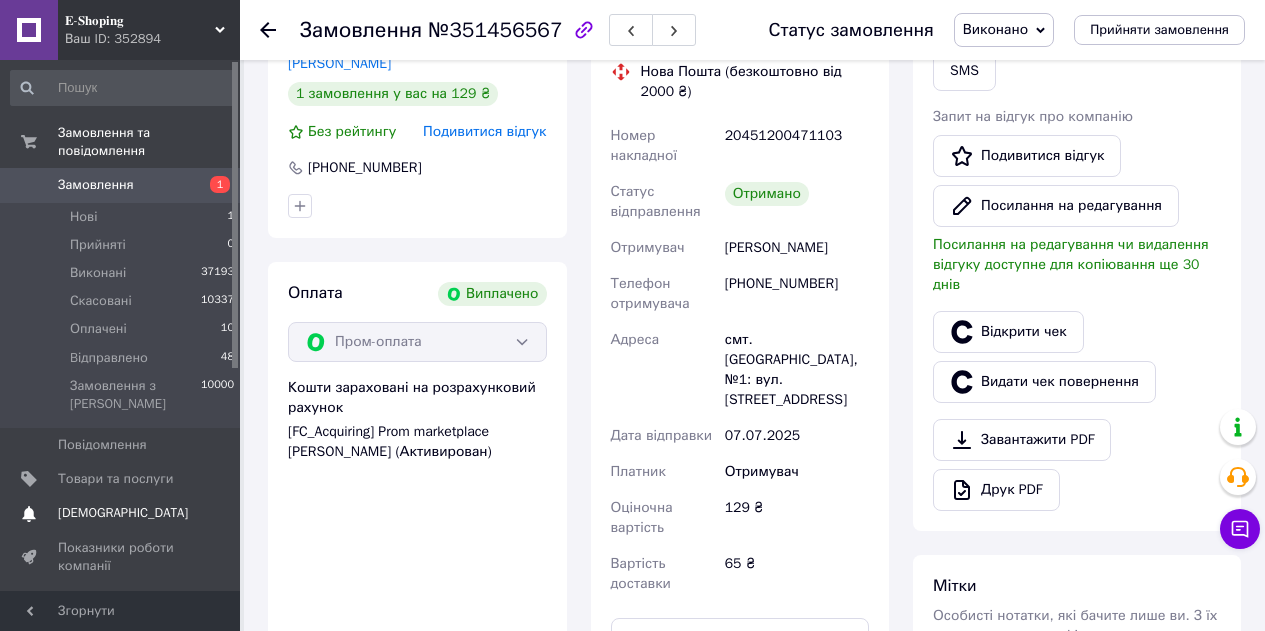 click on "[DEMOGRAPHIC_DATA]" at bounding box center [123, 513] 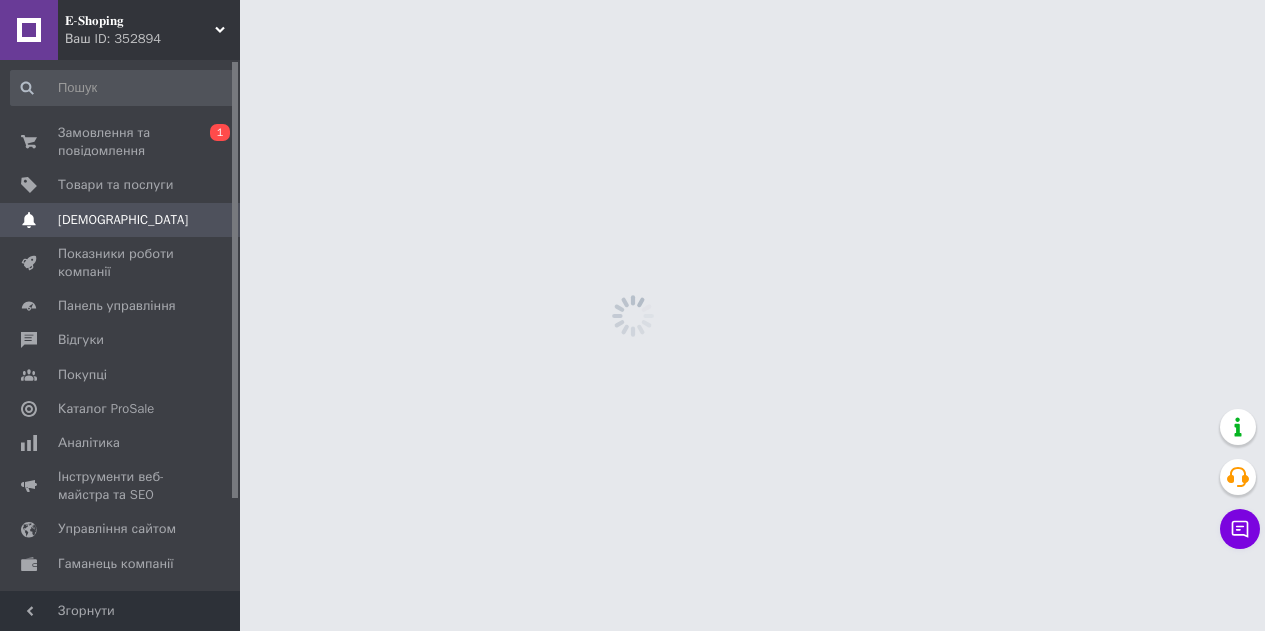 scroll, scrollTop: 0, scrollLeft: 0, axis: both 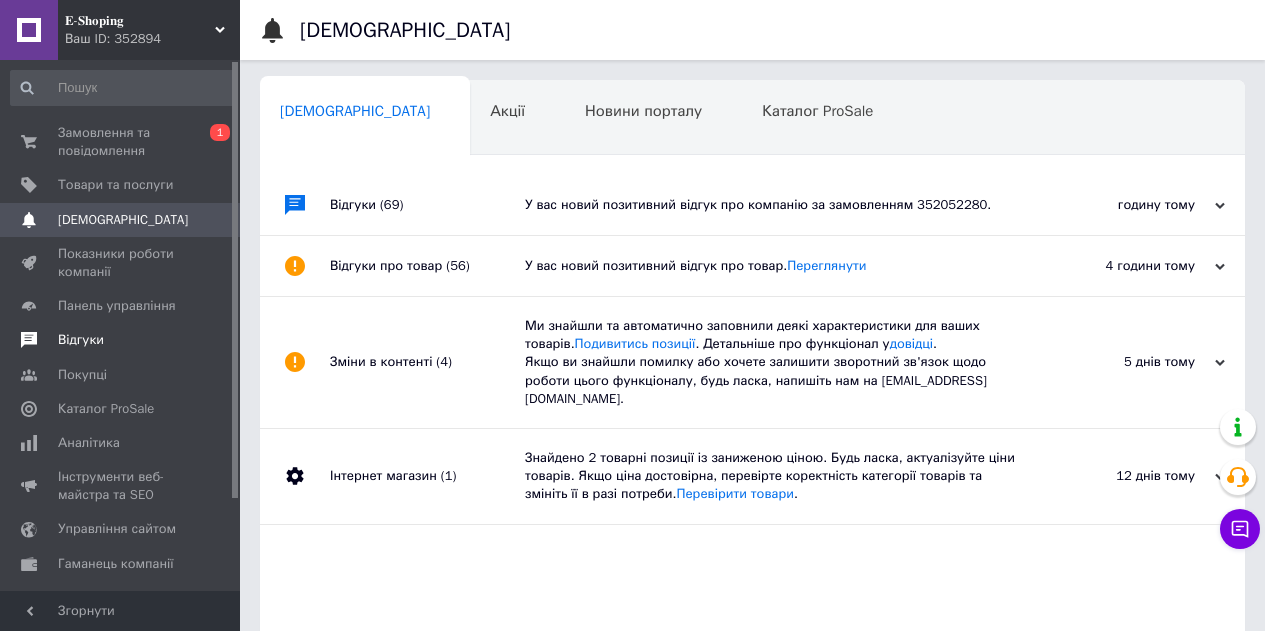 click on "Відгуки" at bounding box center [81, 340] 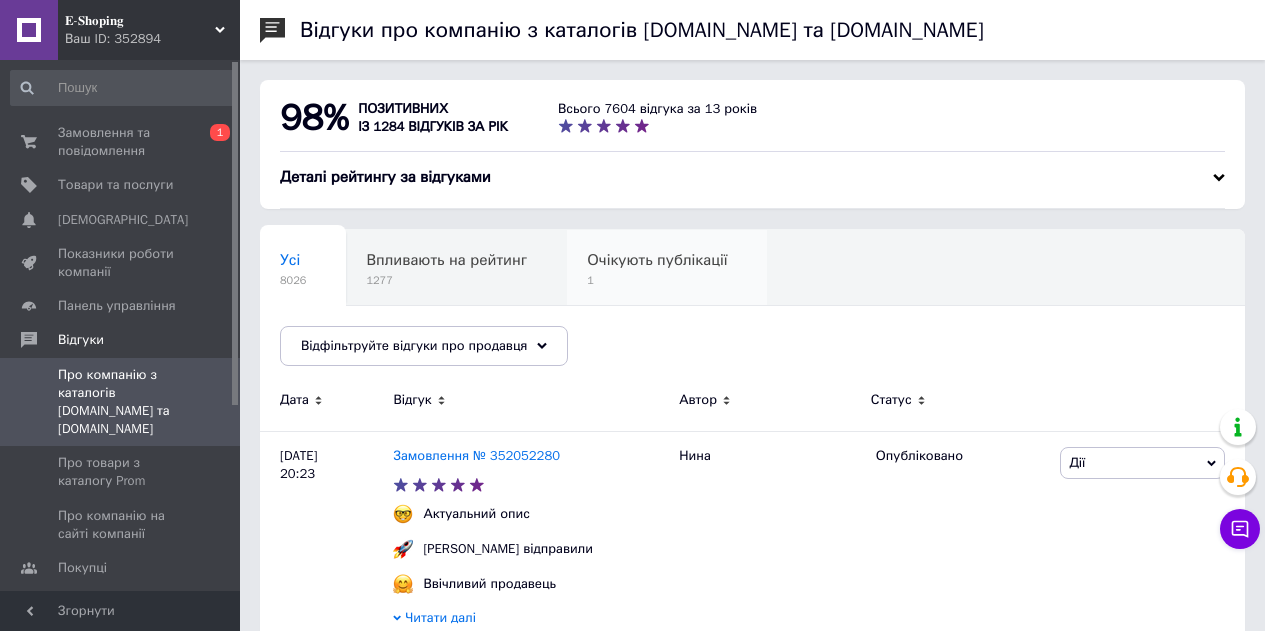 click on "Очікують публікації" at bounding box center (657, 260) 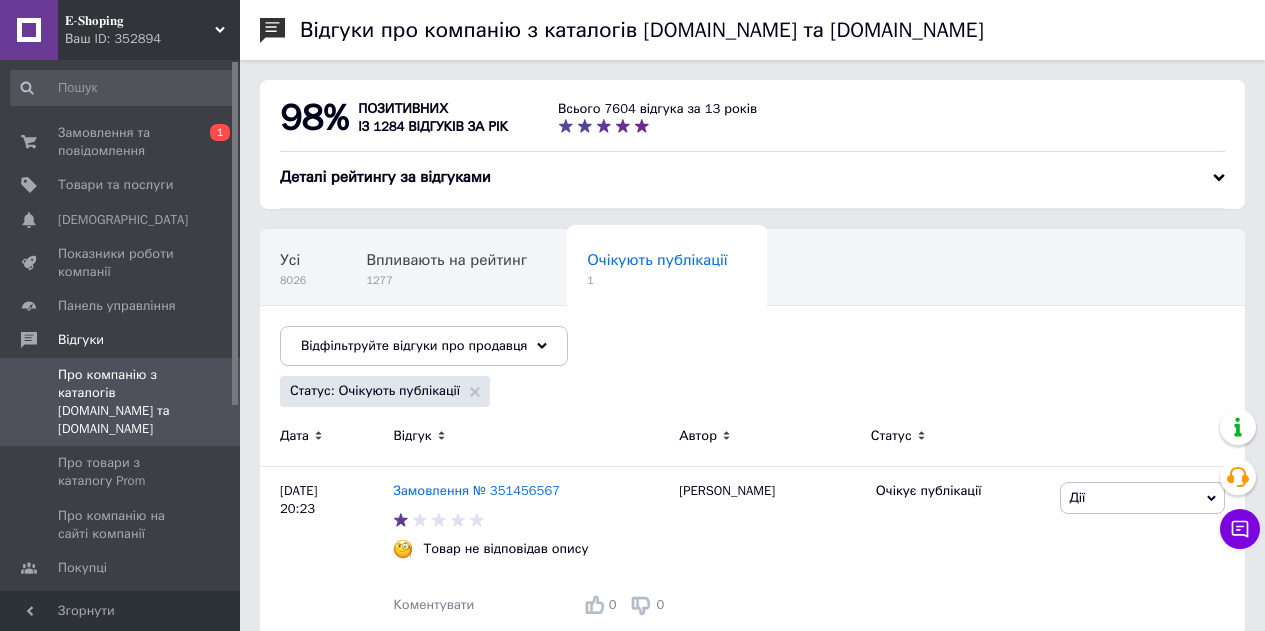 scroll, scrollTop: 27, scrollLeft: 0, axis: vertical 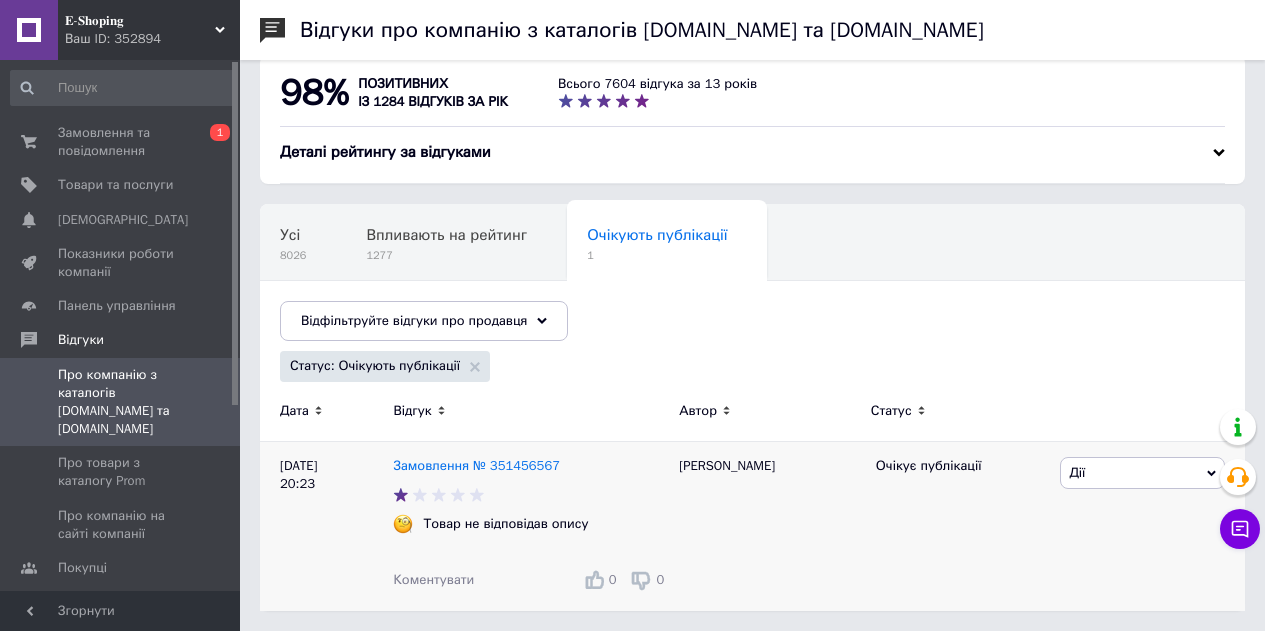 click on "Дії" at bounding box center [1142, 473] 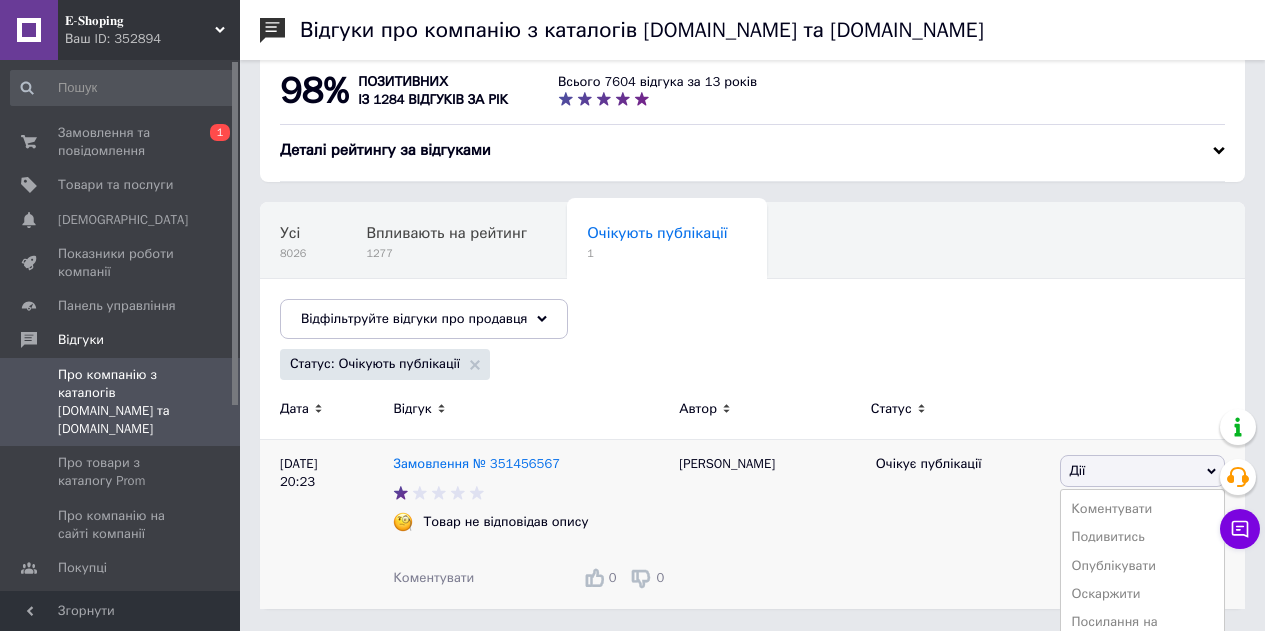 click on "Замовлення № 351456567" at bounding box center [531, 464] 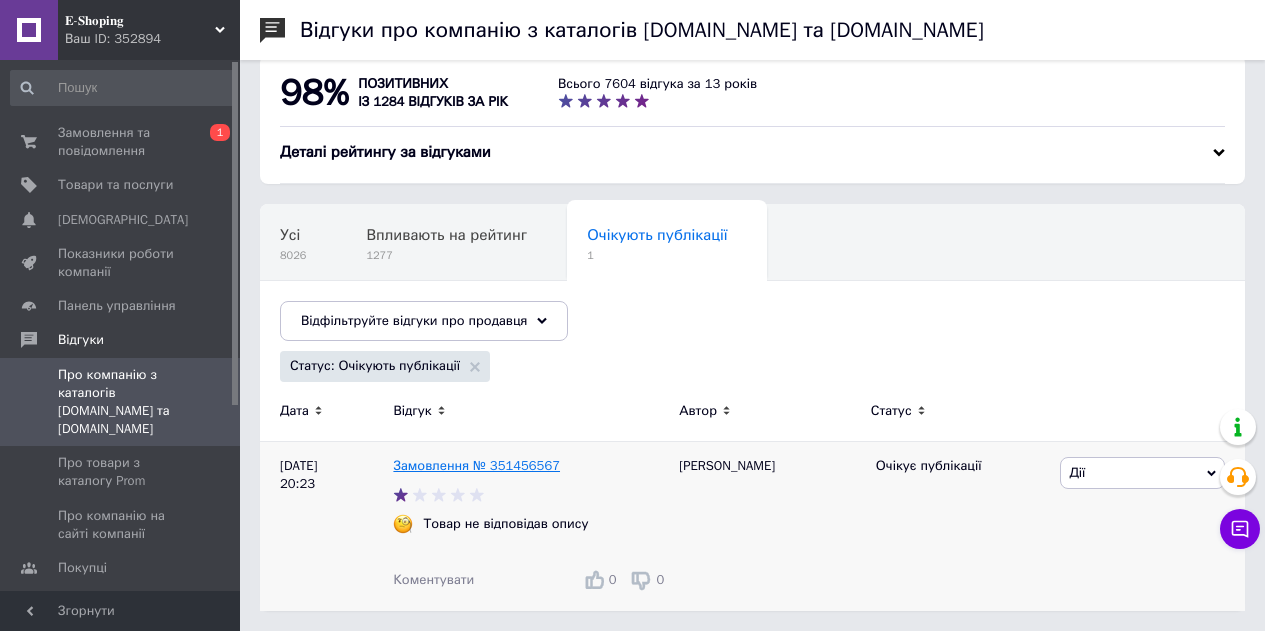 click on "Замовлення № 351456567" at bounding box center (476, 465) 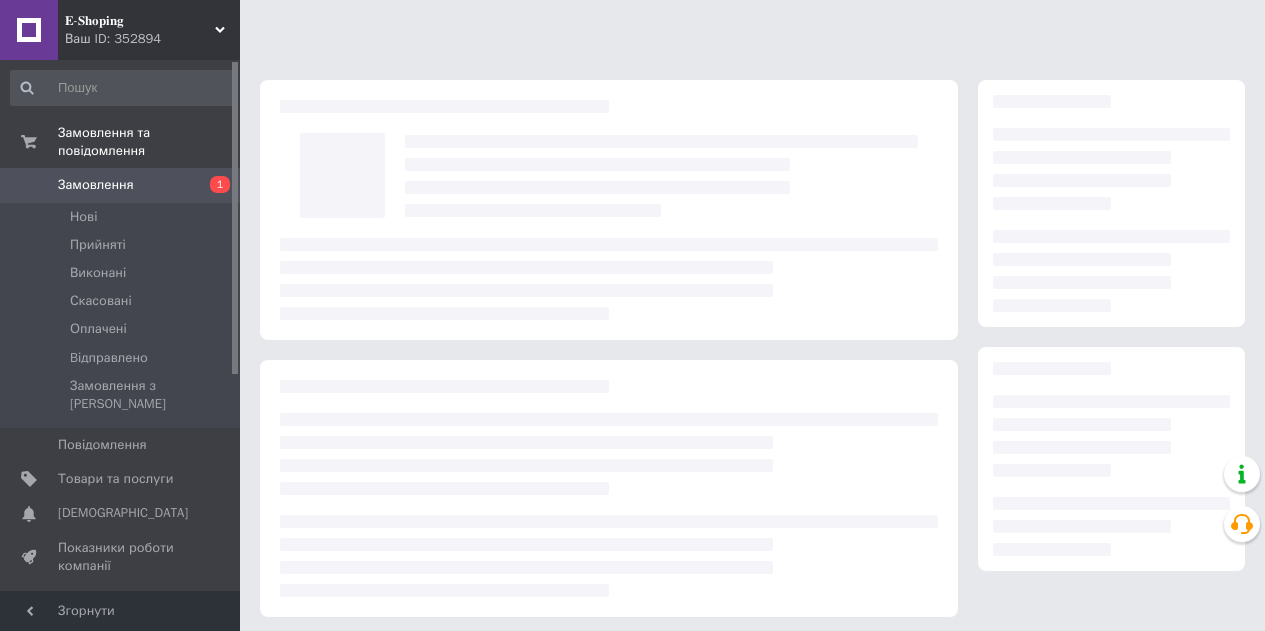 scroll, scrollTop: 0, scrollLeft: 0, axis: both 